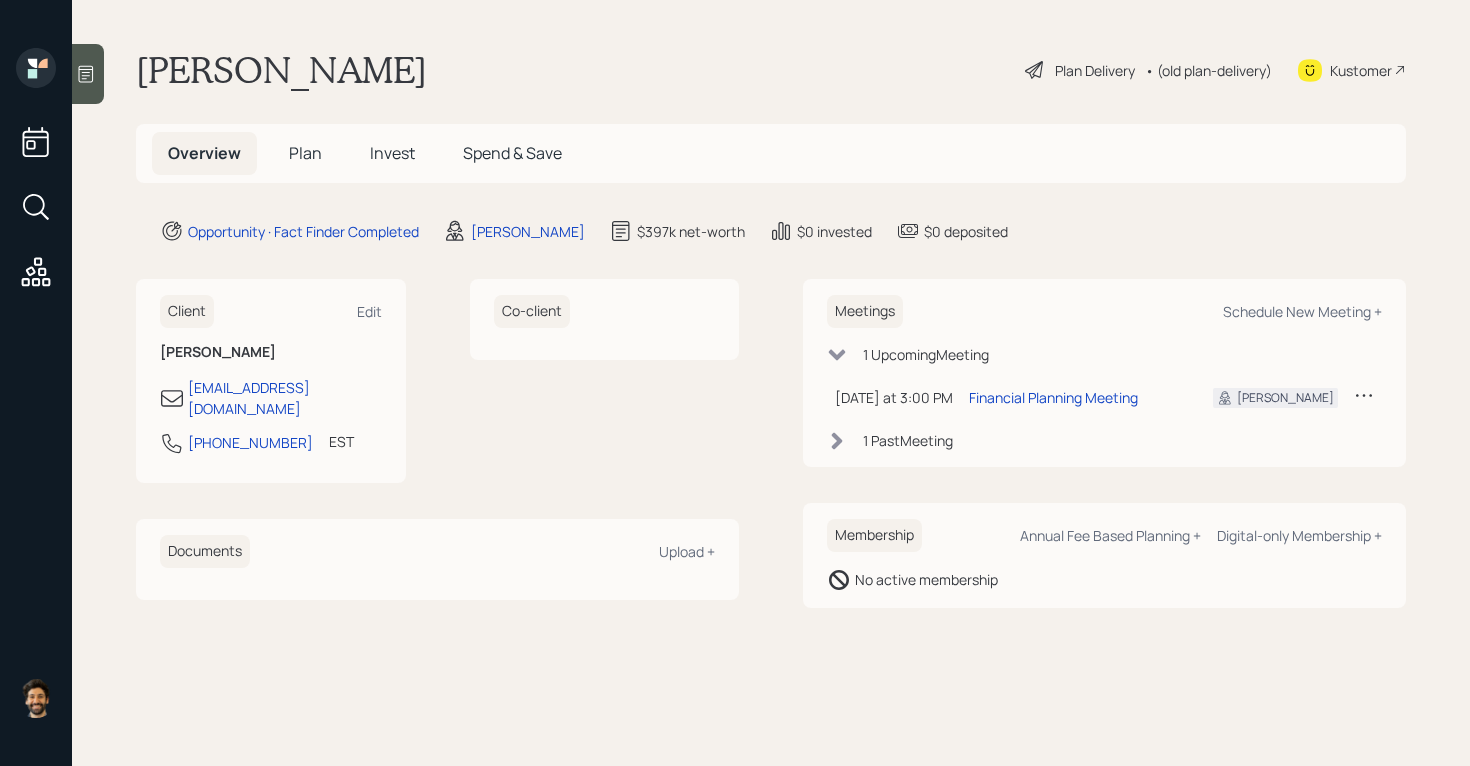 scroll, scrollTop: 0, scrollLeft: 0, axis: both 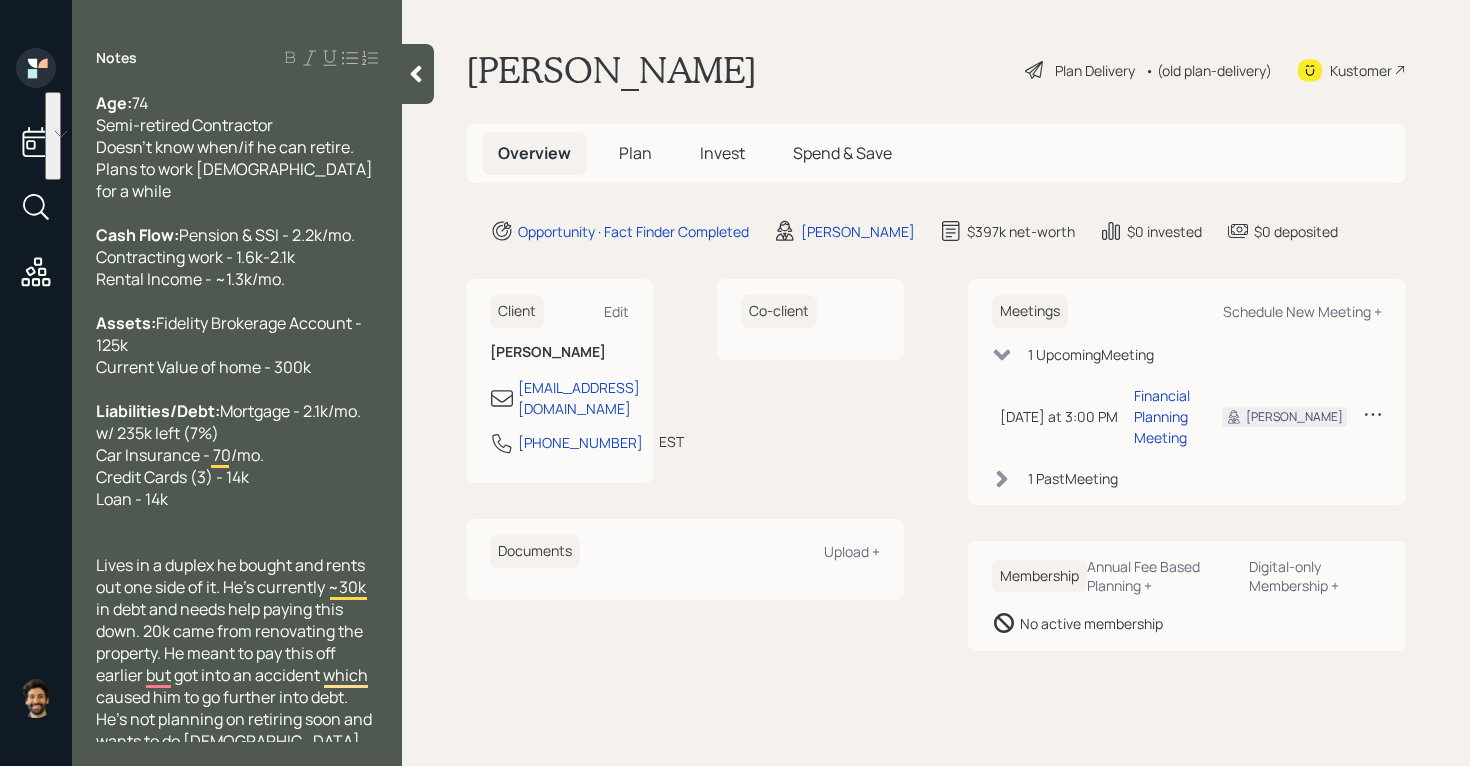 drag, startPoint x: 285, startPoint y: 275, endPoint x: 95, endPoint y: 217, distance: 198.65549 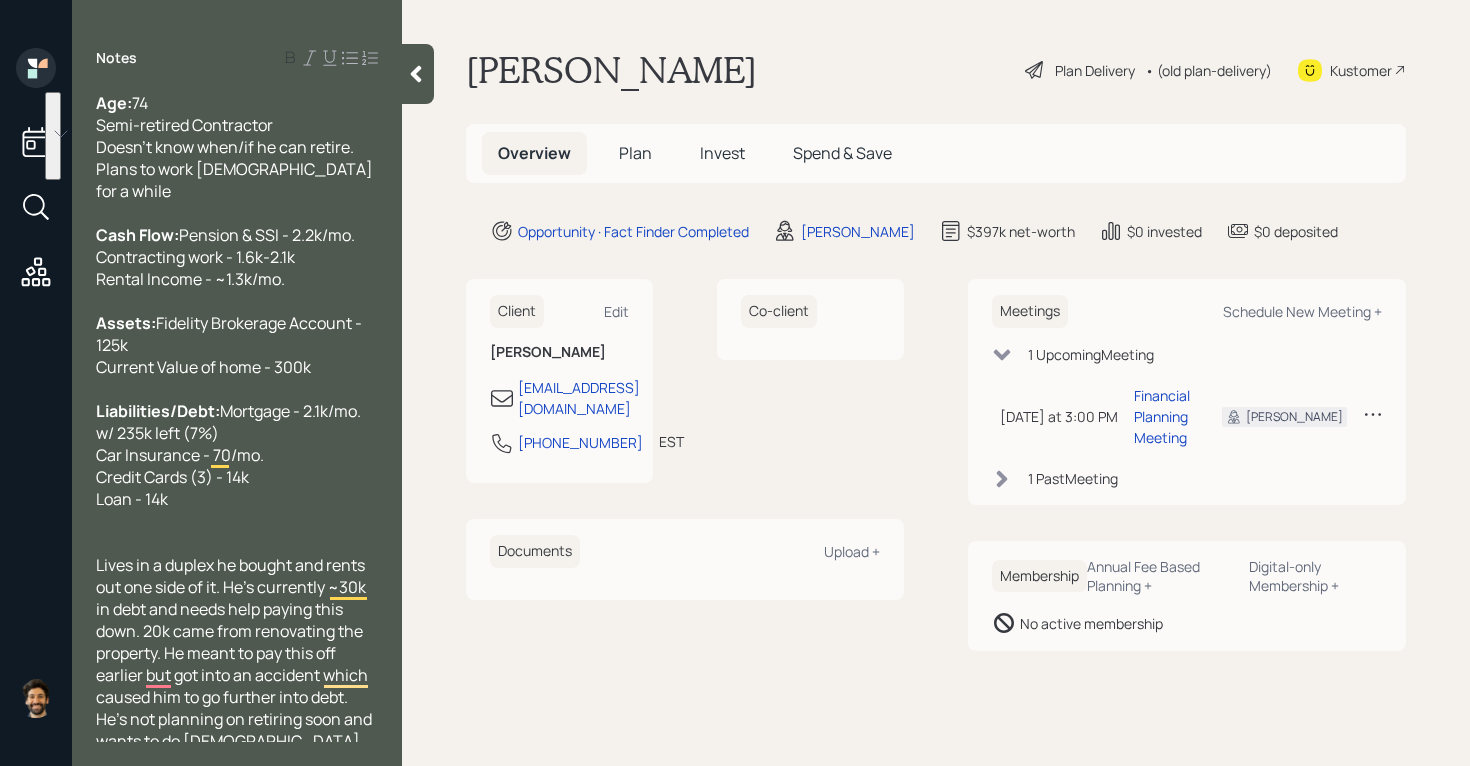 click on "Pension & SSI - 2.2k/mo.
Contracting work - 1.6k-2.1k
Rental Income - ~1.3k/mo." at bounding box center [225, 257] 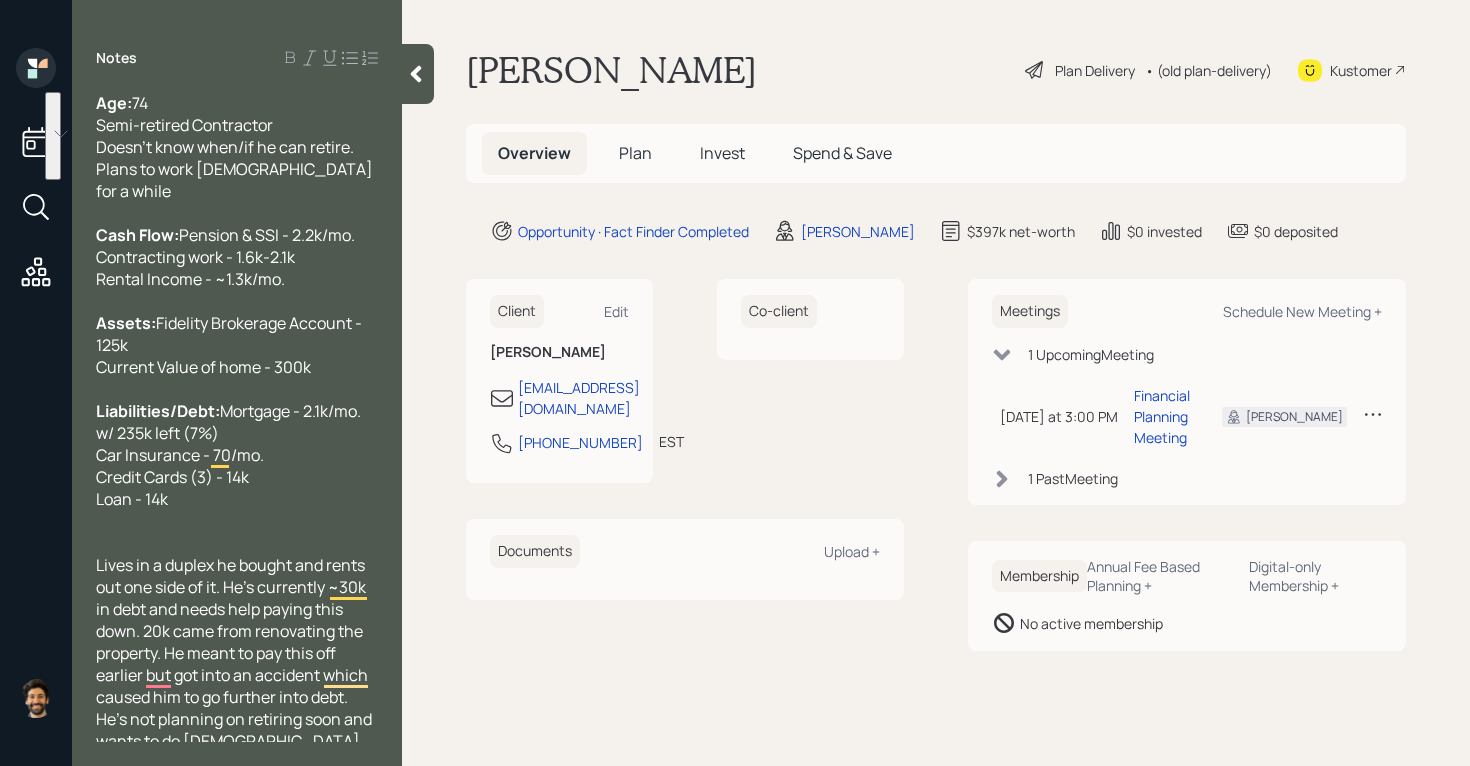 drag, startPoint x: 302, startPoint y: 281, endPoint x: 102, endPoint y: 216, distance: 210.29741 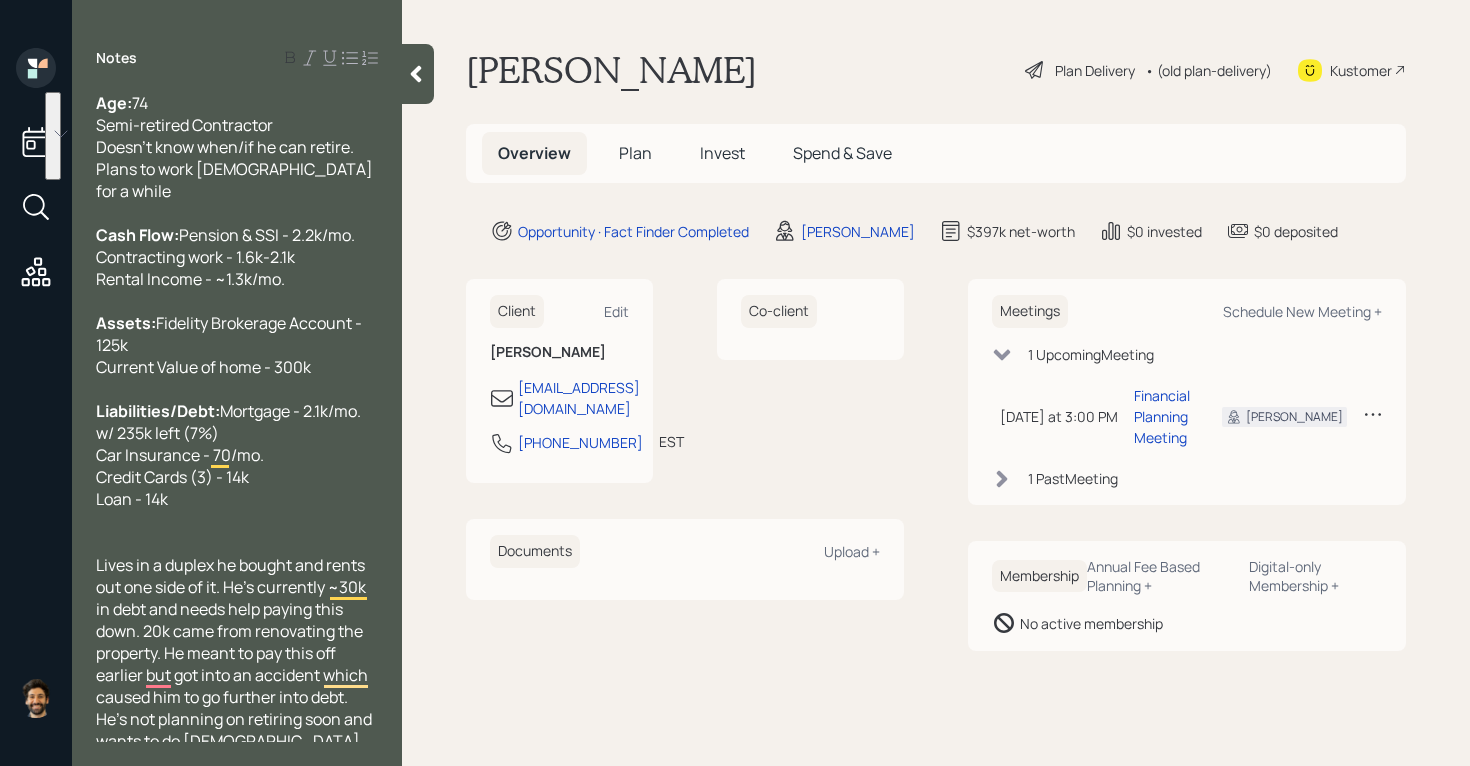 click on "Pension & SSI - 2.2k/mo.
Contracting work - 1.6k-2.1k
Rental Income - ~1.3k/mo." at bounding box center [225, 257] 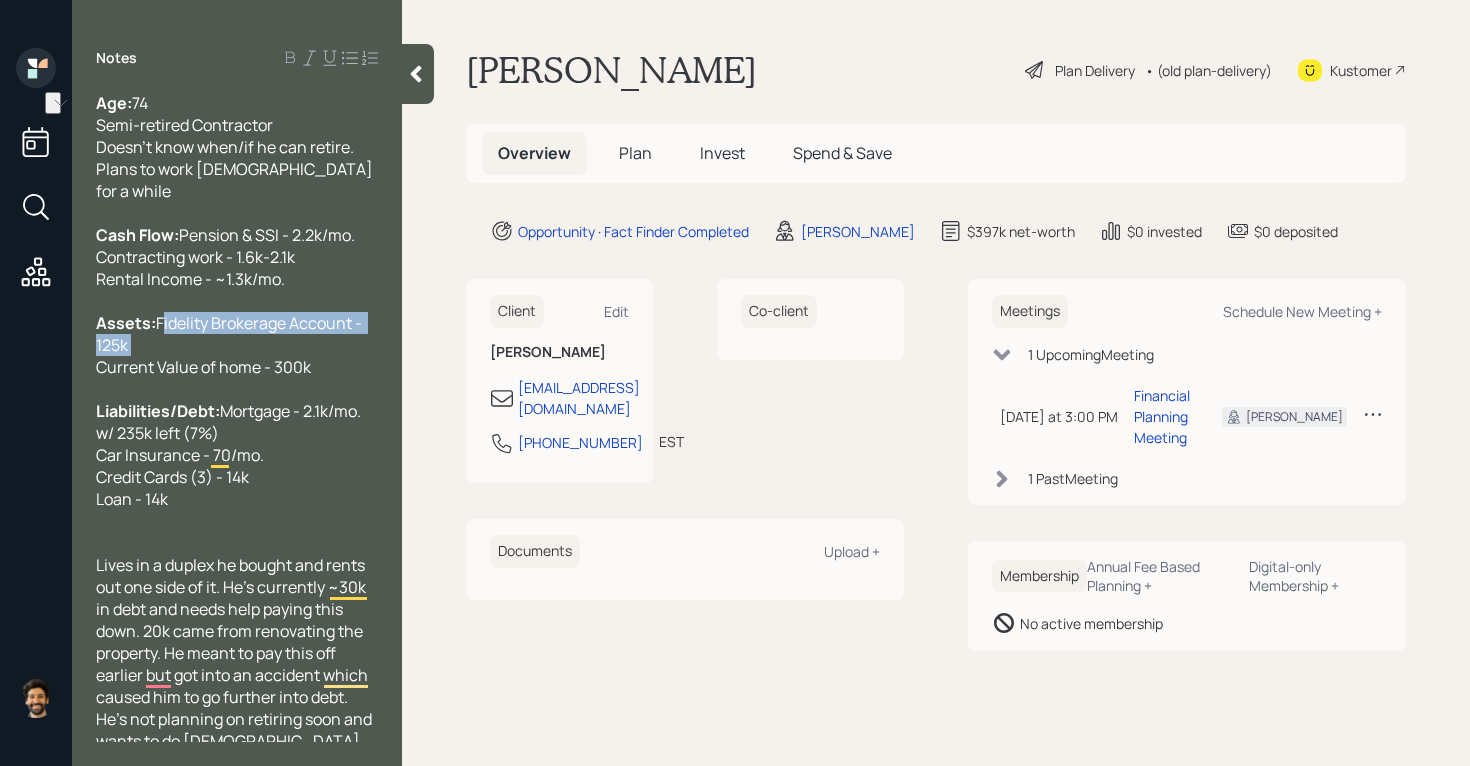 drag, startPoint x: 341, startPoint y: 346, endPoint x: 96, endPoint y: 335, distance: 245.24681 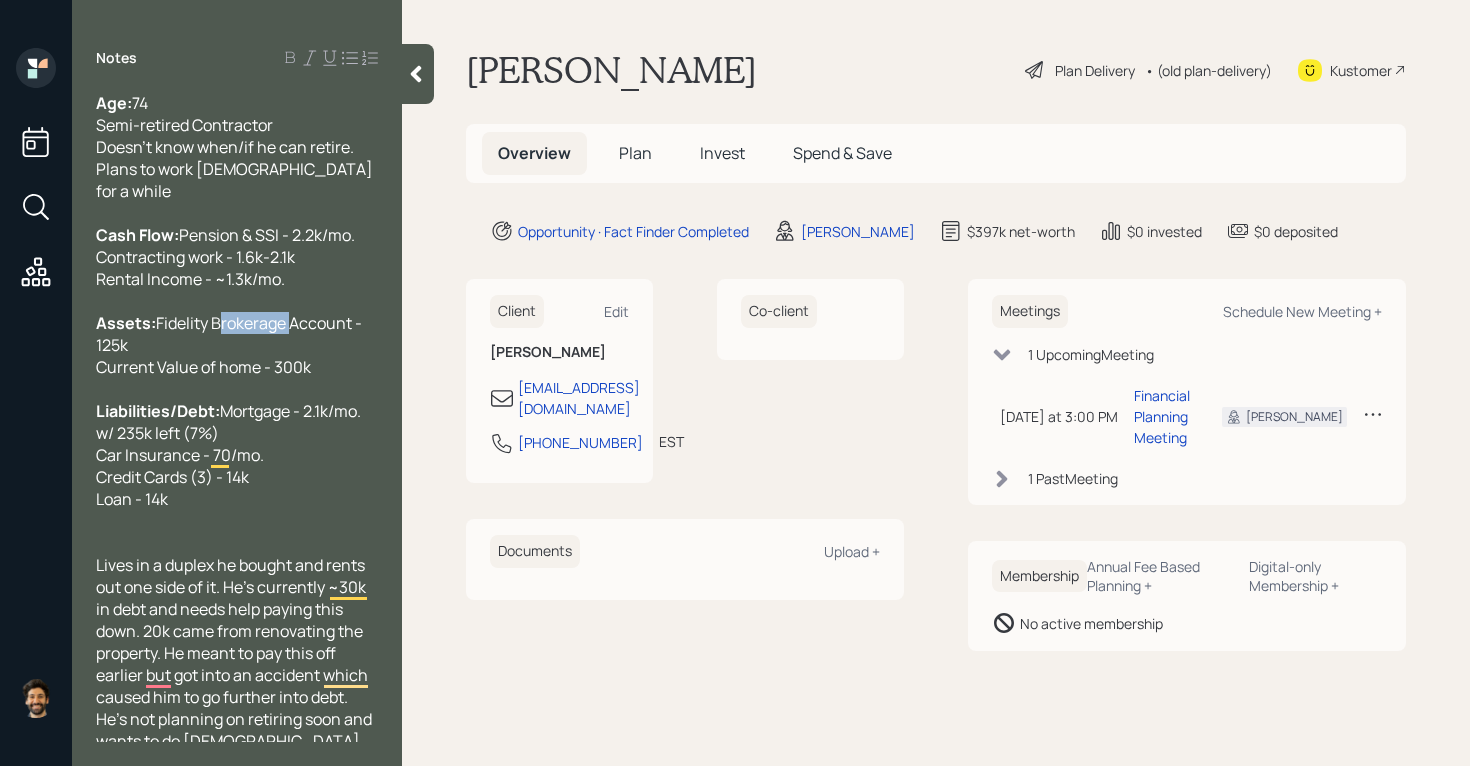 click on "Fidelity Brokerage Account - 125k
Current Value of home - 300k" at bounding box center [230, 345] 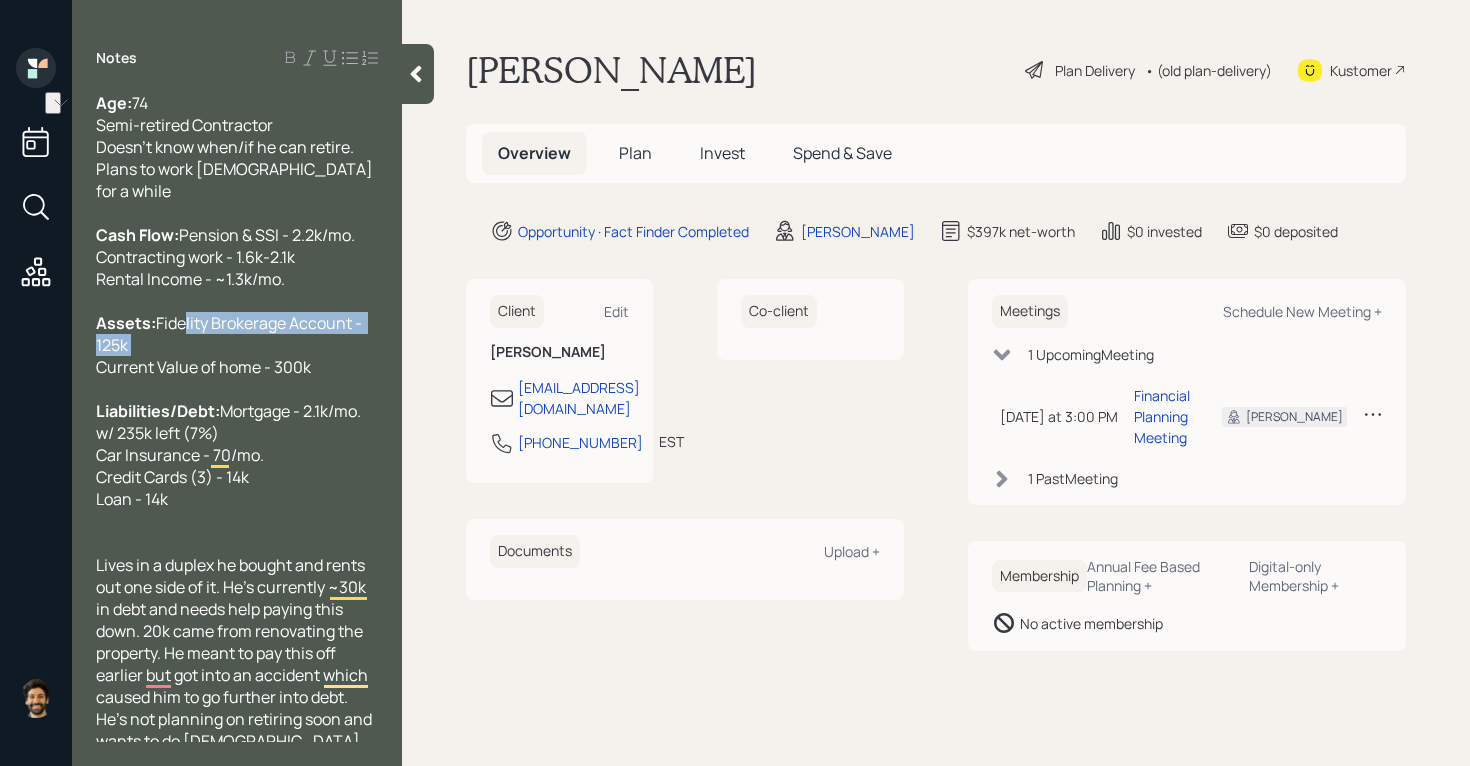drag, startPoint x: 343, startPoint y: 344, endPoint x: 116, endPoint y: 335, distance: 227.17834 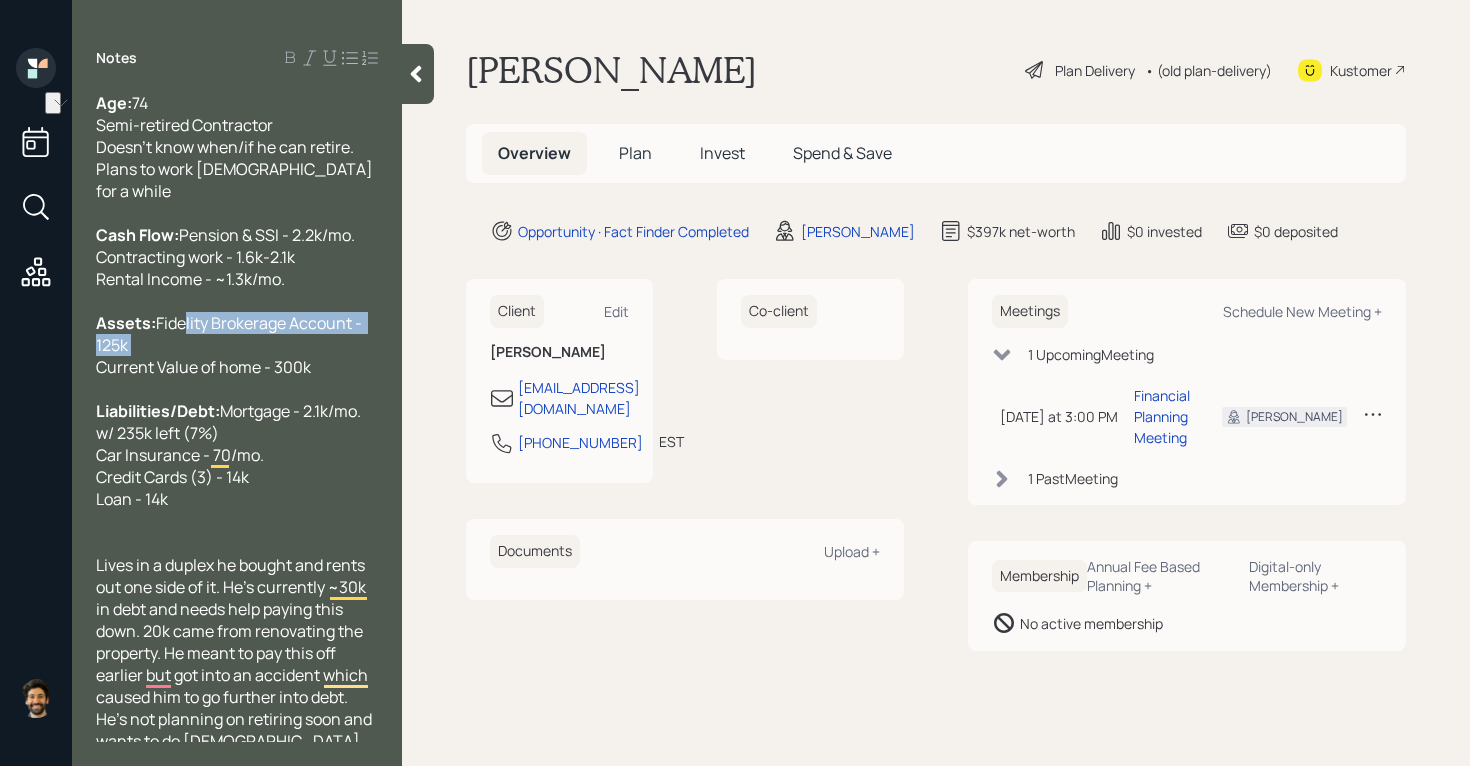 click on "Fidelity Brokerage Account - 125k
Current Value of home - 300k" at bounding box center (230, 345) 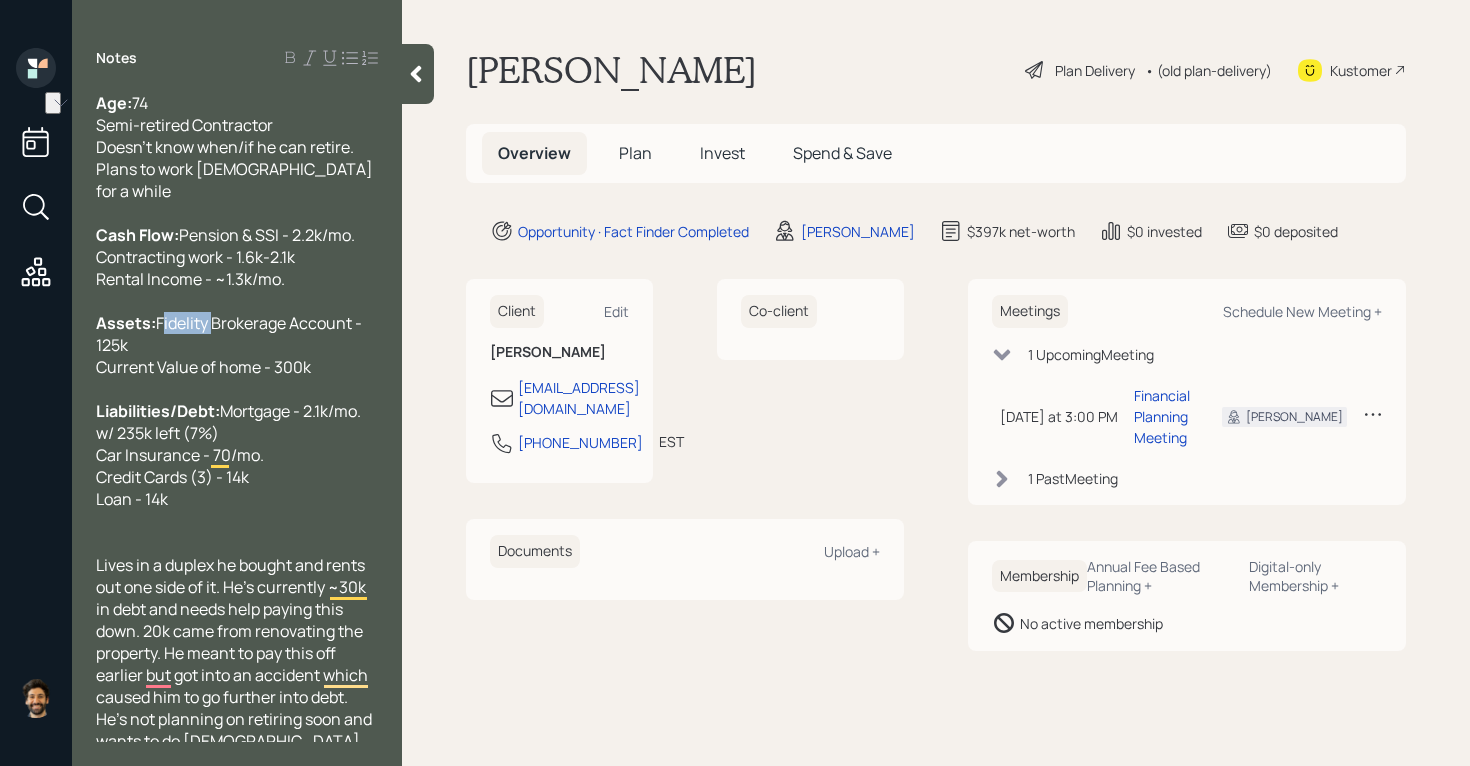 click on "Fidelity Brokerage Account - 125k
Current Value of home - 300k" at bounding box center [230, 345] 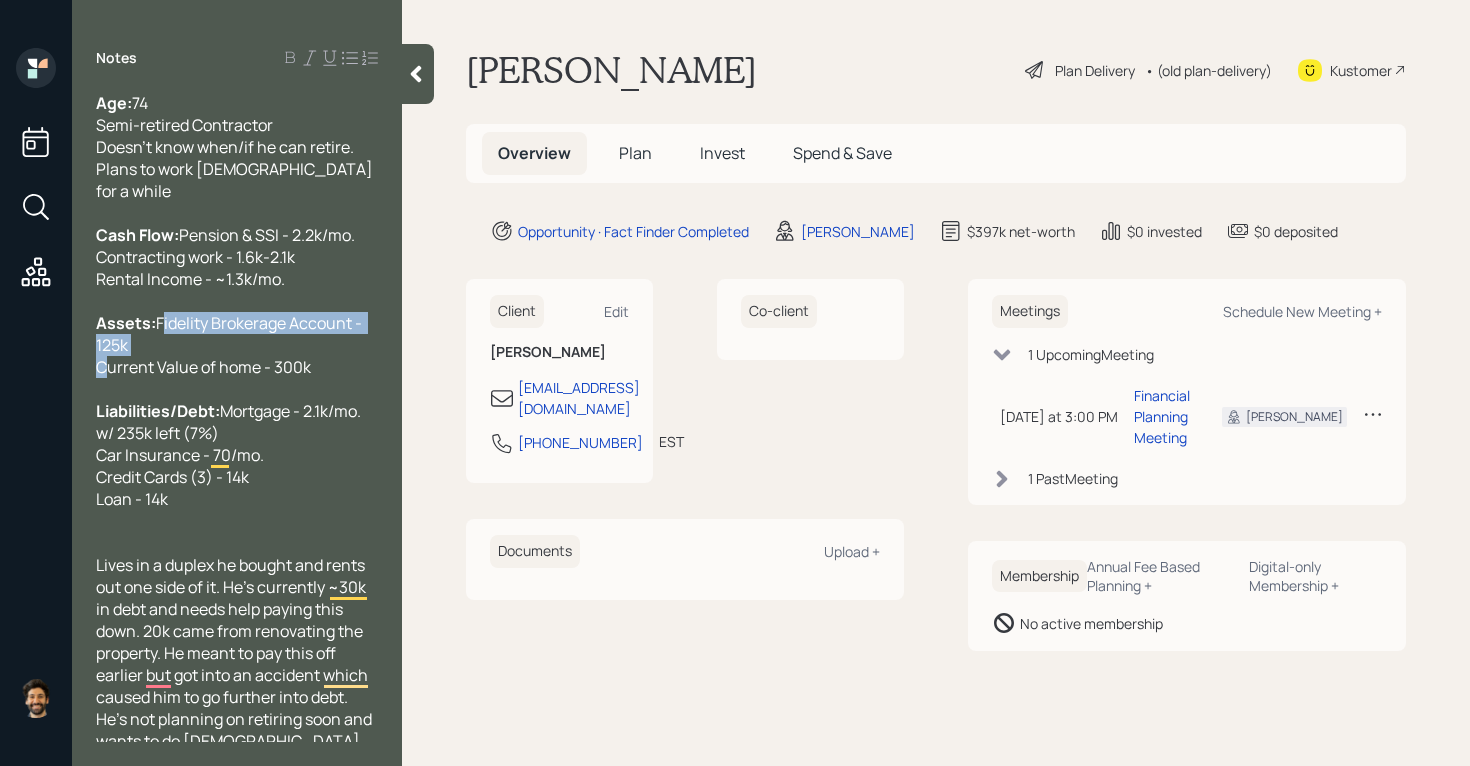 click on "Fidelity Brokerage Account - 125k
Current Value of home - 300k" at bounding box center (230, 345) 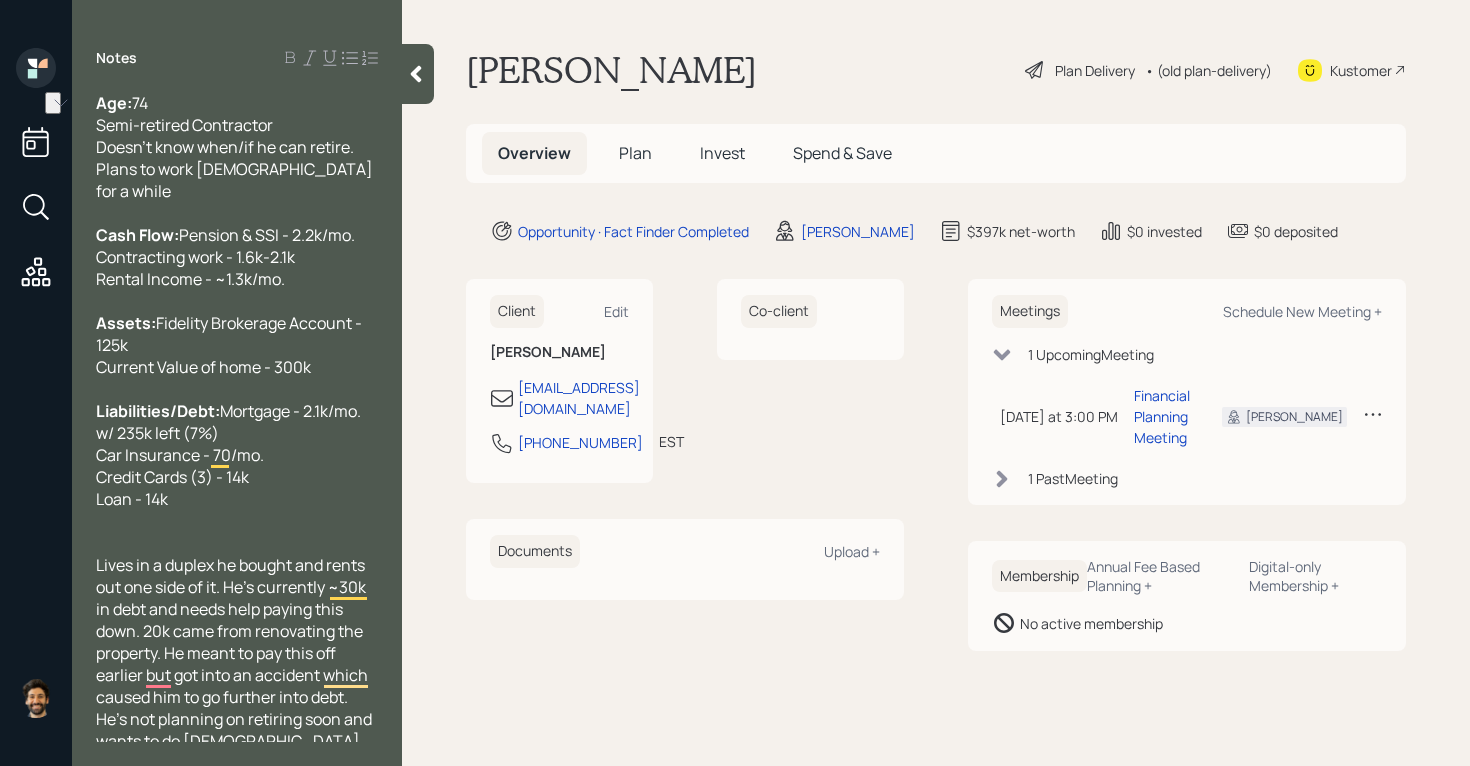 click on "Plan" at bounding box center [635, 153] 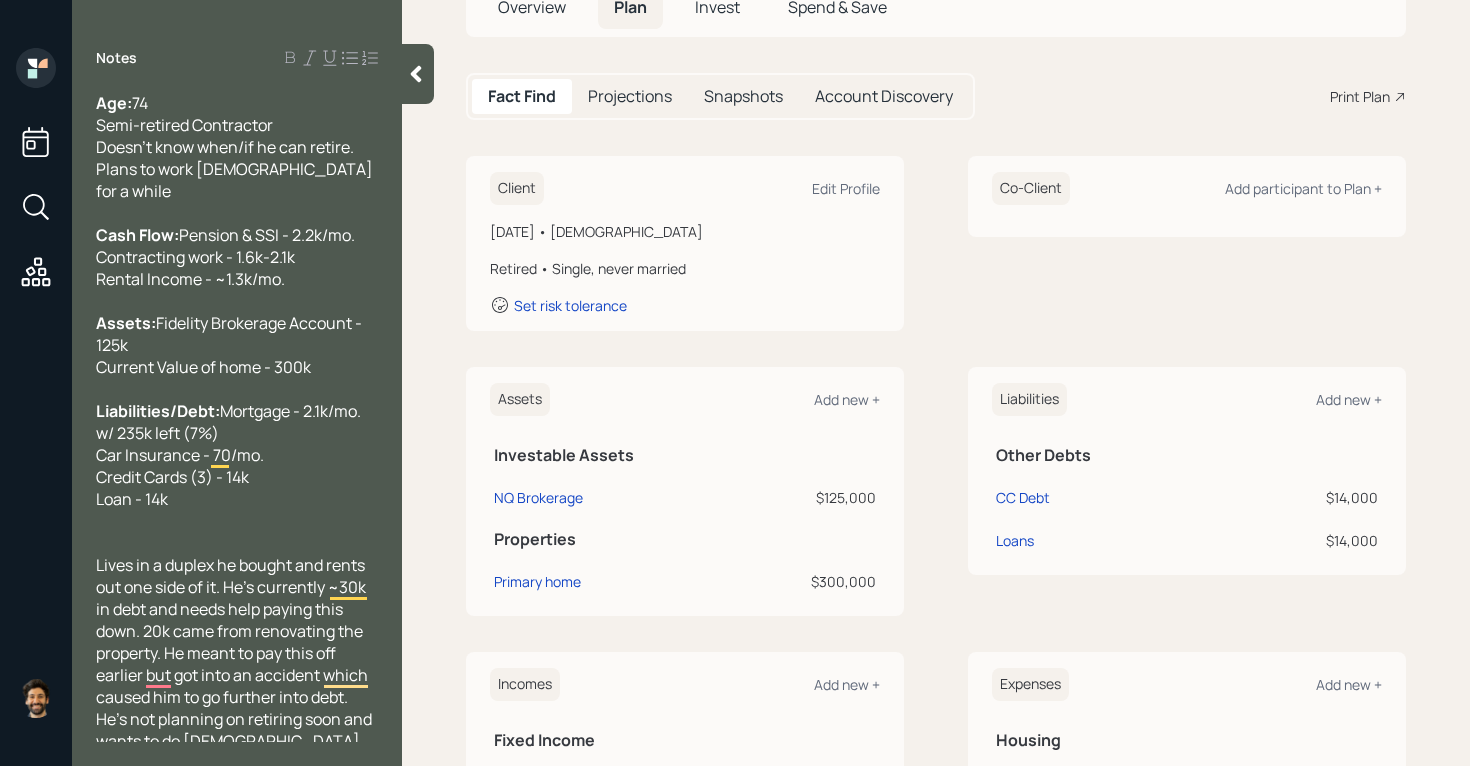 scroll, scrollTop: 189, scrollLeft: 0, axis: vertical 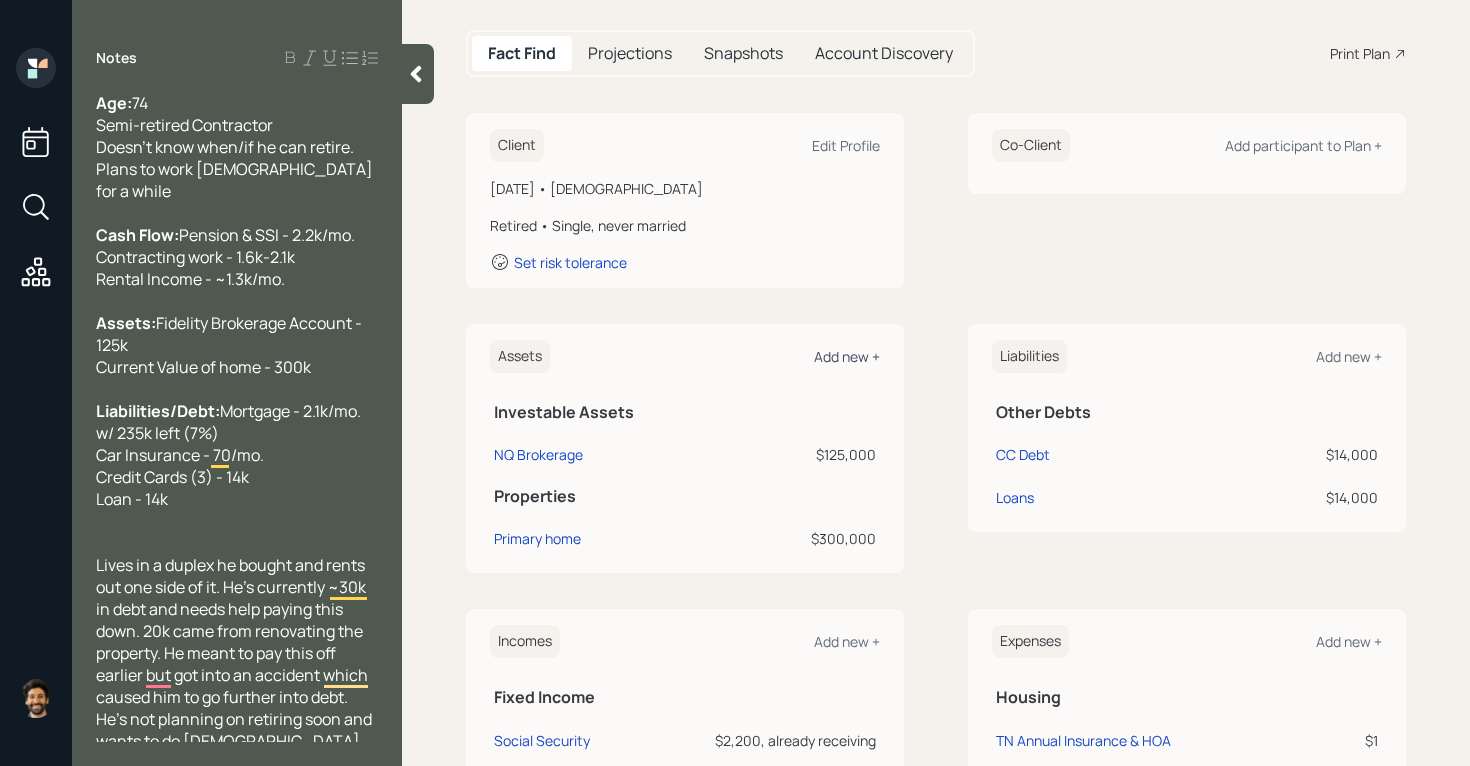 click on "Add new +" at bounding box center (847, 356) 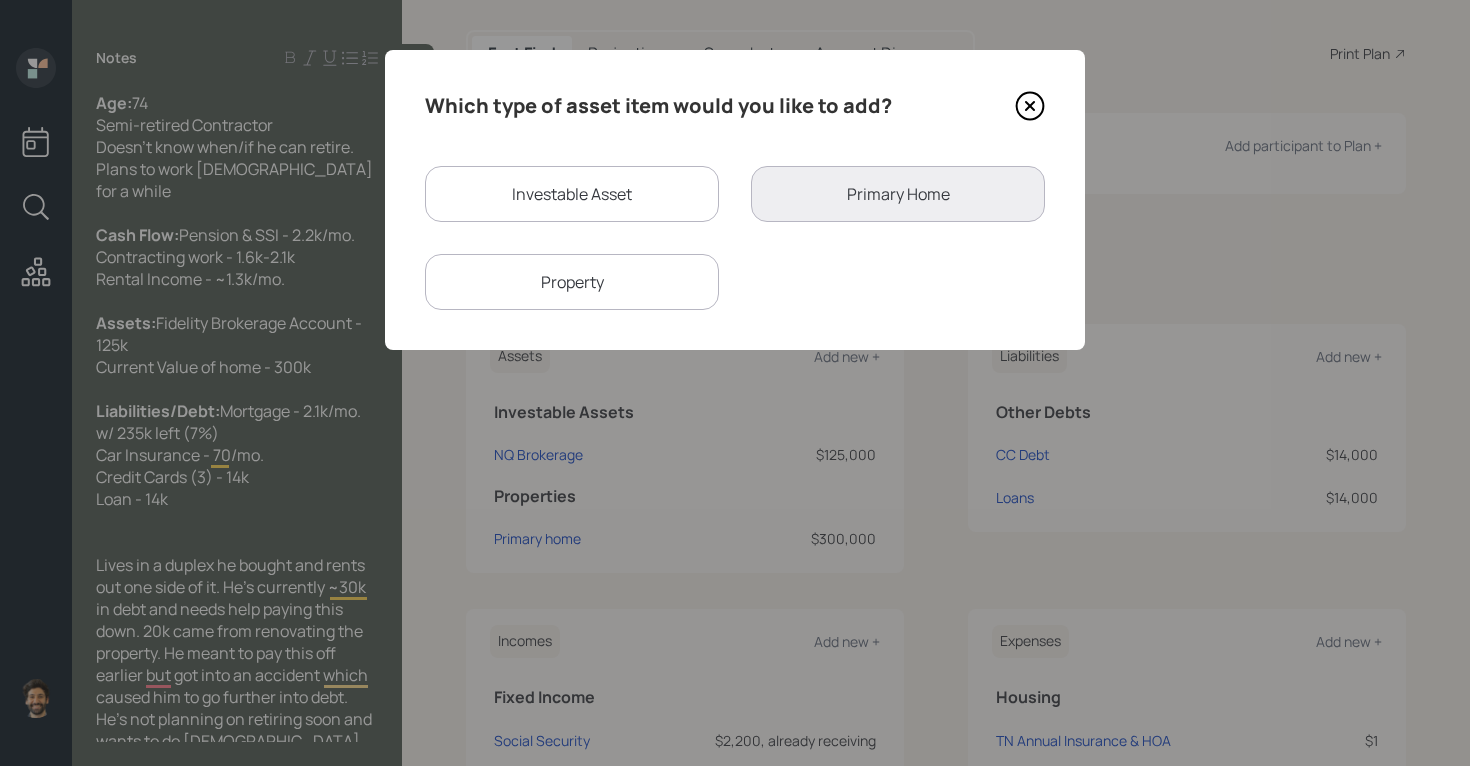 click on "Investable Asset" at bounding box center (572, 194) 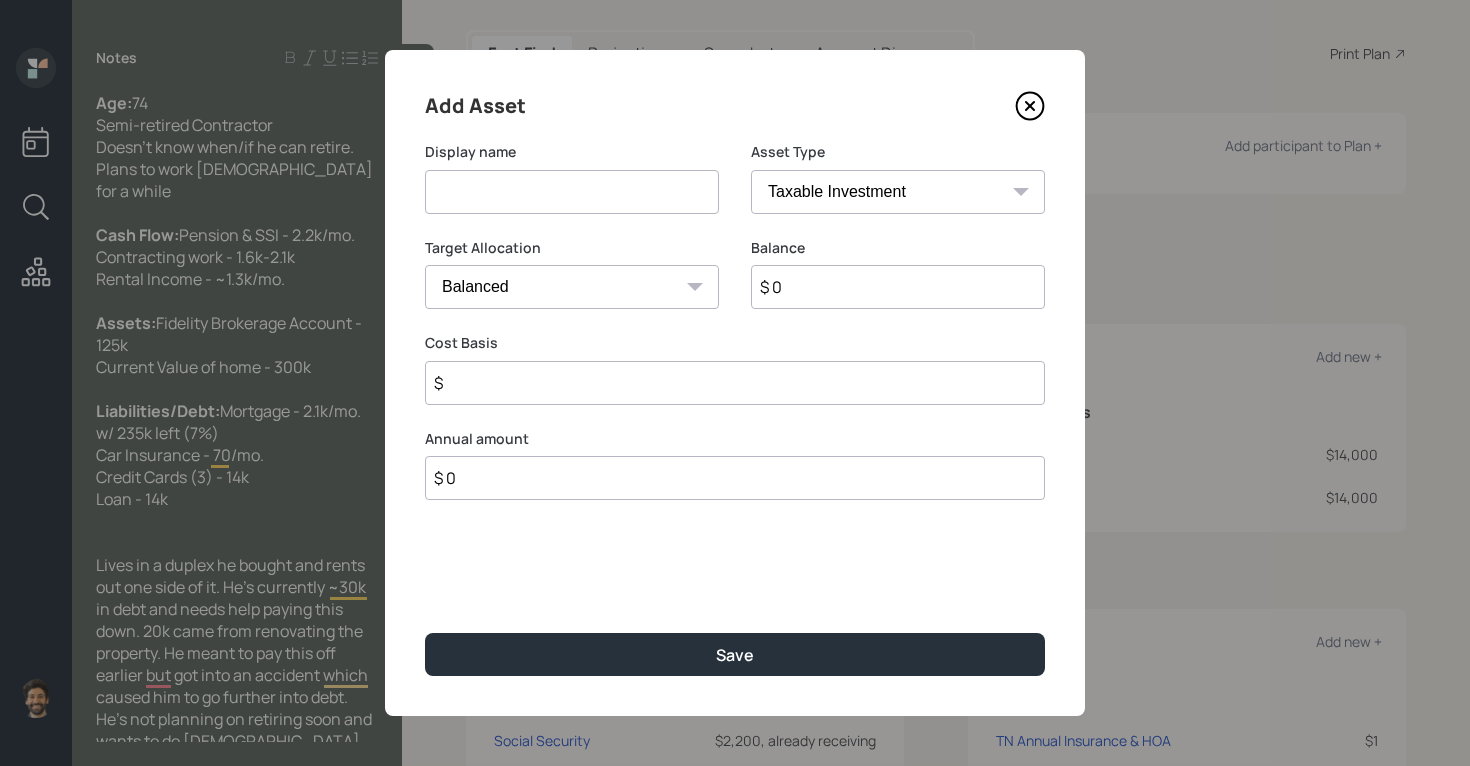 click at bounding box center [572, 192] 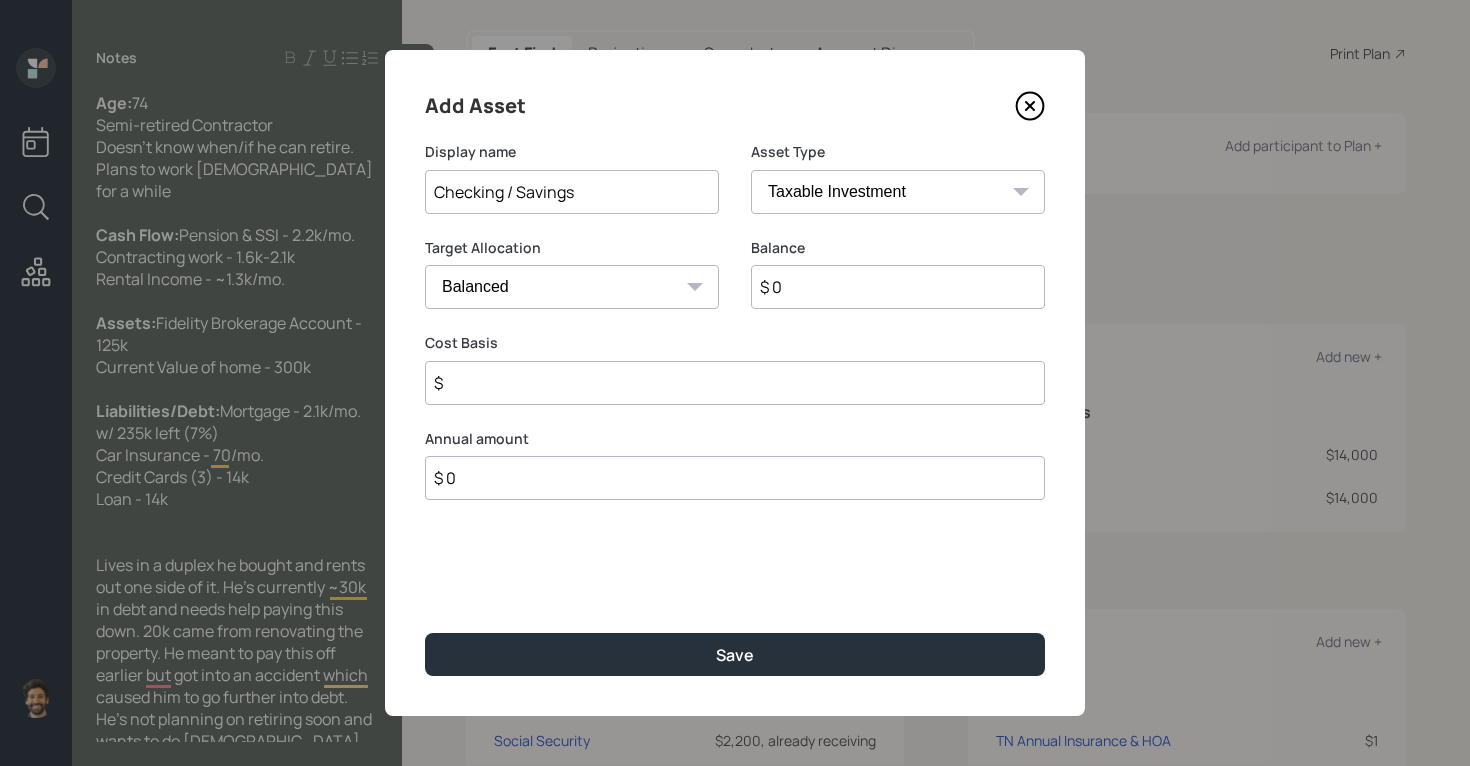 type on "Checking / Savings" 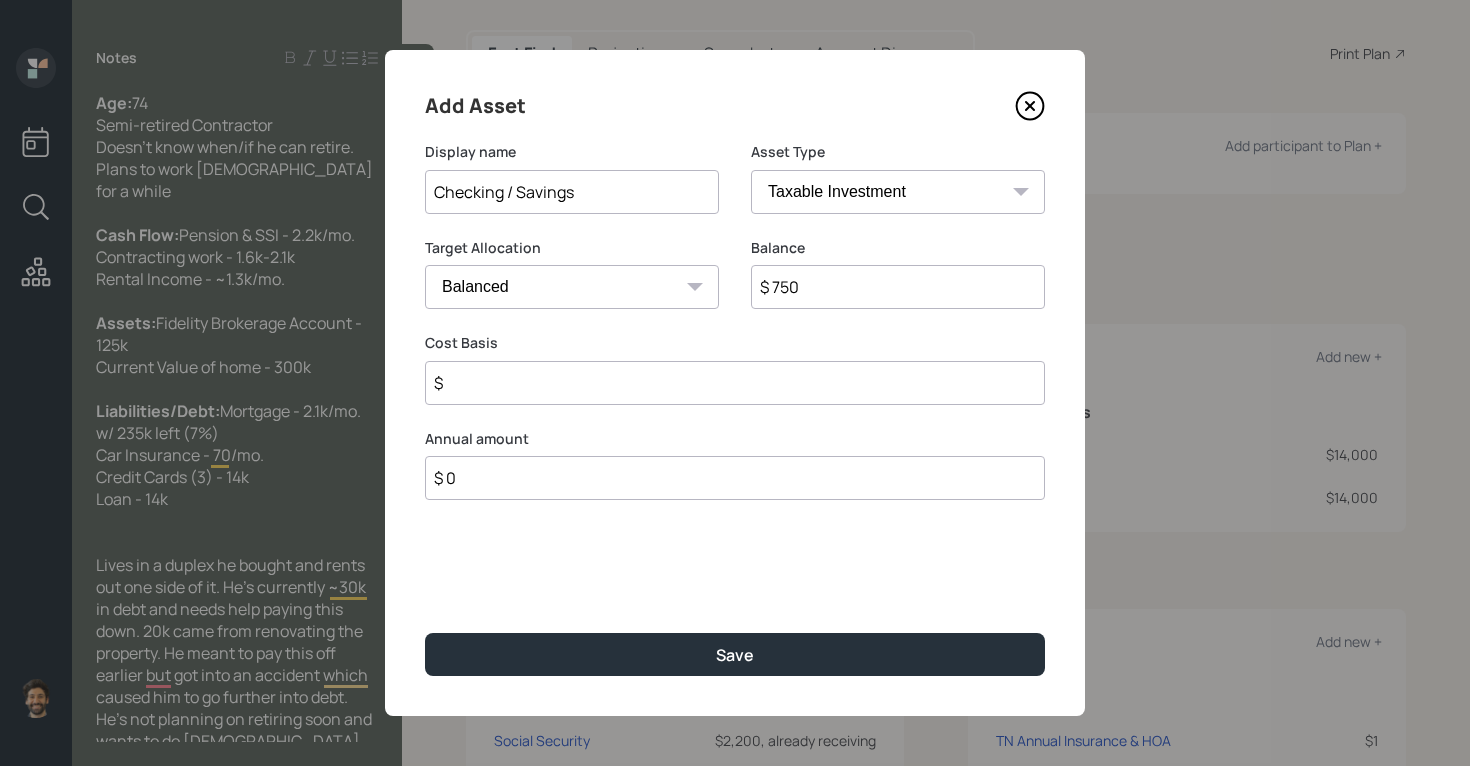 type on "$ 750" 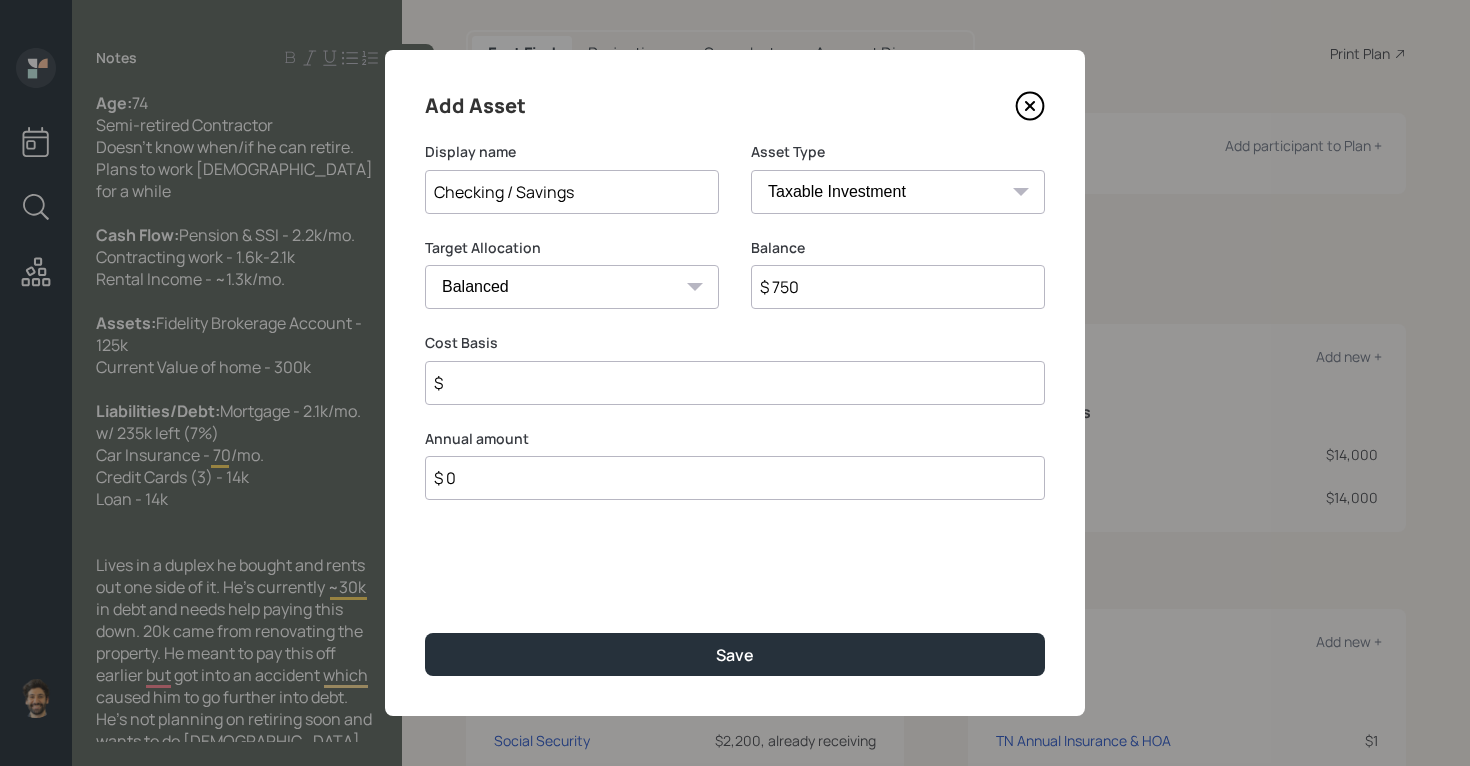 click on "SEP [PERSON_NAME] IRA 401(k) [PERSON_NAME] 401(k) 403(b) [PERSON_NAME] 403(b) 457(b) [PERSON_NAME] 457(b) Health Savings Account 529 Taxable Investment Checking / Savings Emergency Fund" at bounding box center (898, 192) 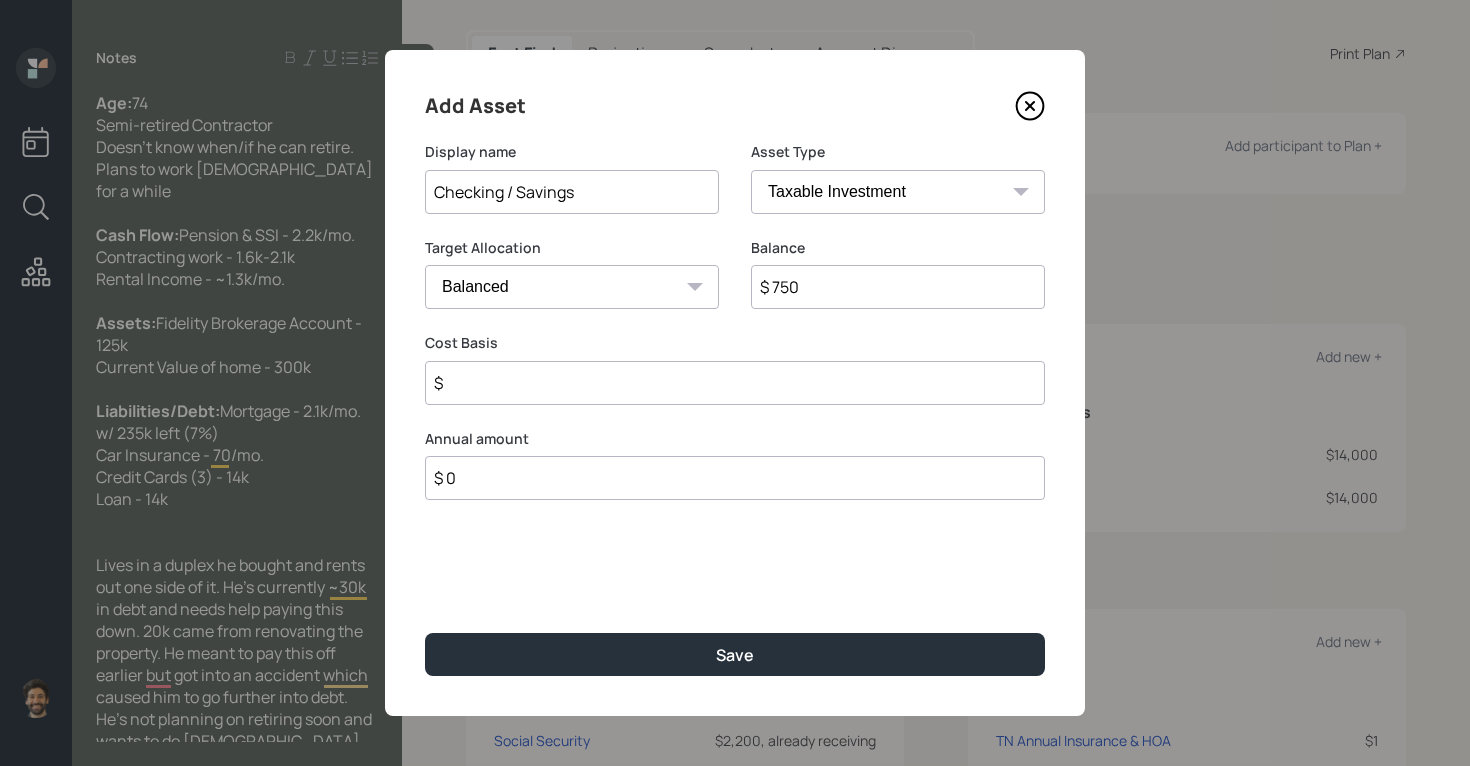 select on "emergency_fund" 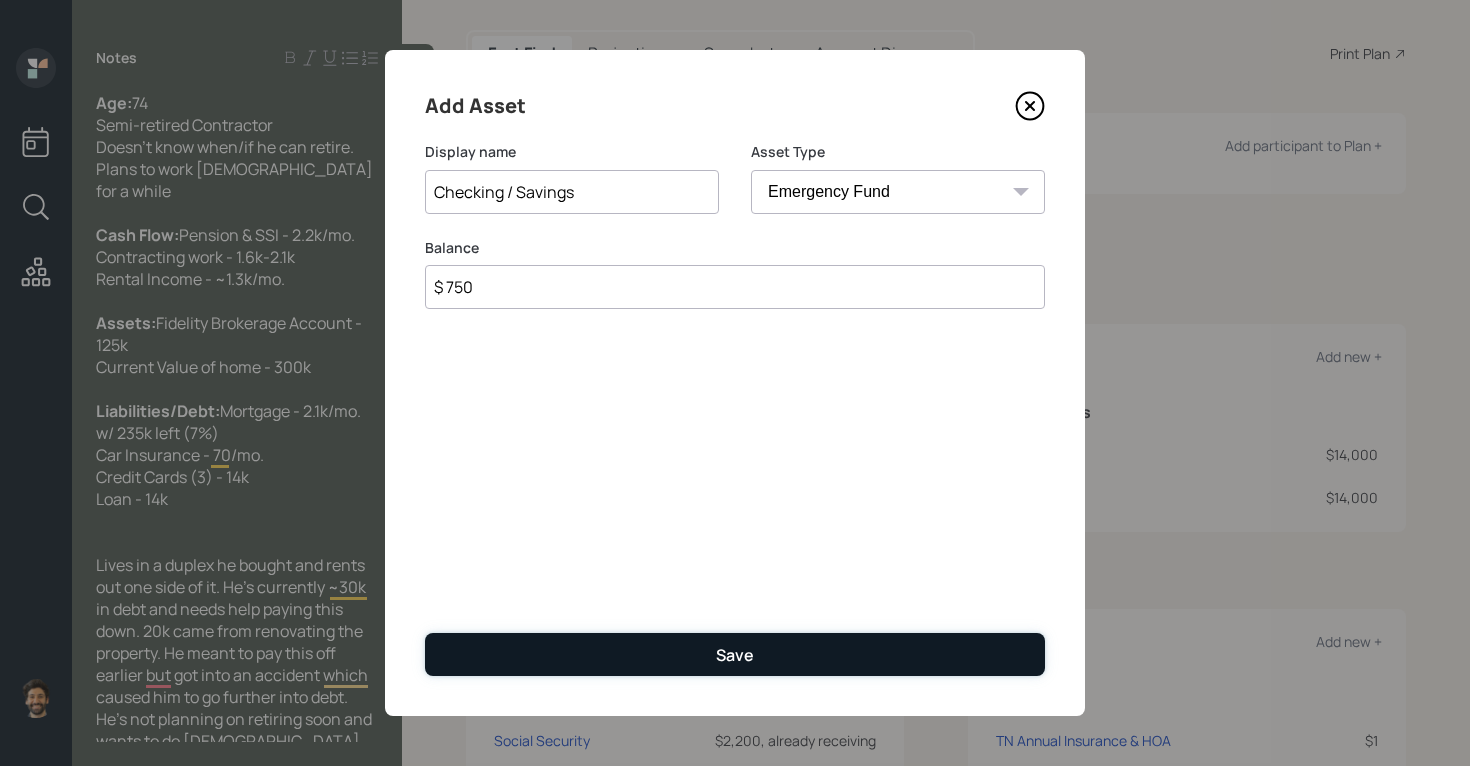 click on "Save" at bounding box center (735, 654) 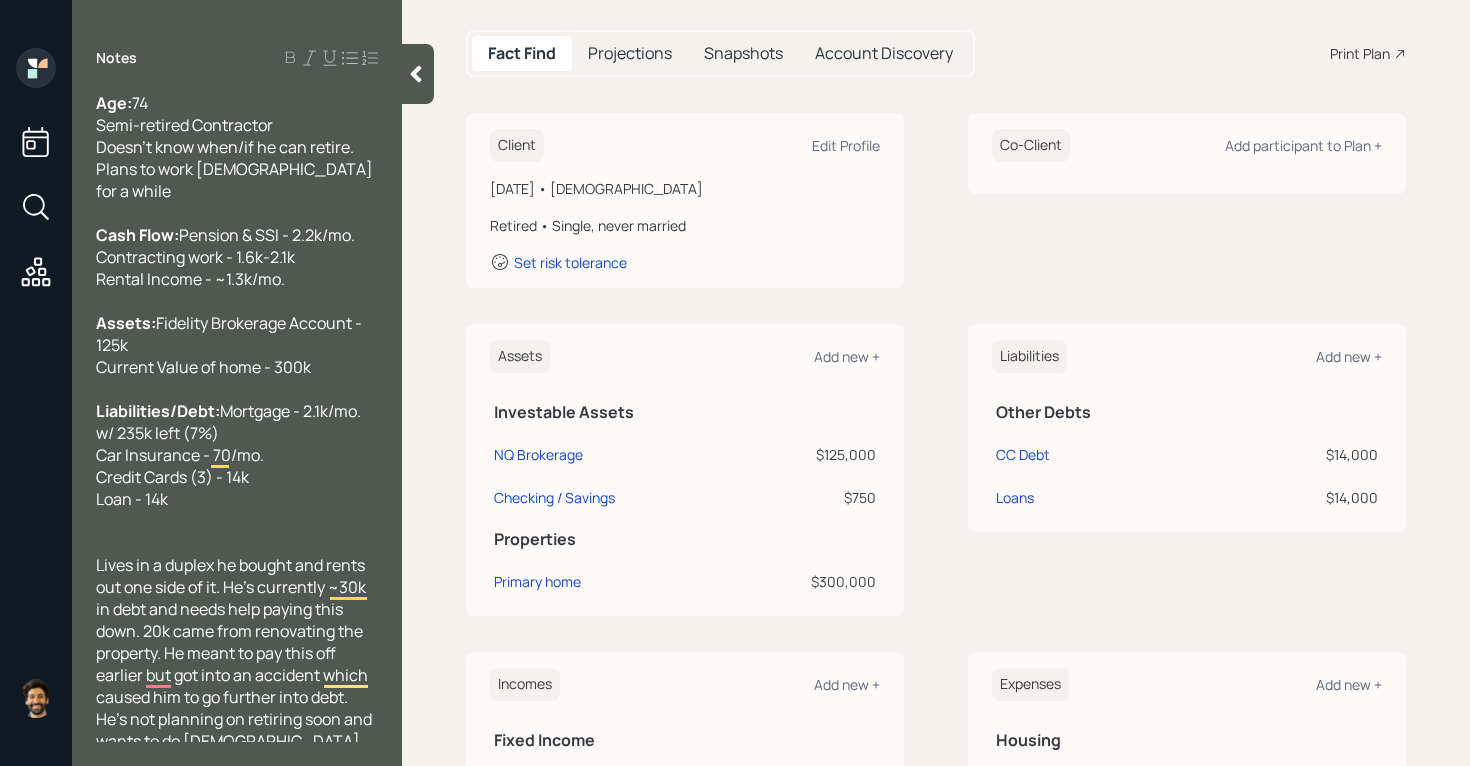 click 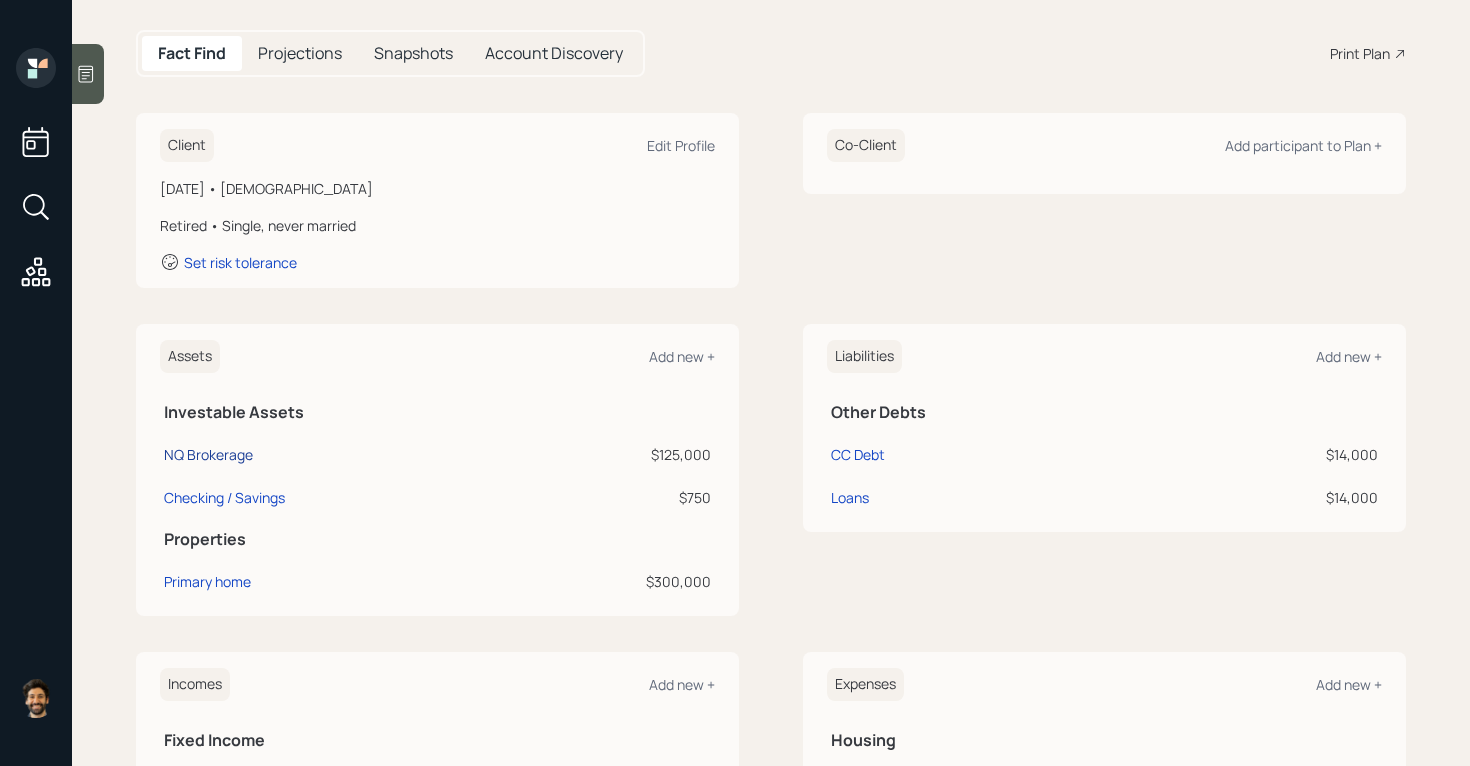 click on "NQ Brokerage" at bounding box center [208, 454] 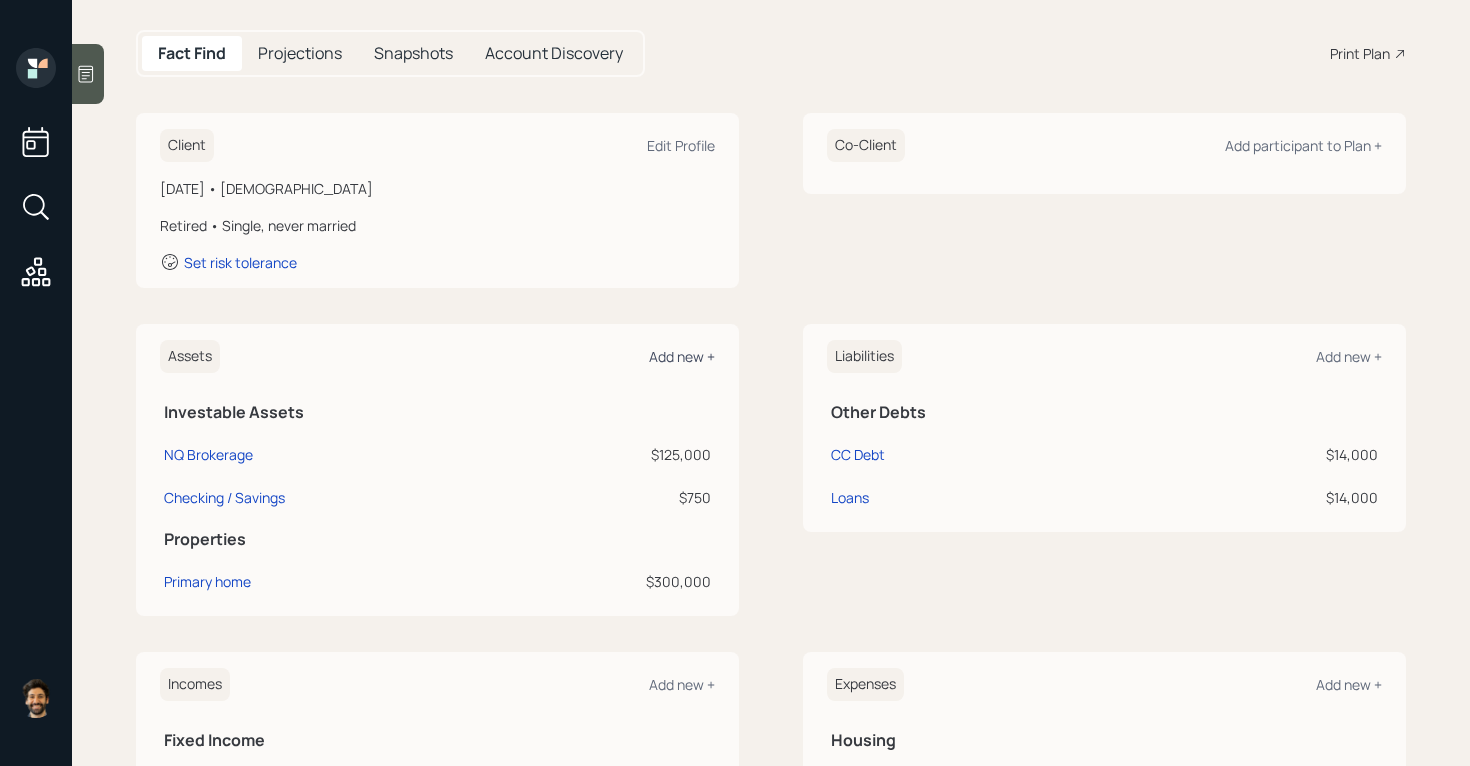 click on "Add new +" at bounding box center [682, 356] 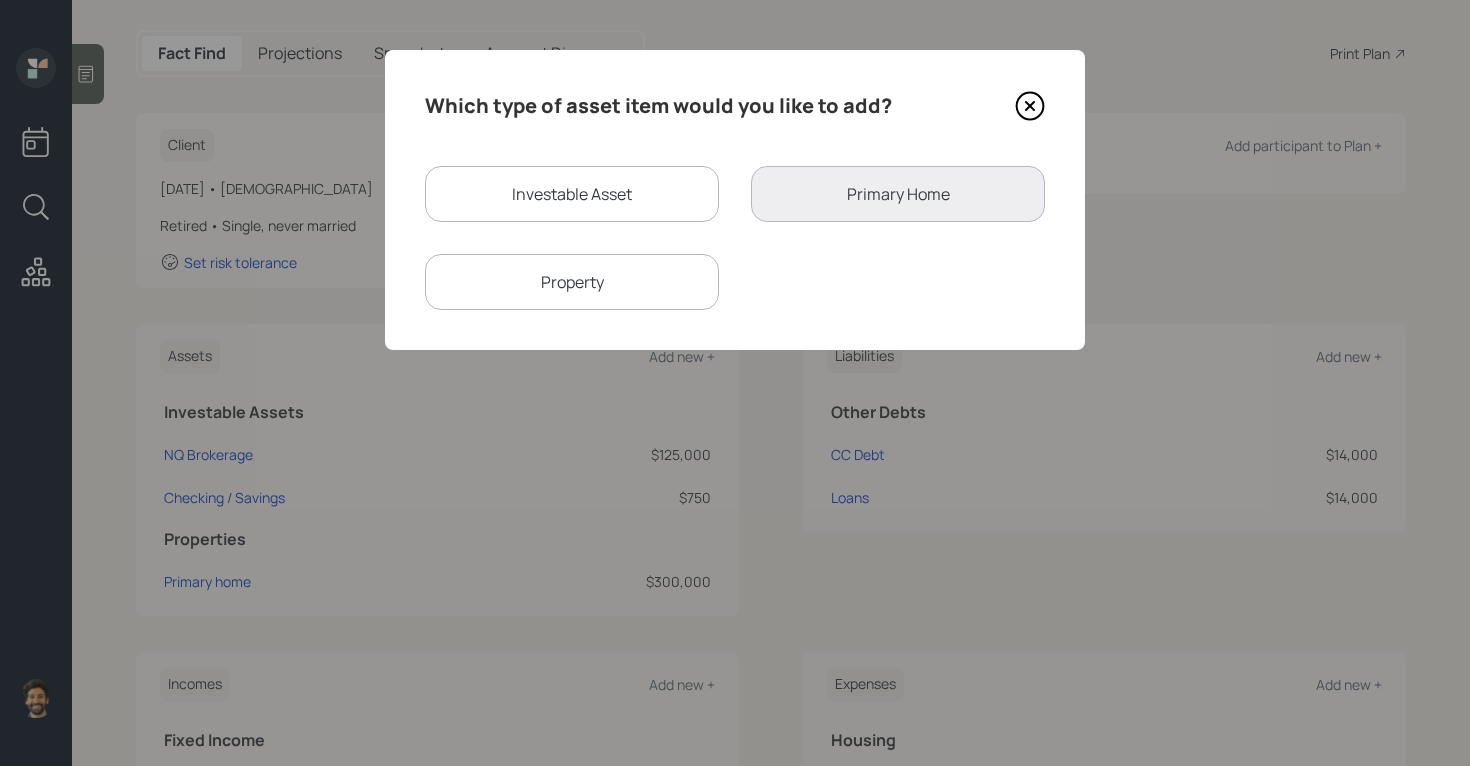 click on "Investable Asset" at bounding box center (572, 194) 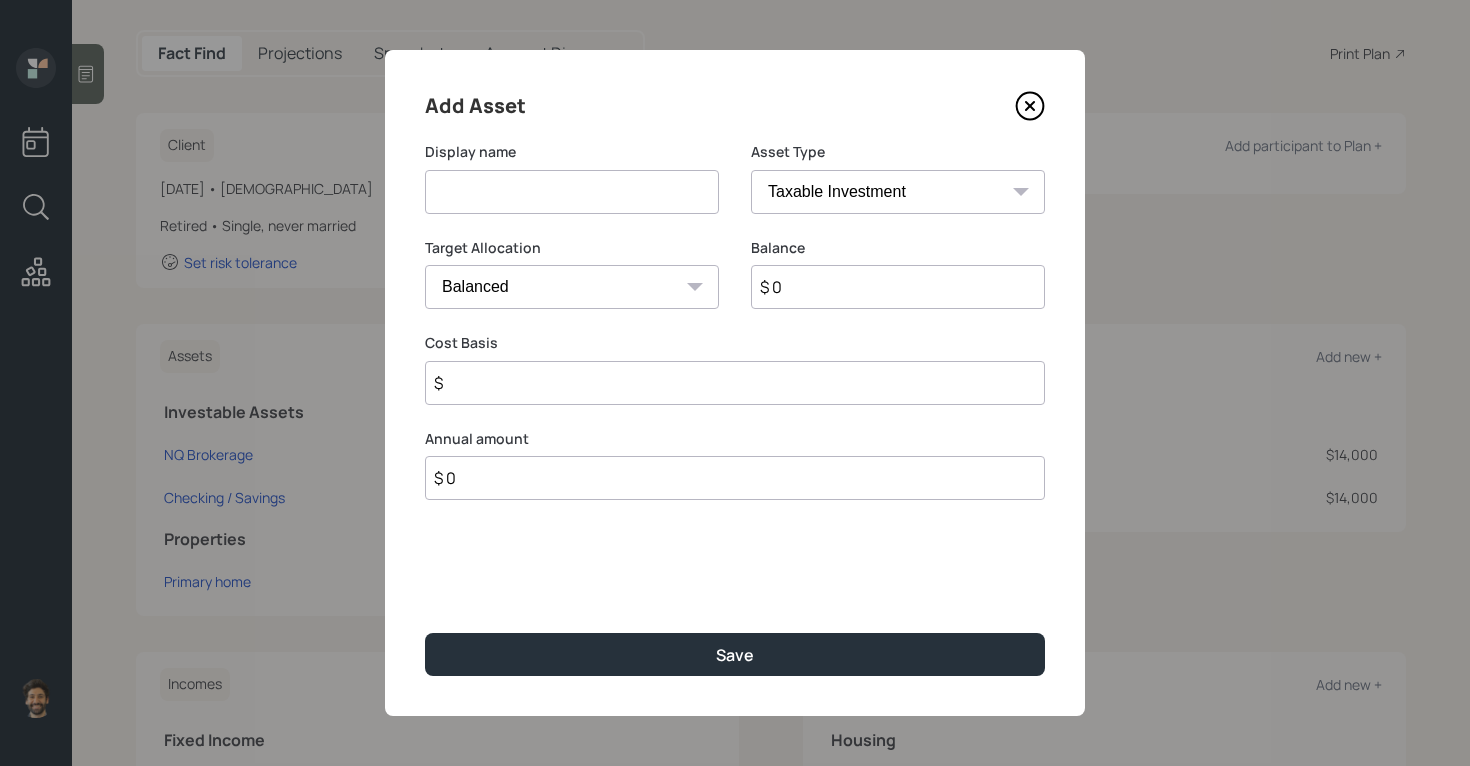 click at bounding box center (572, 192) 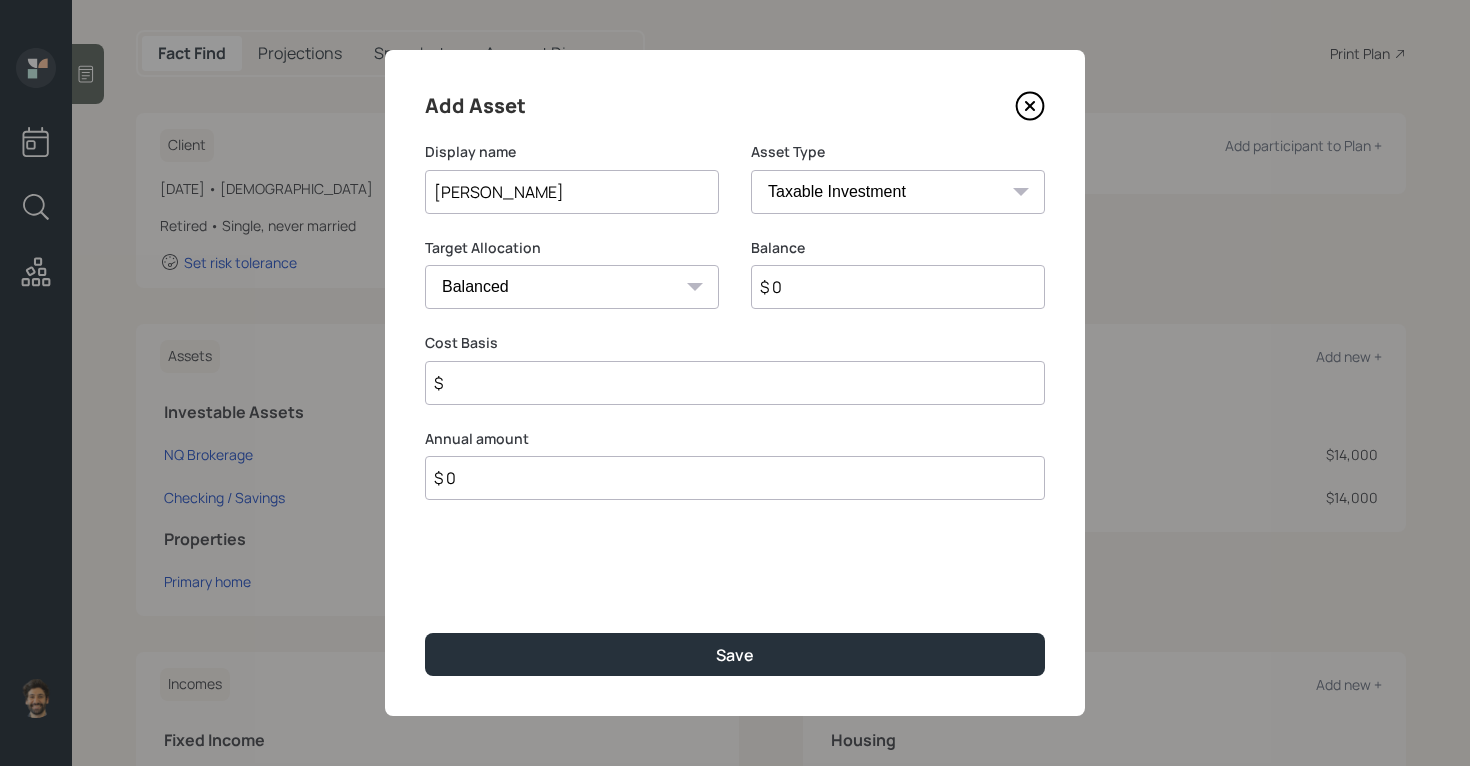 type on "[PERSON_NAME]" 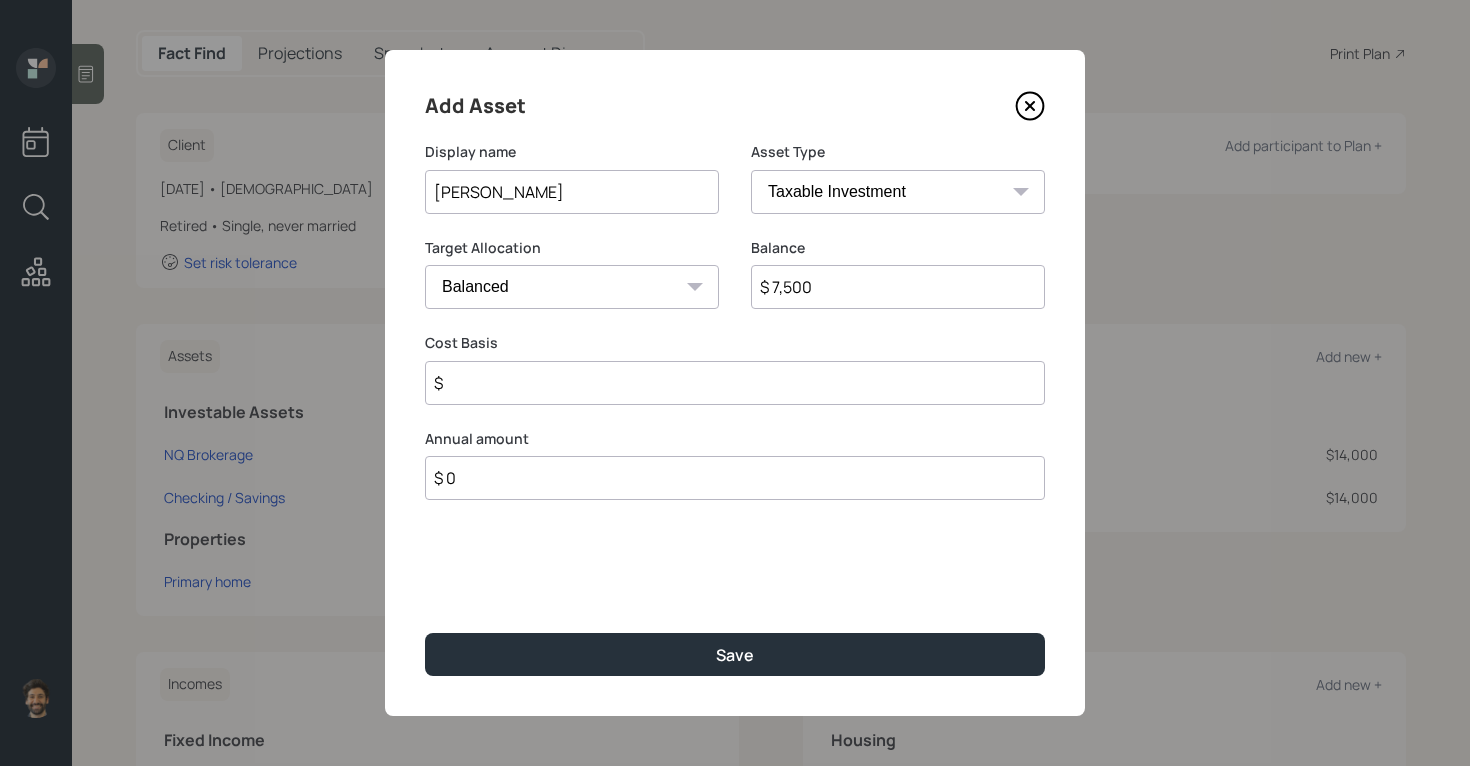 type on "$ 7,500" 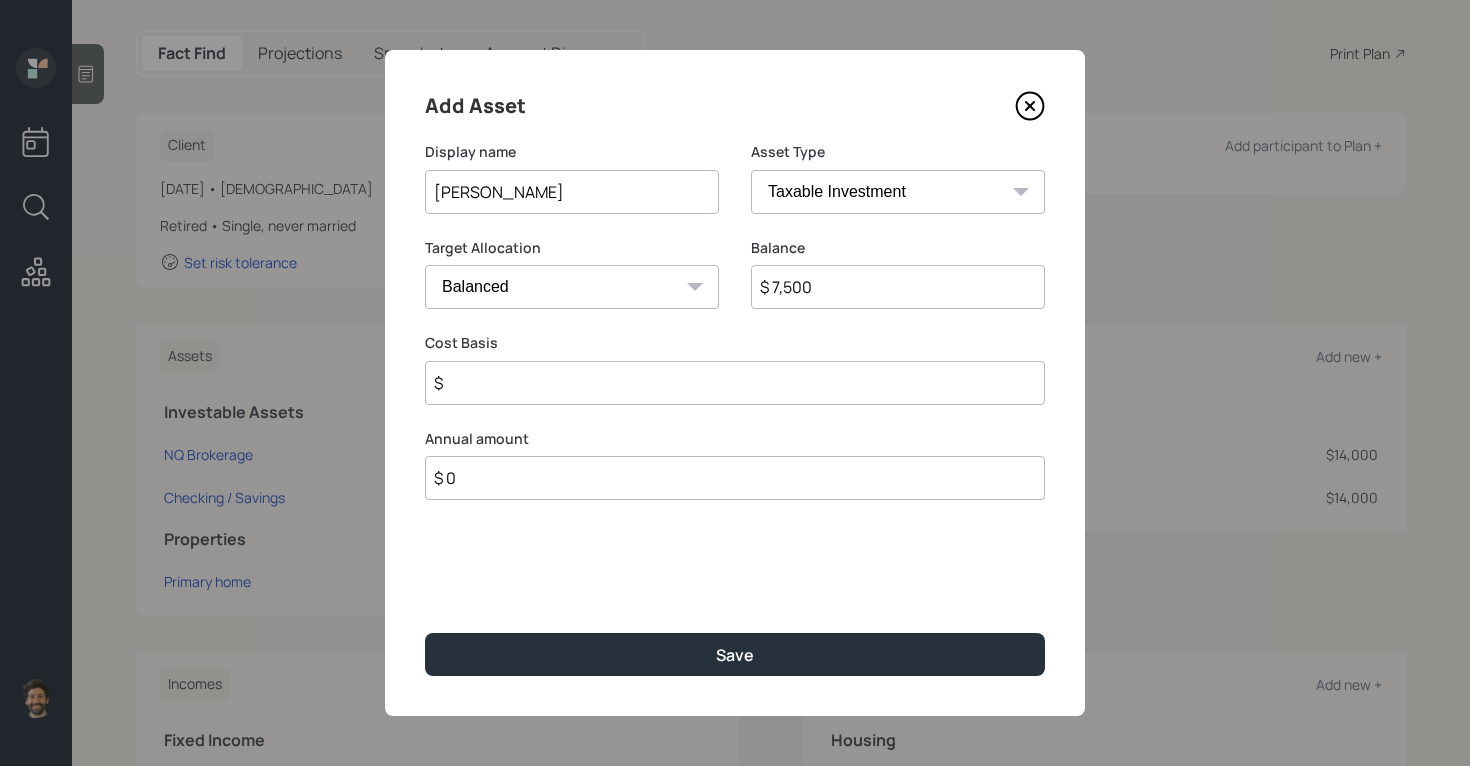 click on "SEP [PERSON_NAME] IRA 401(k) [PERSON_NAME] 401(k) 403(b) [PERSON_NAME] 403(b) 457(b) [PERSON_NAME] 457(b) Health Savings Account 529 Taxable Investment Checking / Savings Emergency Fund" at bounding box center (898, 192) 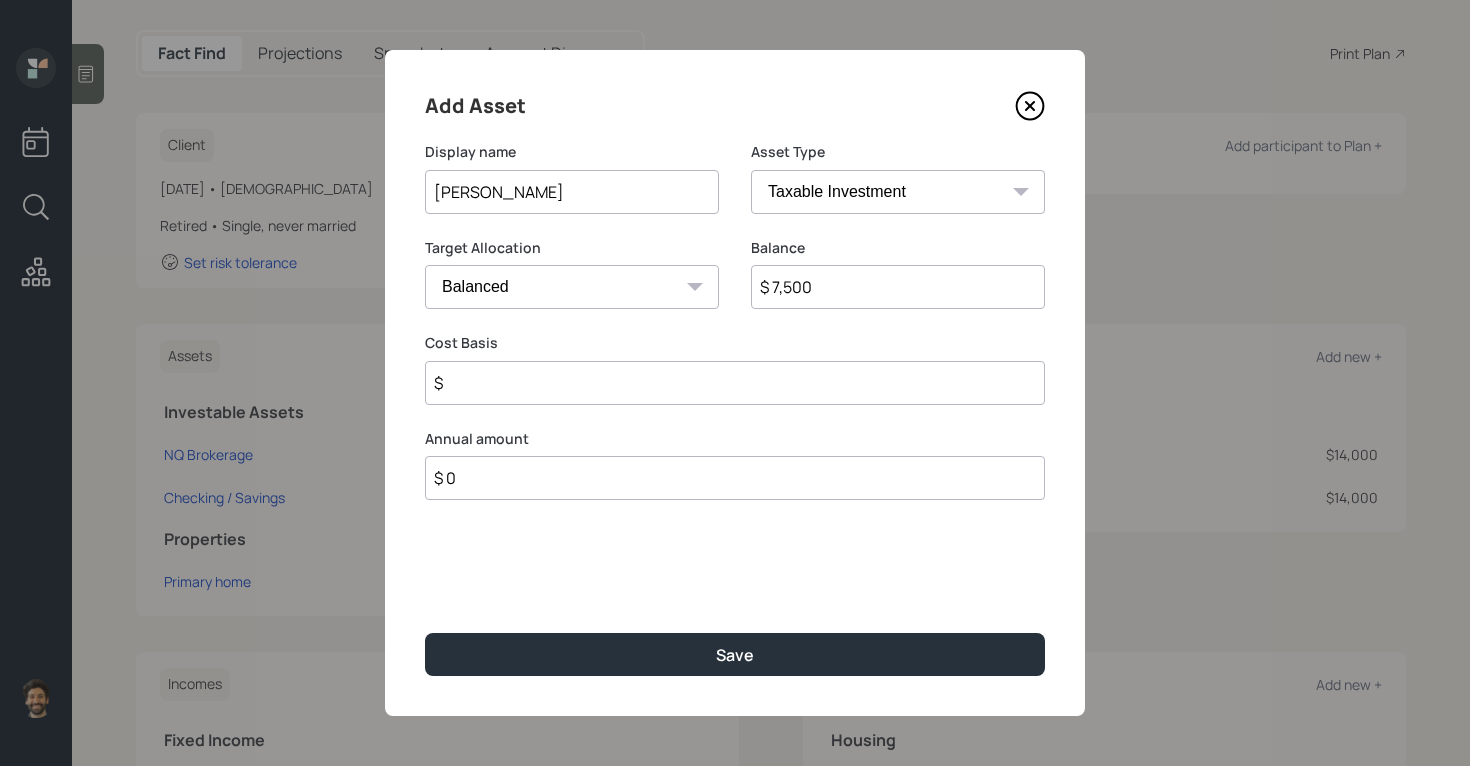 select on "roth_ira" 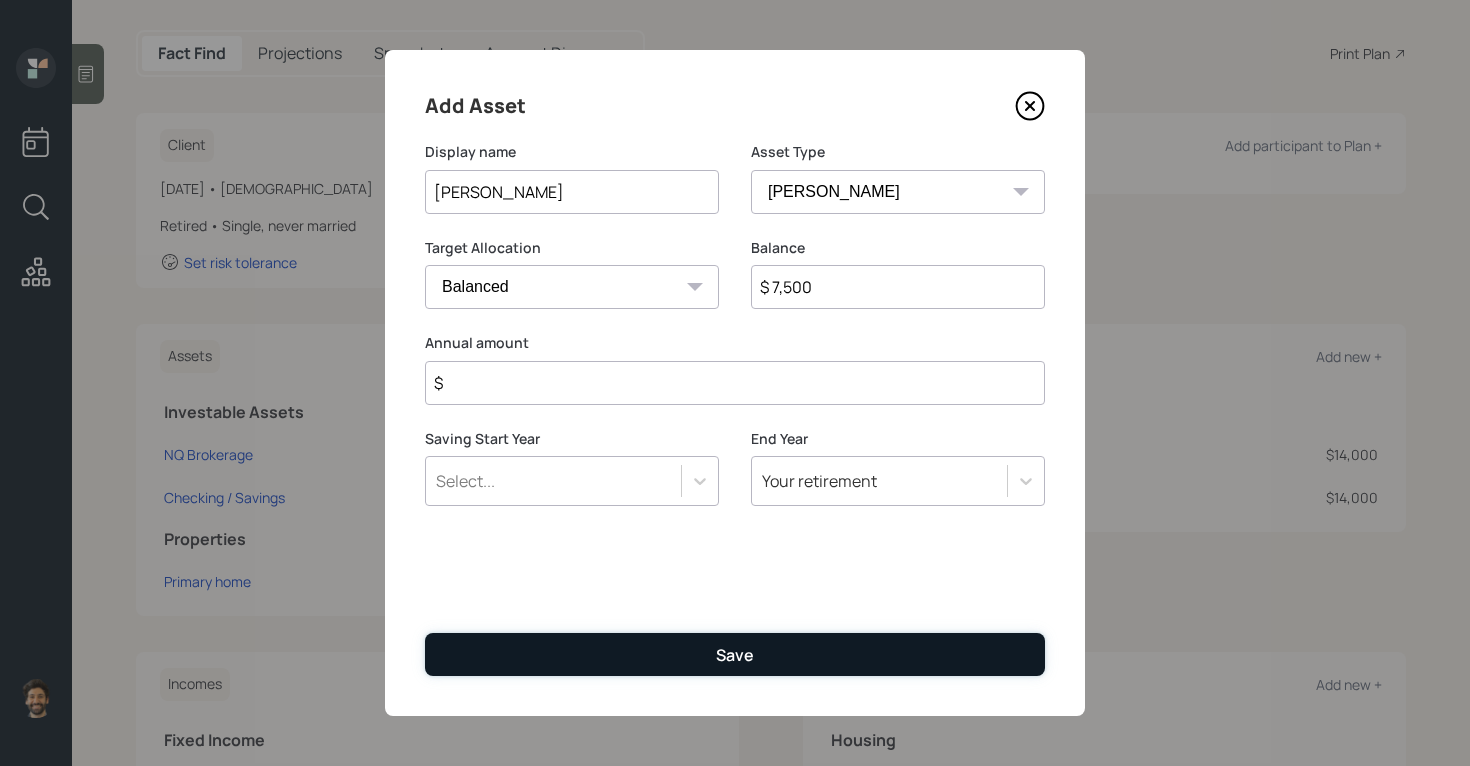 click on "Save" at bounding box center [735, 654] 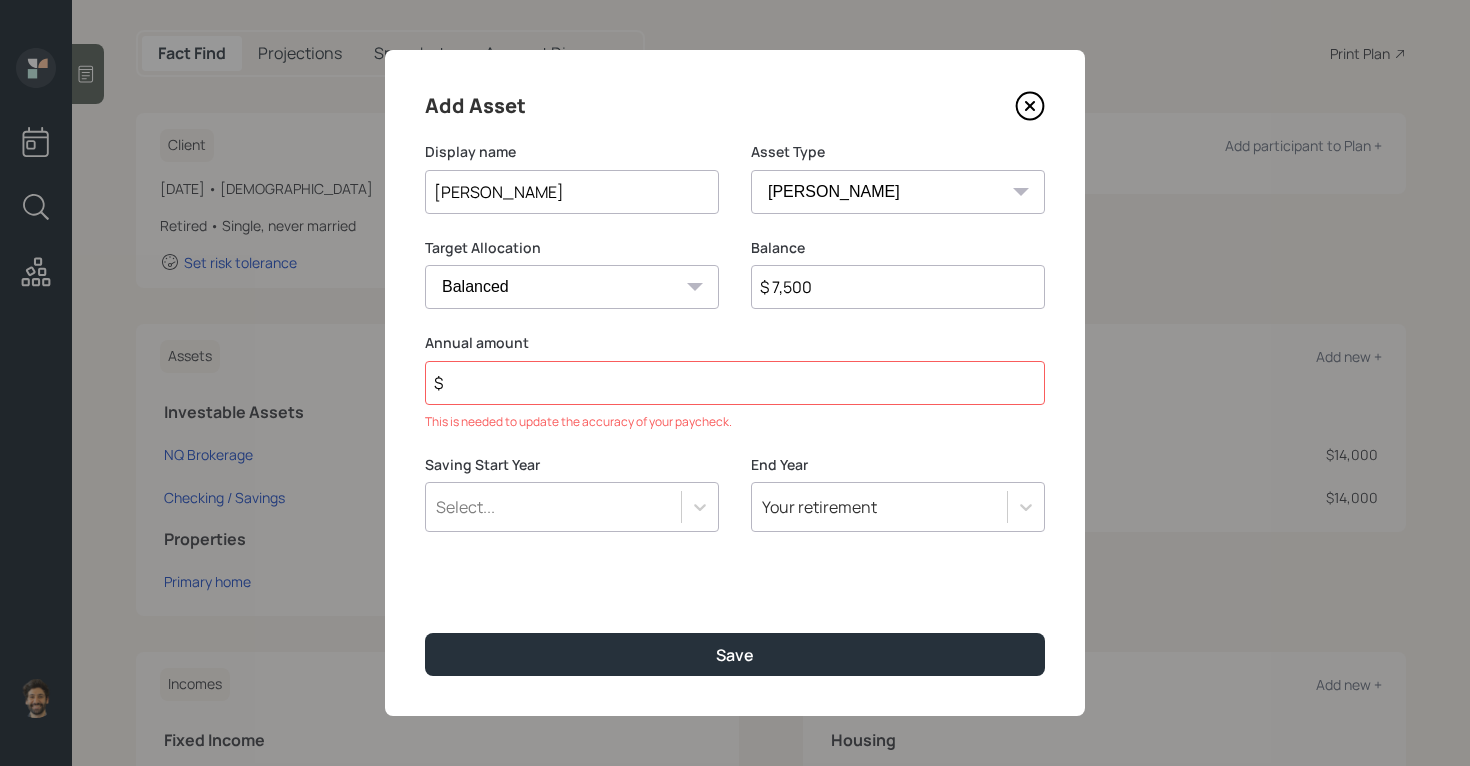 click on "$" at bounding box center (735, 383) 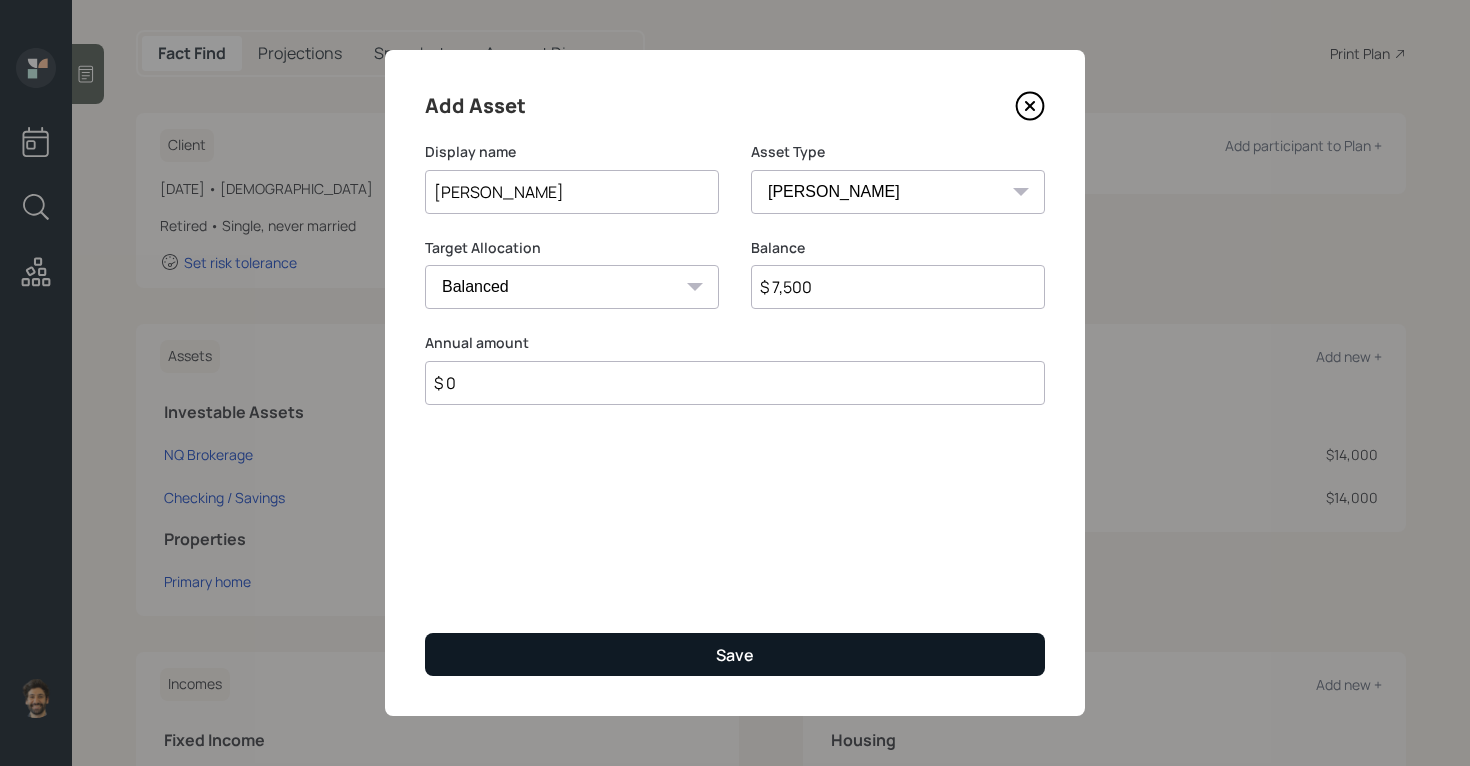 type on "$ 0" 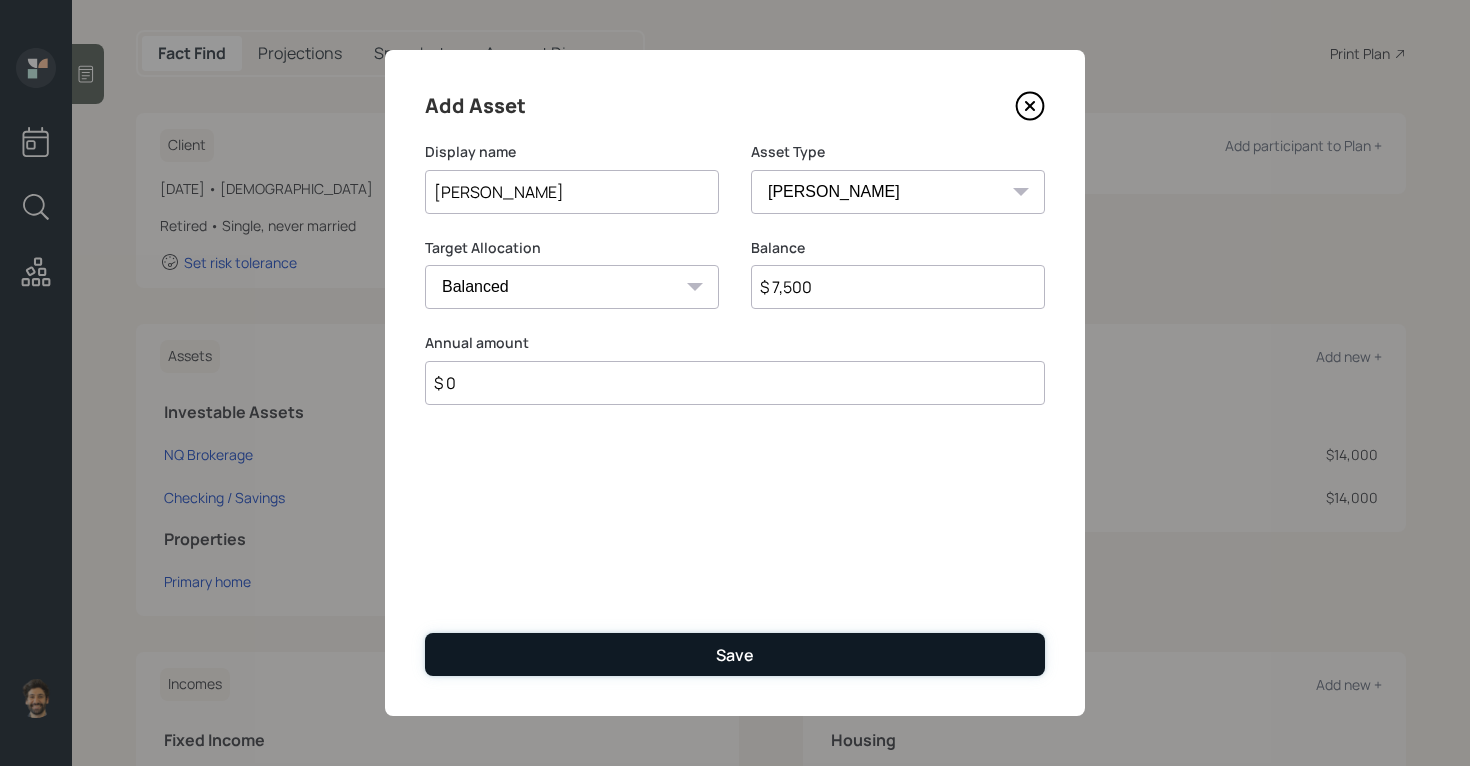 click on "Save" at bounding box center (735, 654) 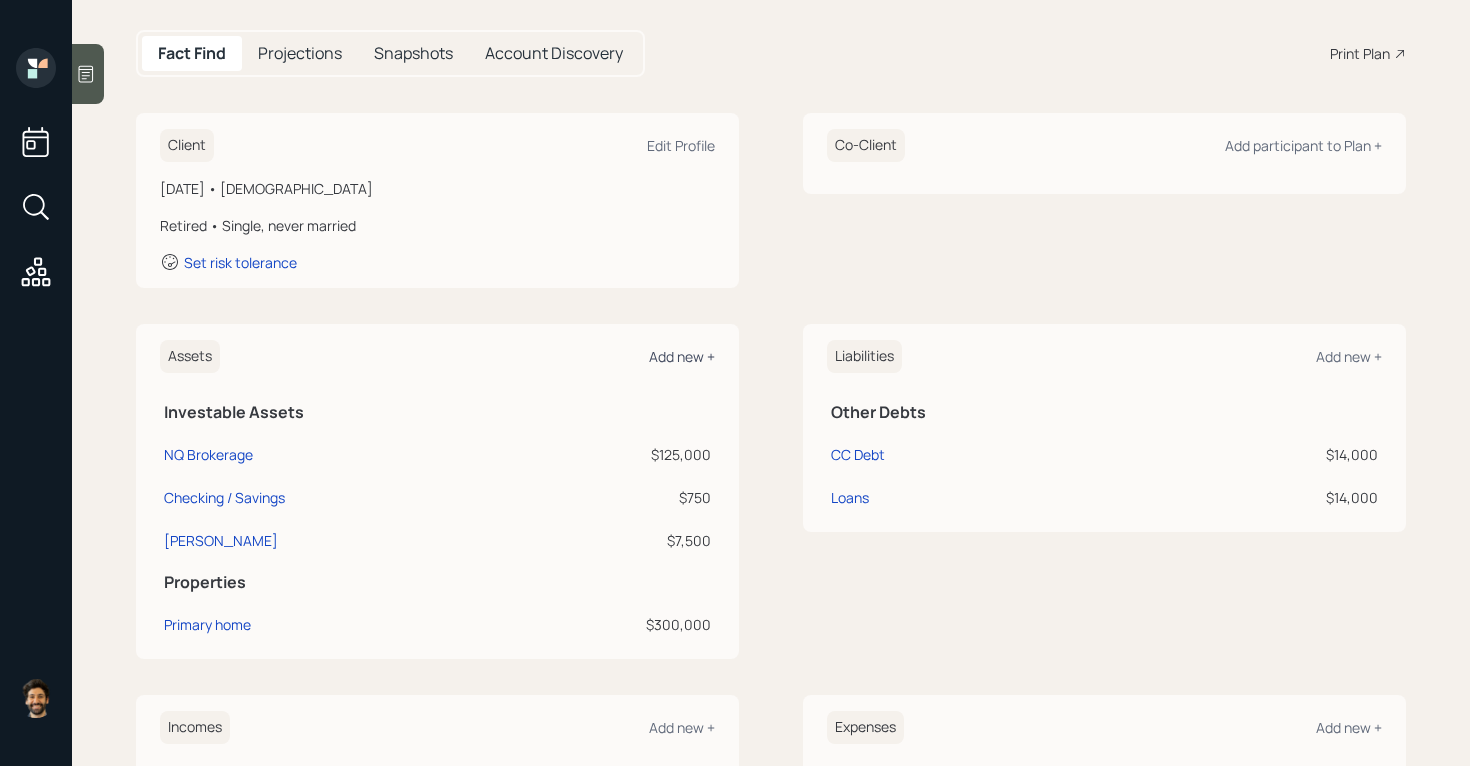 click on "Add new +" at bounding box center (682, 356) 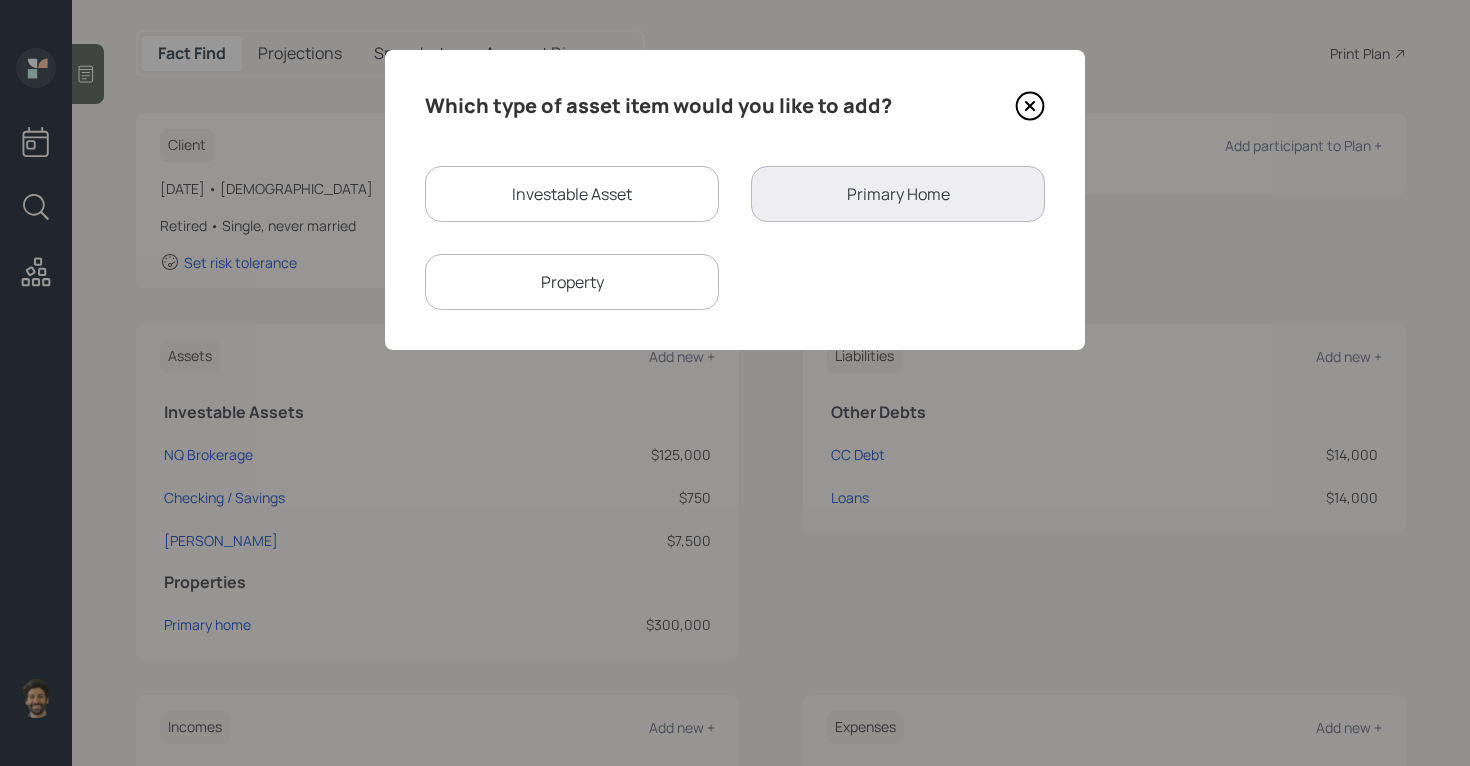 click on "Investable Asset" at bounding box center (572, 194) 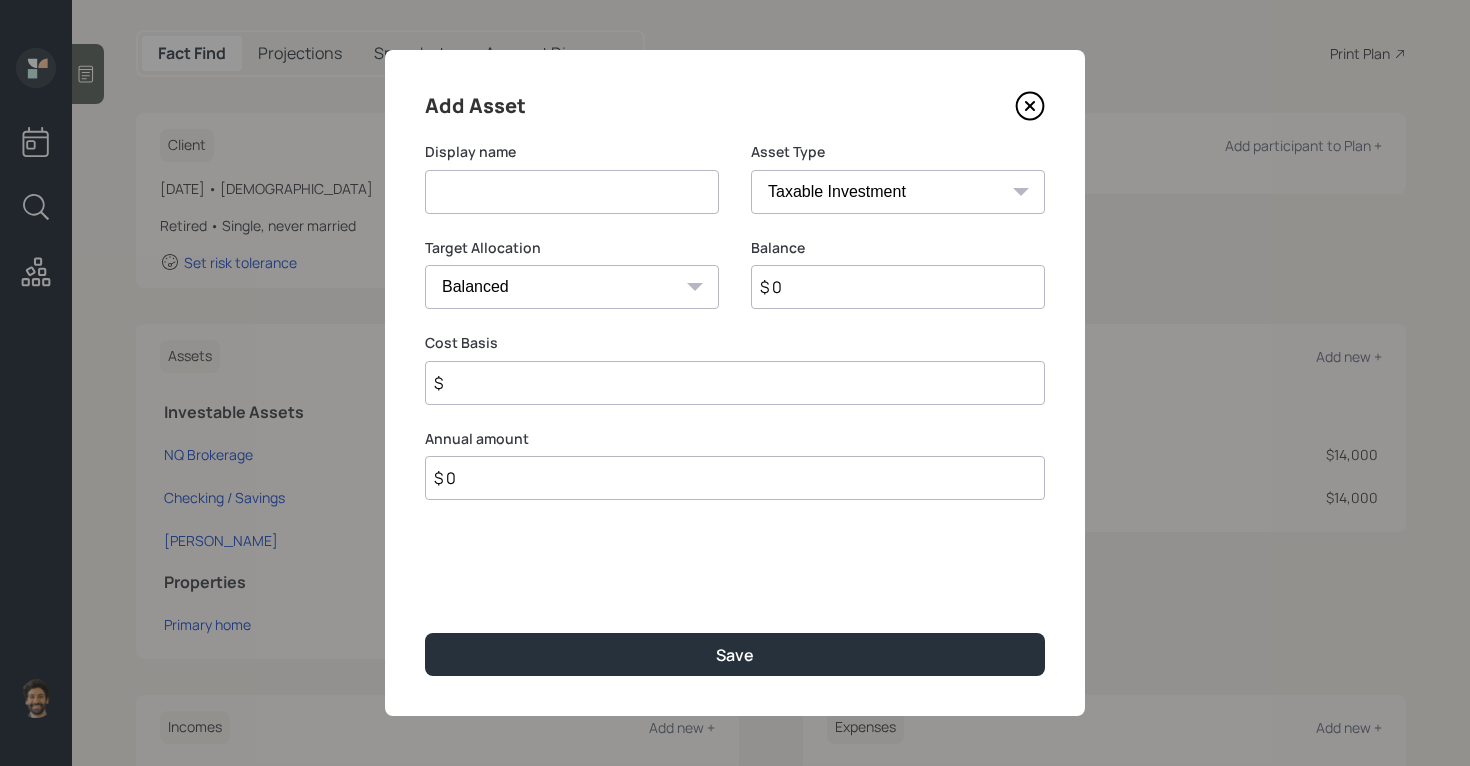 click at bounding box center [572, 192] 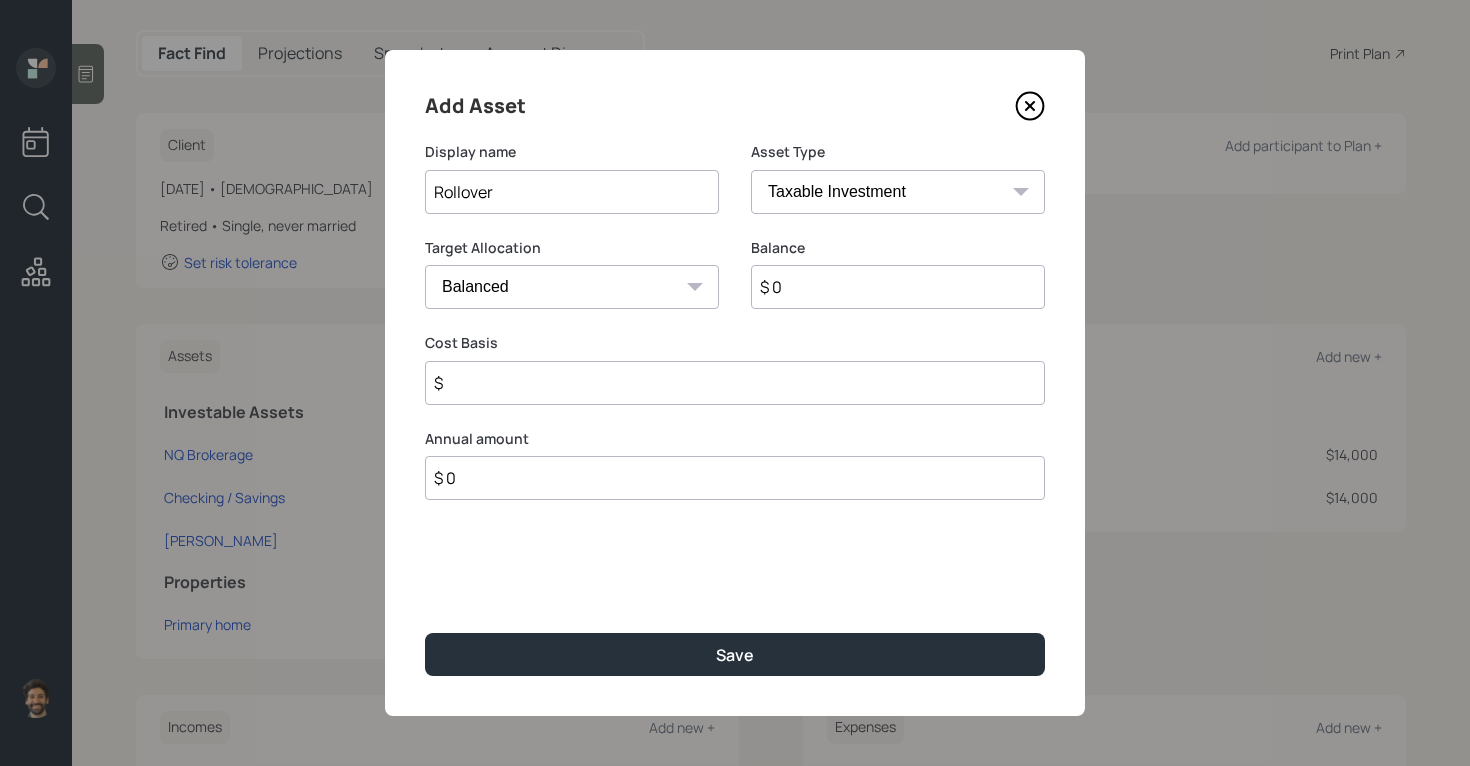 type on "Rollover" 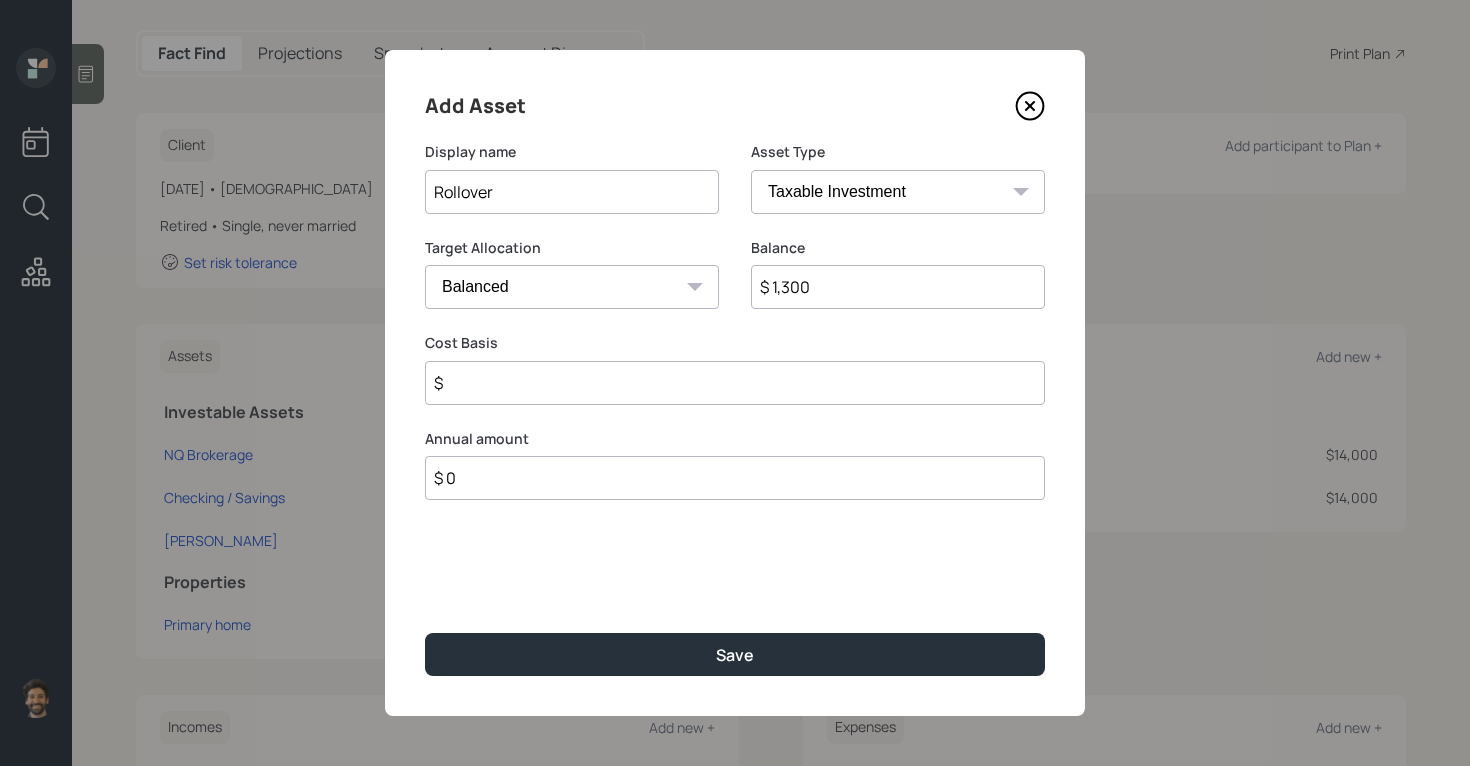 type on "$ 1,300" 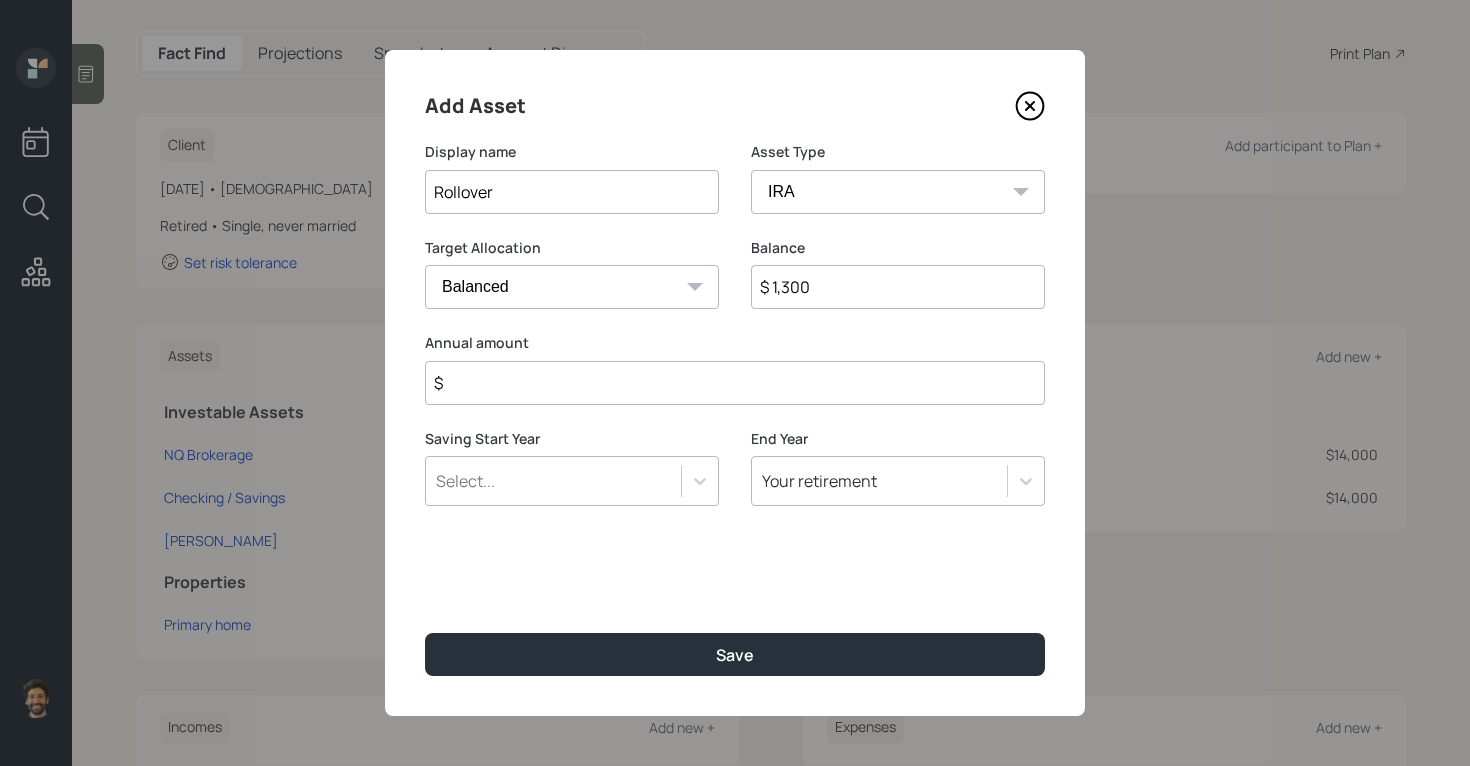 click on "$" at bounding box center (735, 383) 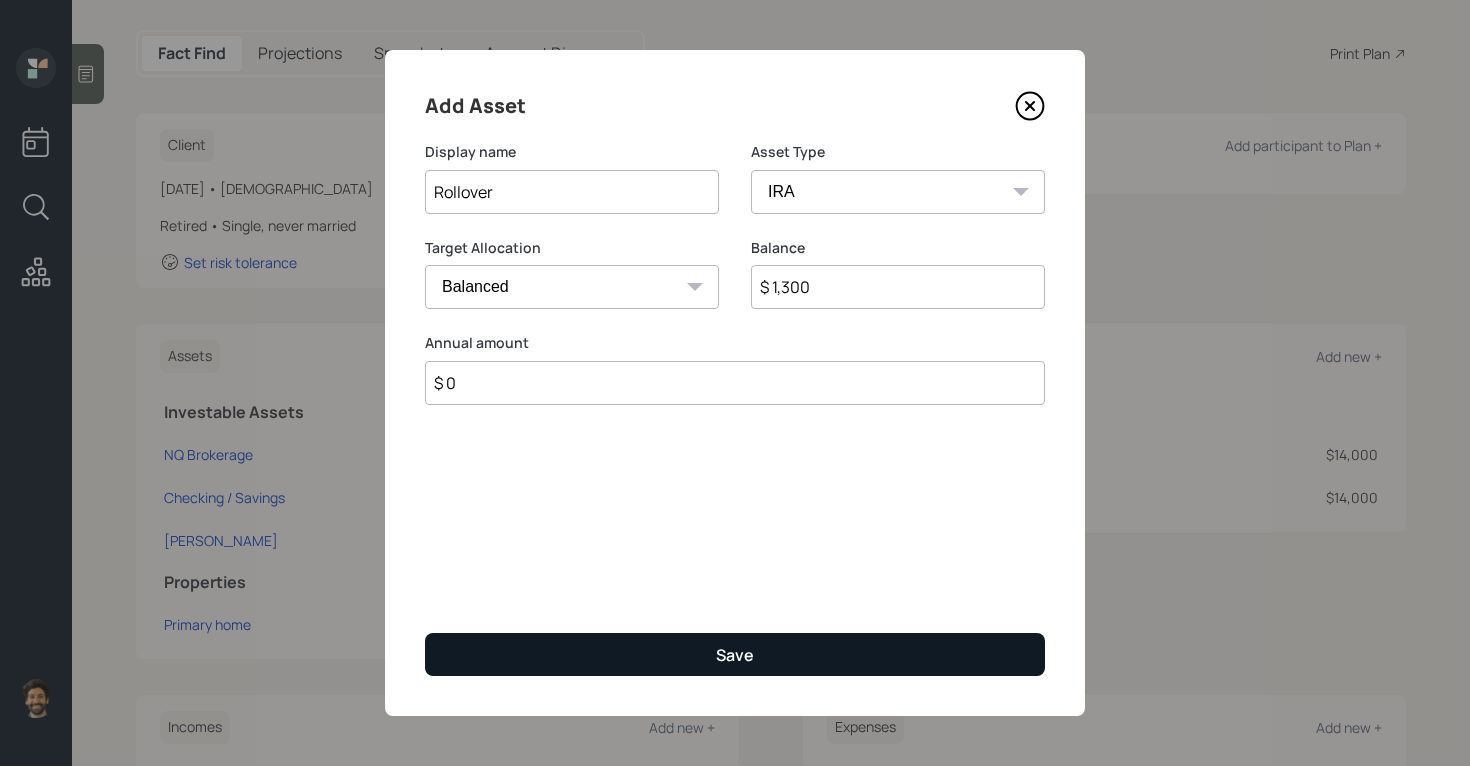 type on "$ 0" 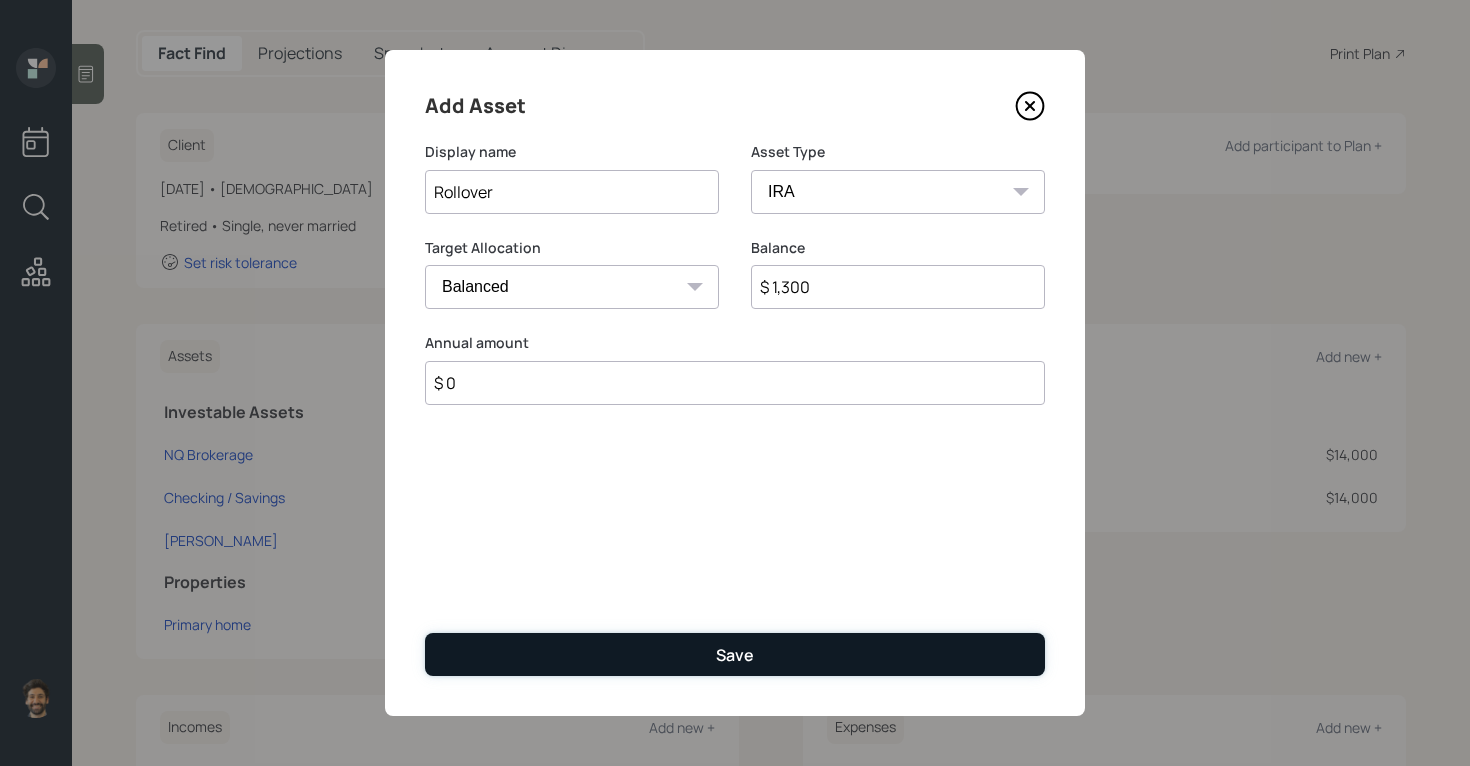click on "Save" at bounding box center [735, 654] 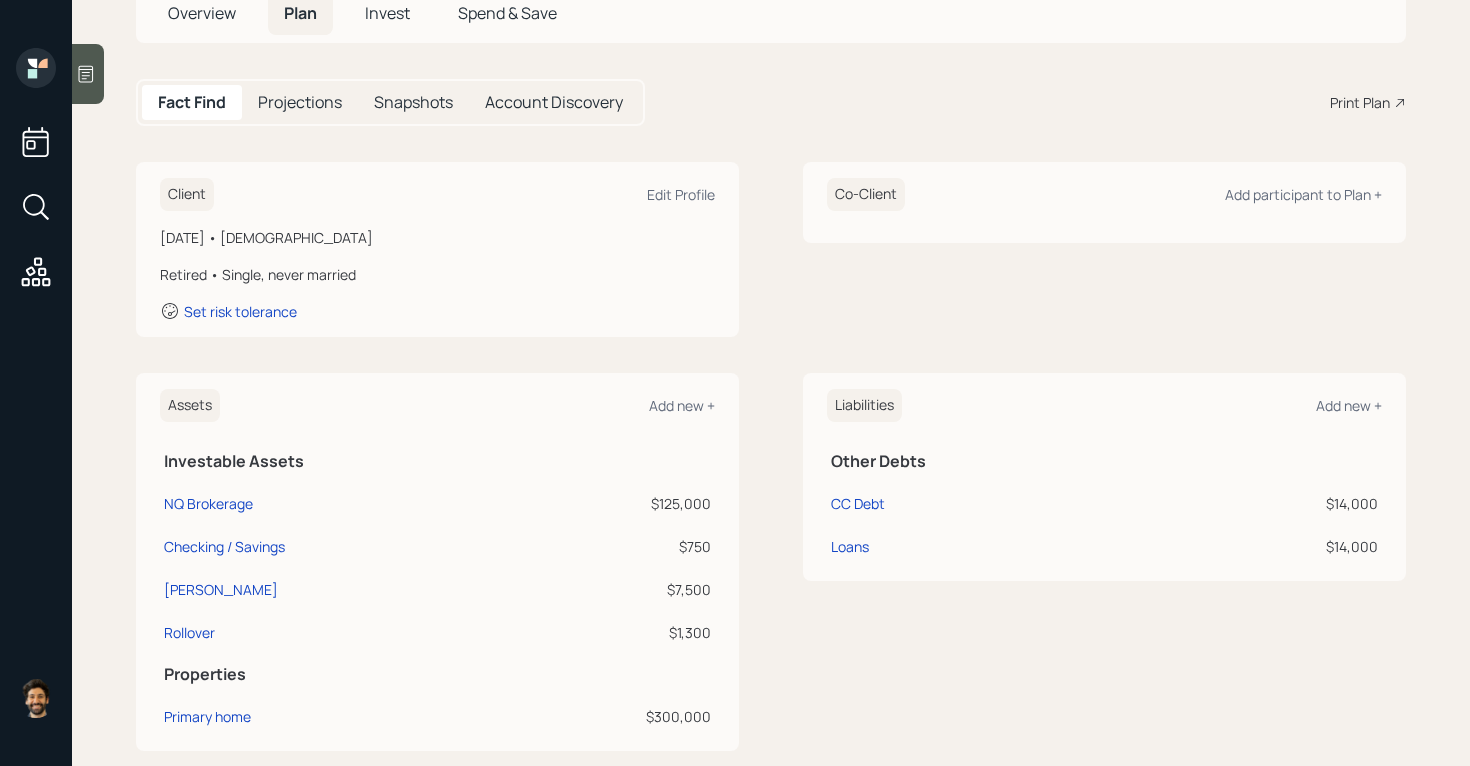 scroll, scrollTop: 0, scrollLeft: 0, axis: both 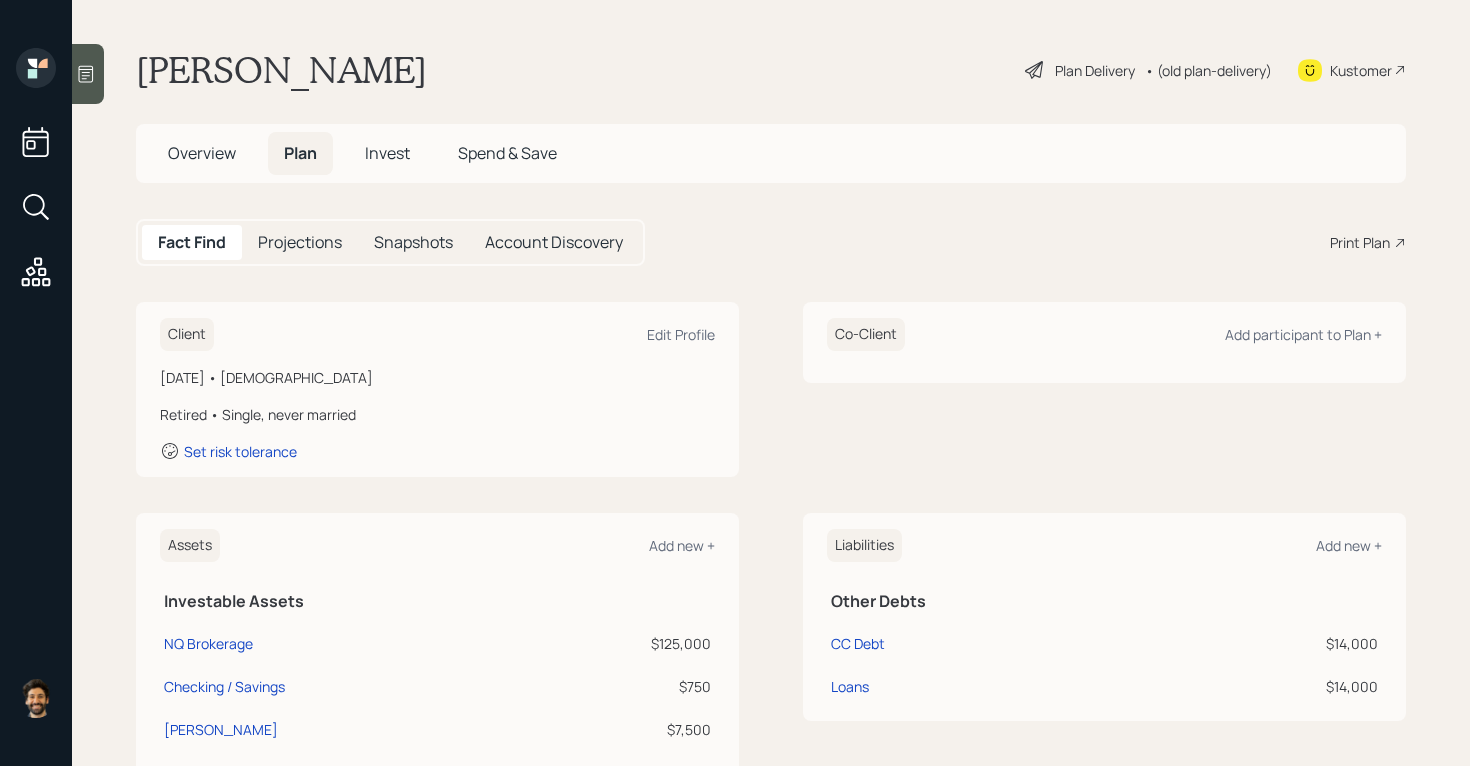 click on "Invest" at bounding box center [387, 153] 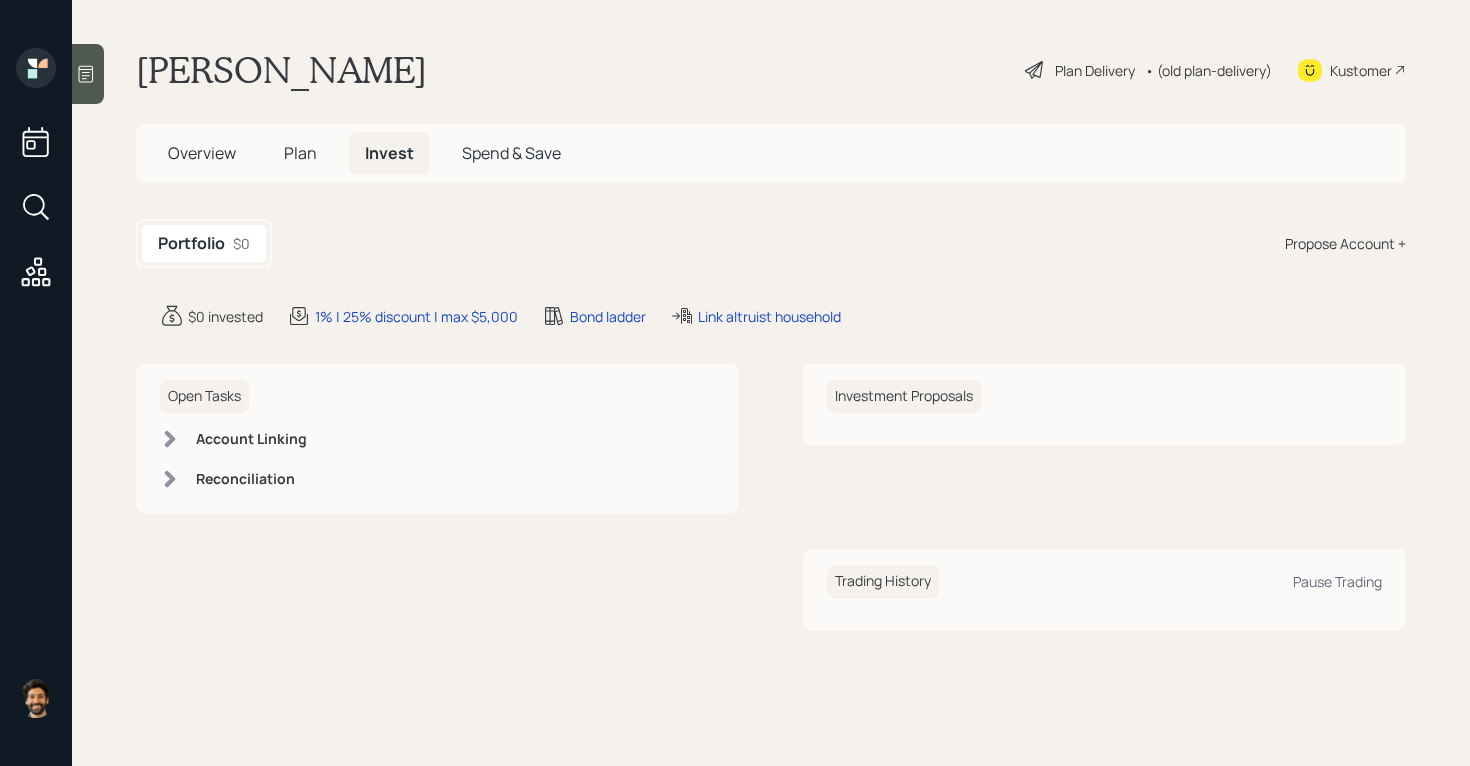 click on "Propose Account +" at bounding box center (1345, 243) 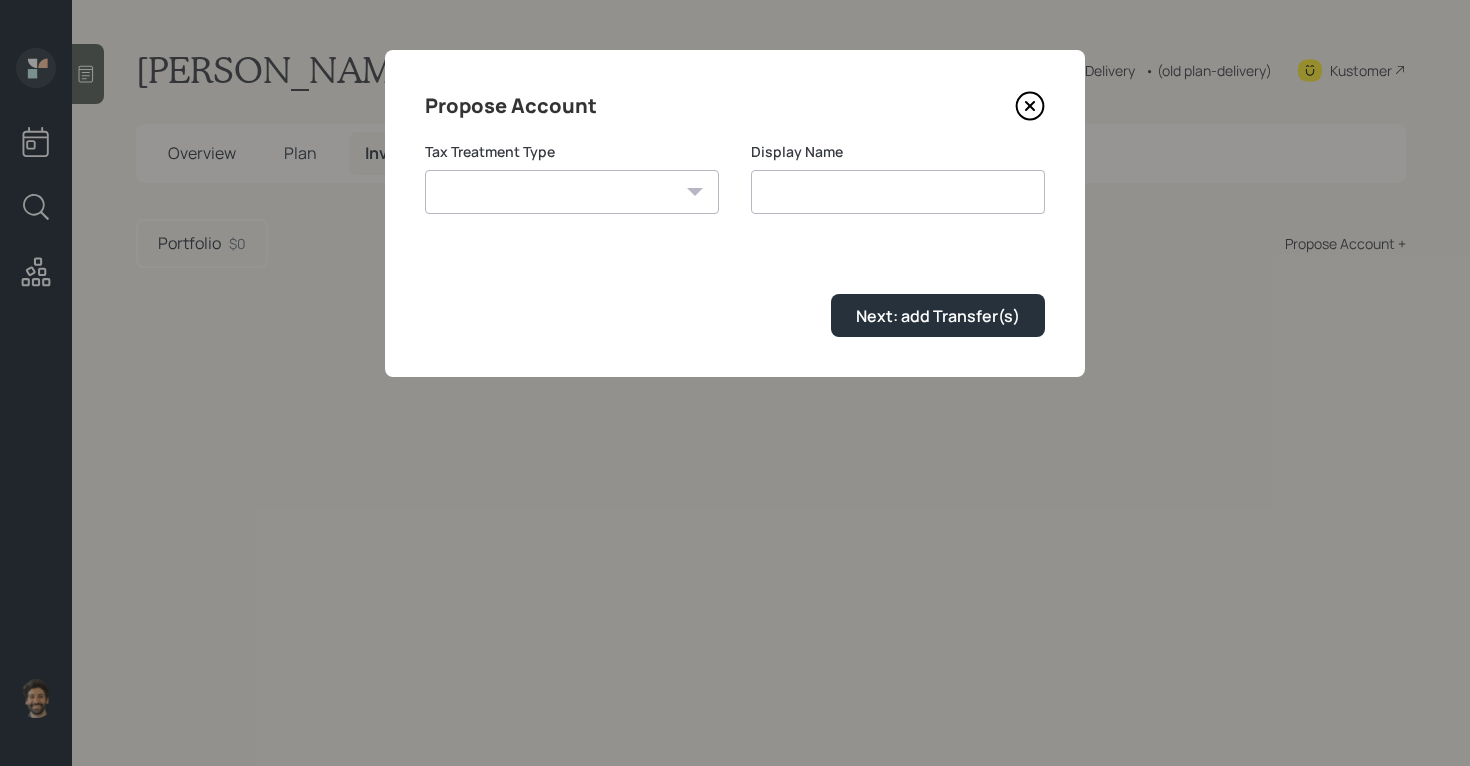 click on "[PERSON_NAME] Taxable Traditional" at bounding box center (572, 192) 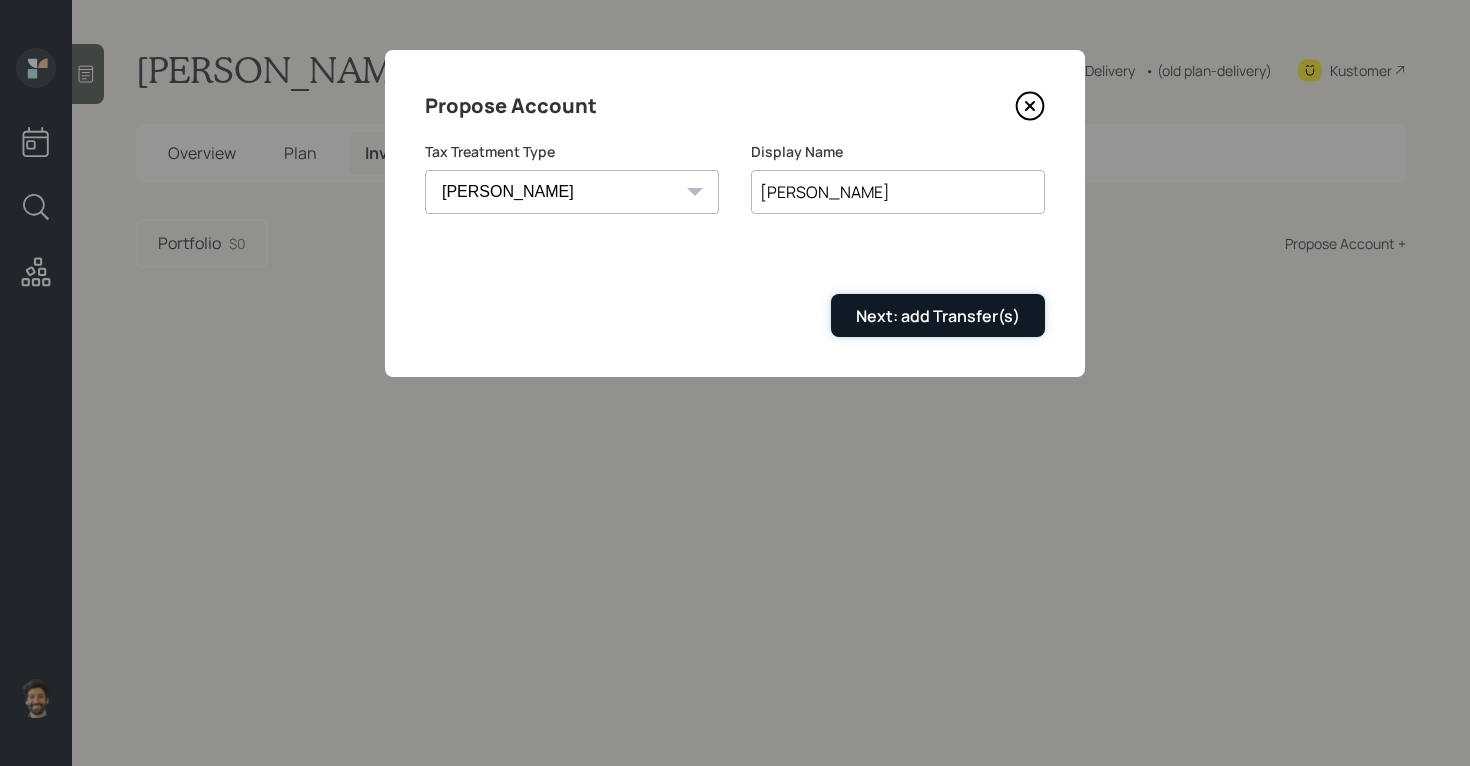 click on "Next: add Transfer(s)" at bounding box center [938, 316] 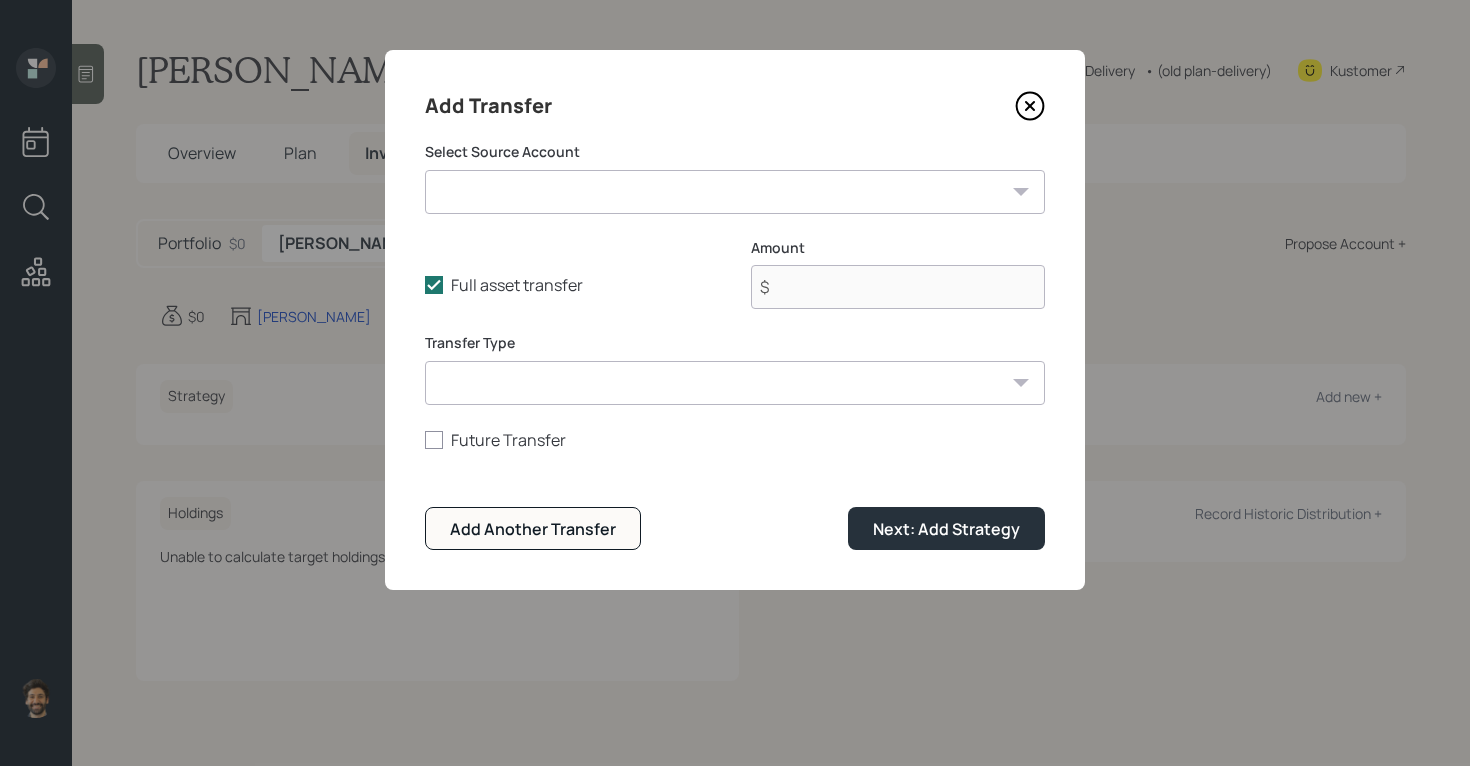 click on "NQ Brokerage  ($125,000 | Taxable Investment) Checking / Savings ($750 | Emergency Fund) [PERSON_NAME] ($7,500 | [PERSON_NAME]) Rollover ($1,300 | IRA)" at bounding box center [735, 192] 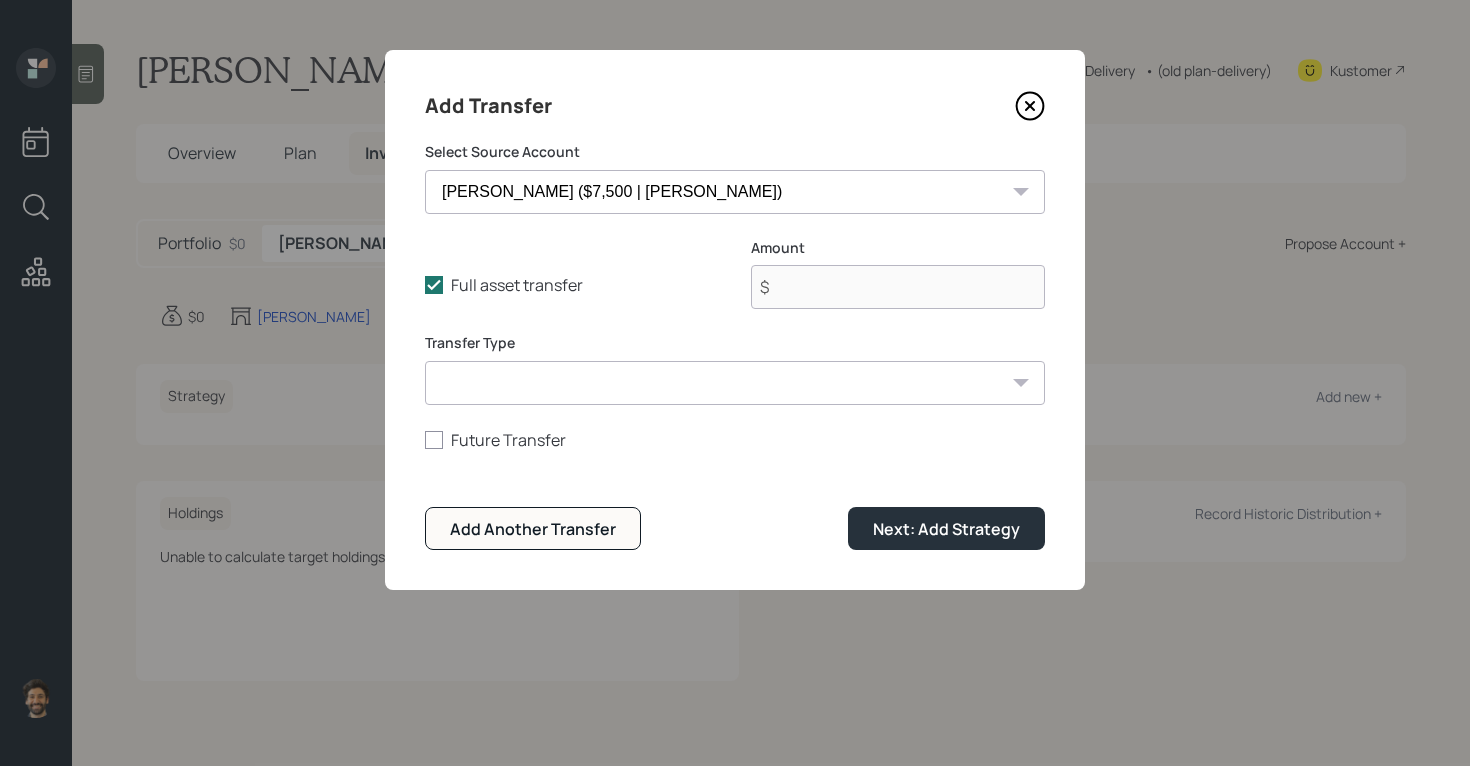type on "$ 7,500" 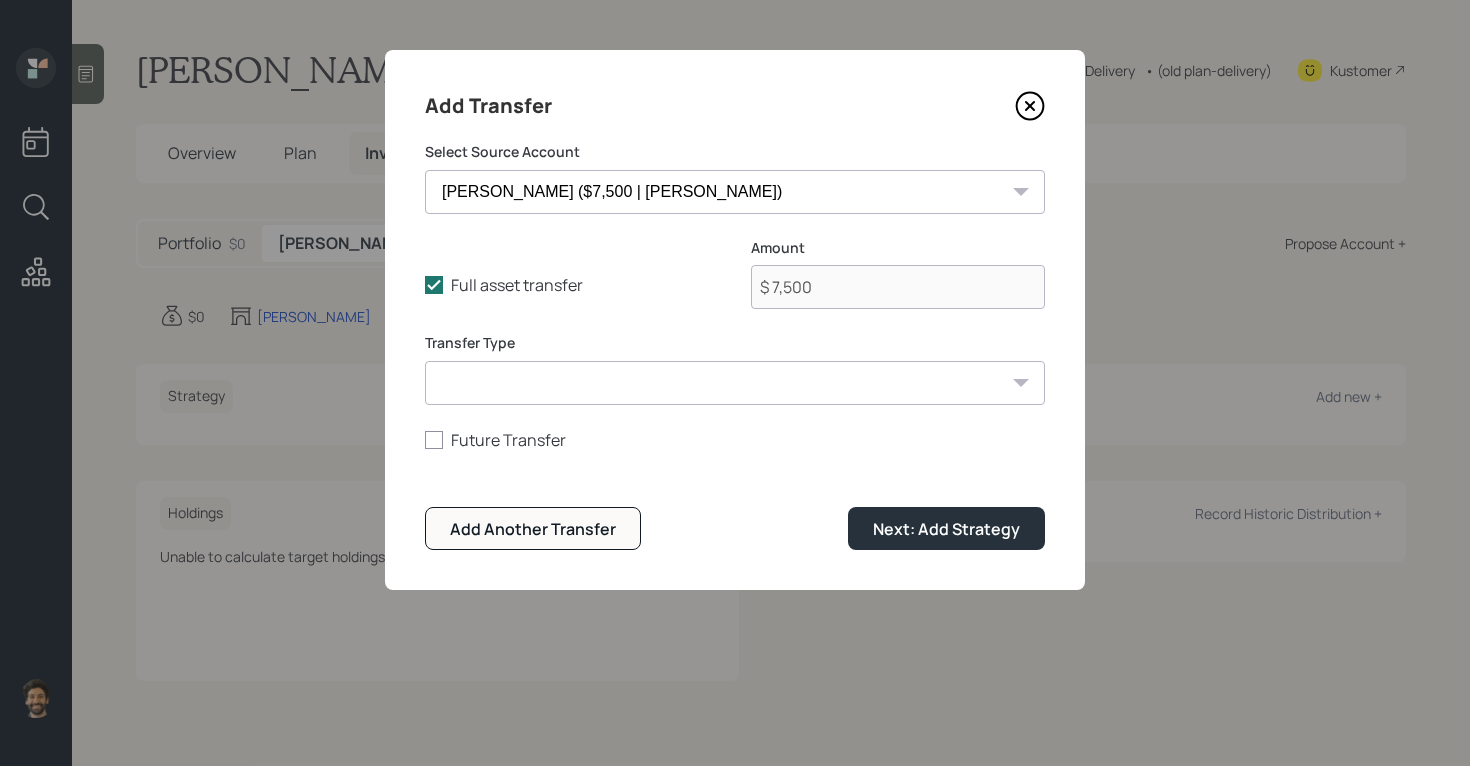 click on "ACAT Transfer Non ACAT Transfer Capitalize Rollover Rollover Deposit" at bounding box center [735, 383] 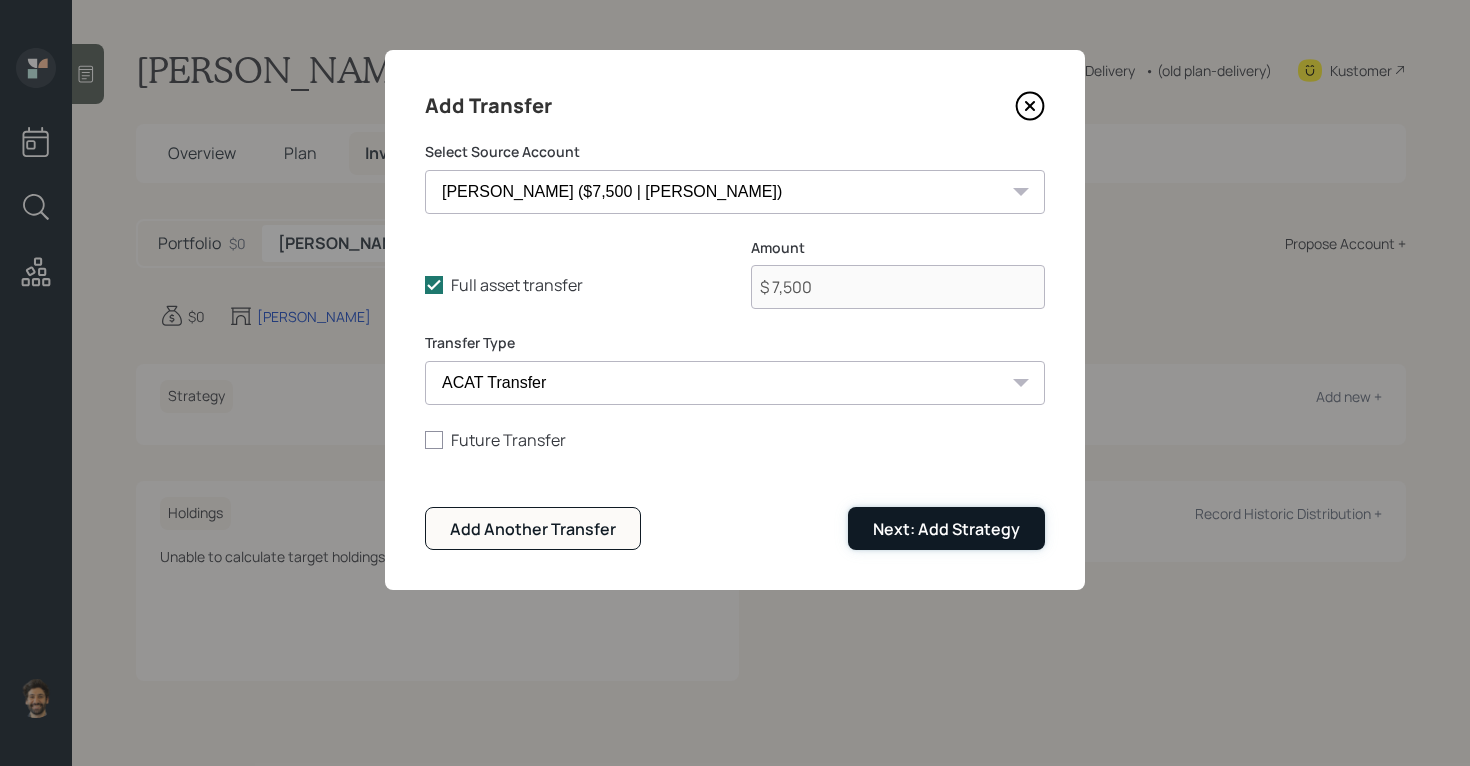 click on "Next: Add Strategy" at bounding box center (946, 529) 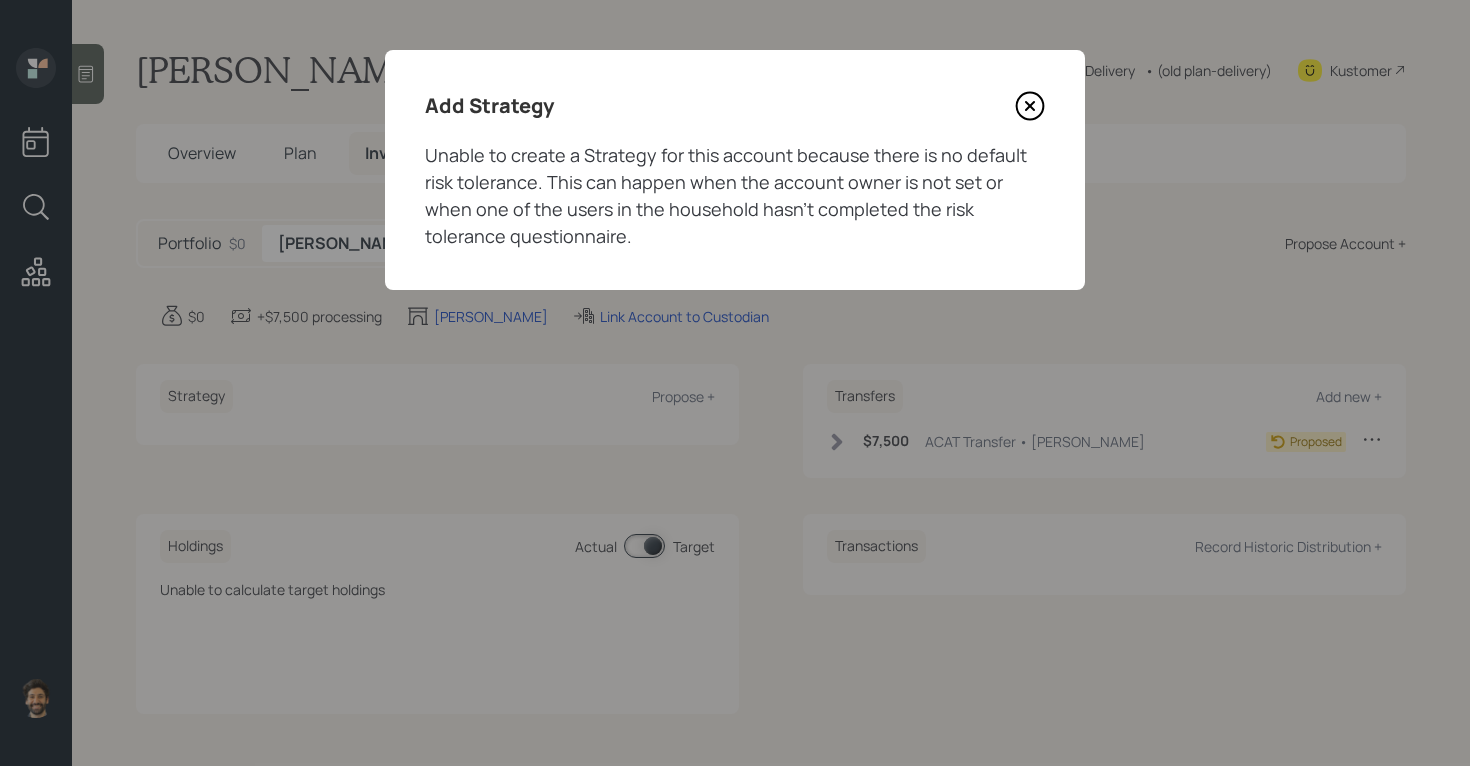 click 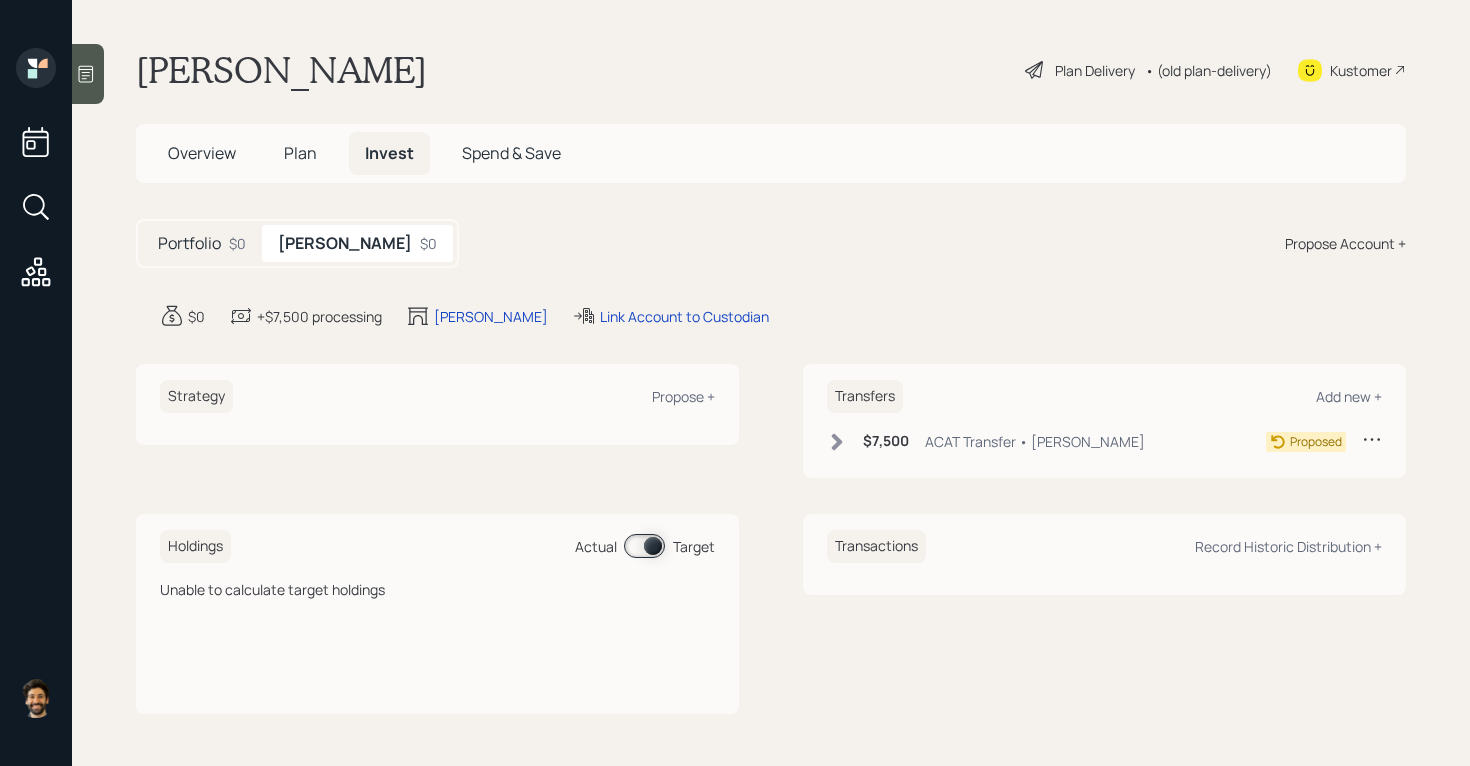 click on "Propose Account +" at bounding box center [1345, 243] 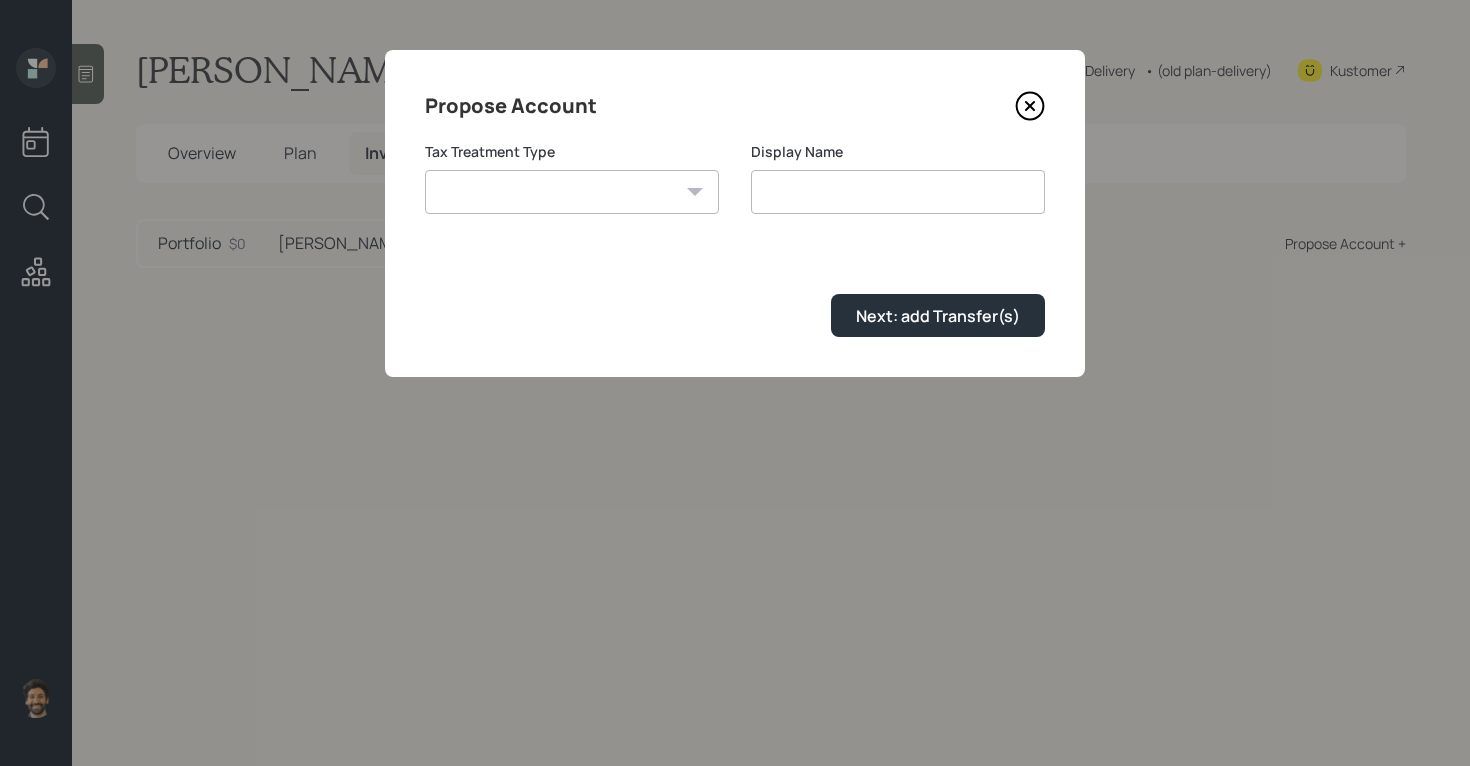 click on "[PERSON_NAME] Taxable Traditional" at bounding box center [572, 192] 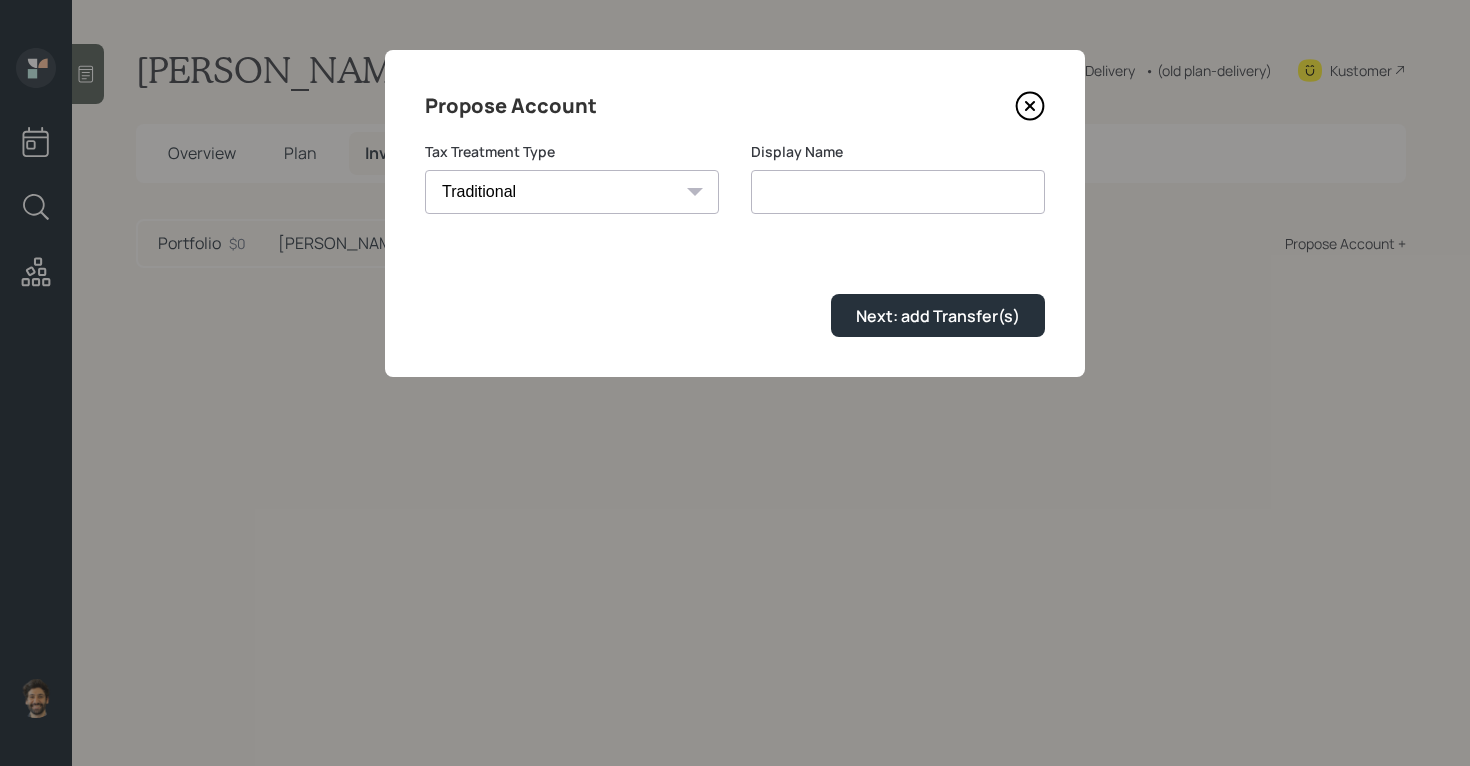 type on "Traditional" 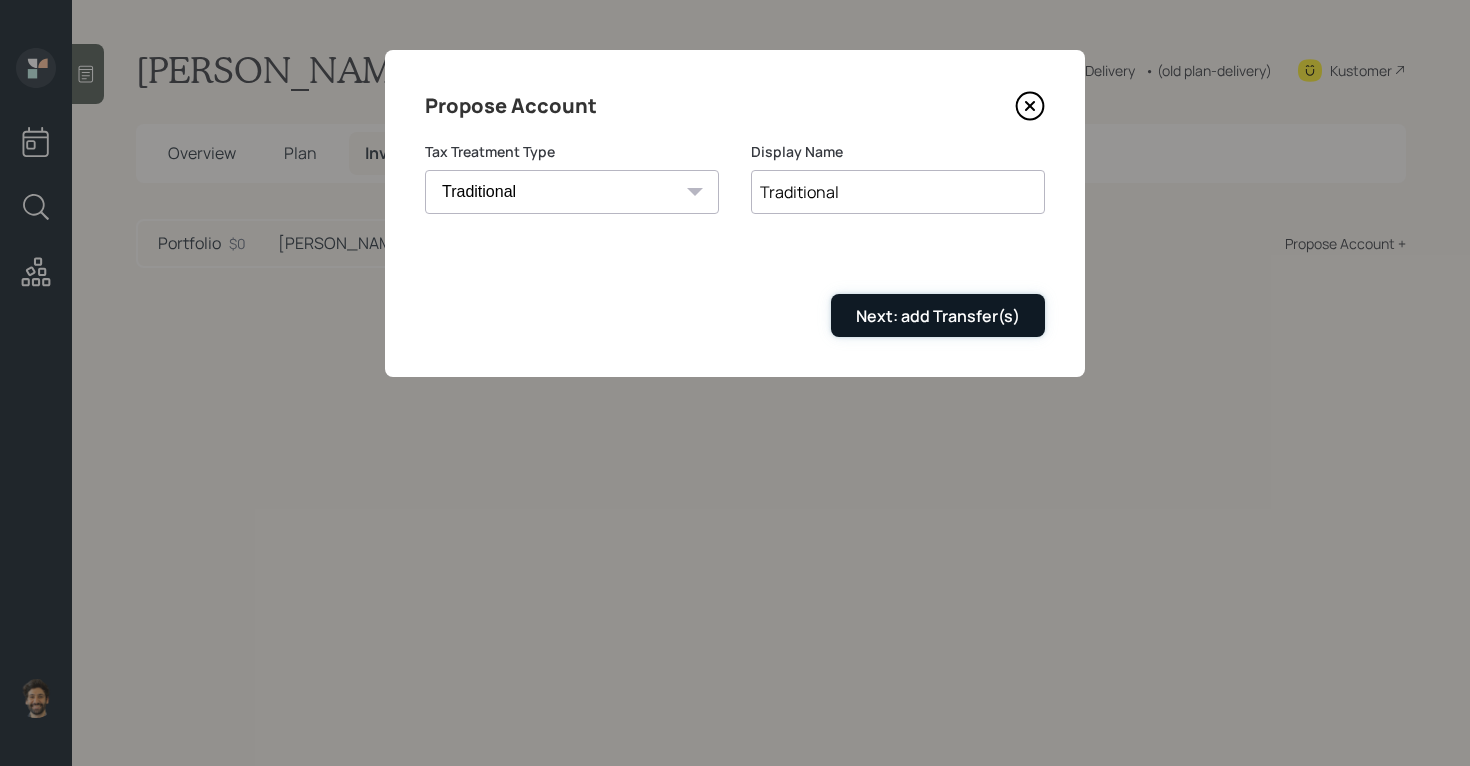 click on "Next: add Transfer(s)" at bounding box center (938, 315) 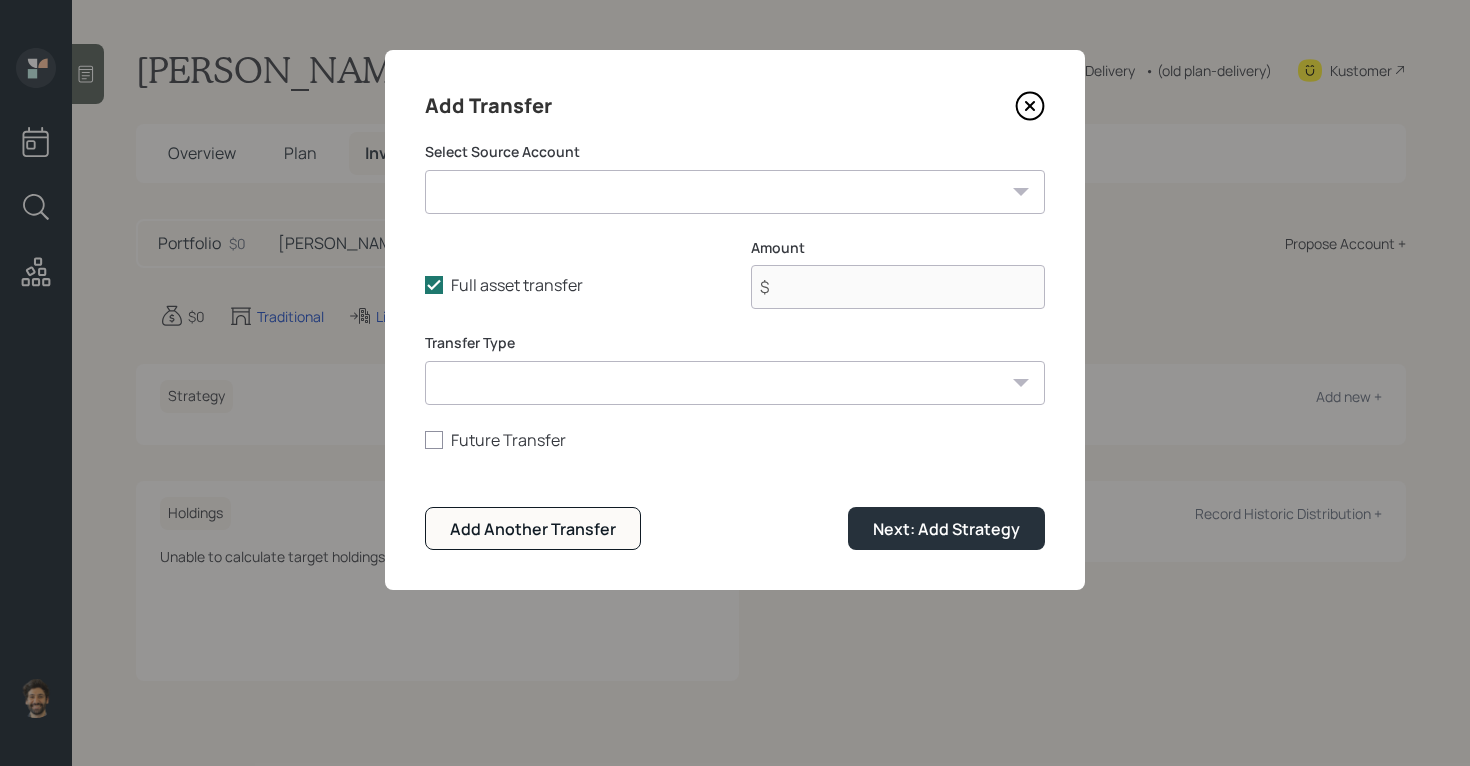 click on "NQ Brokerage  ($125,000 | Taxable Investment) Checking / Savings ($750 | Emergency Fund) [PERSON_NAME] ($7,500 | [PERSON_NAME]) Rollover ($1,300 | IRA)" at bounding box center [735, 192] 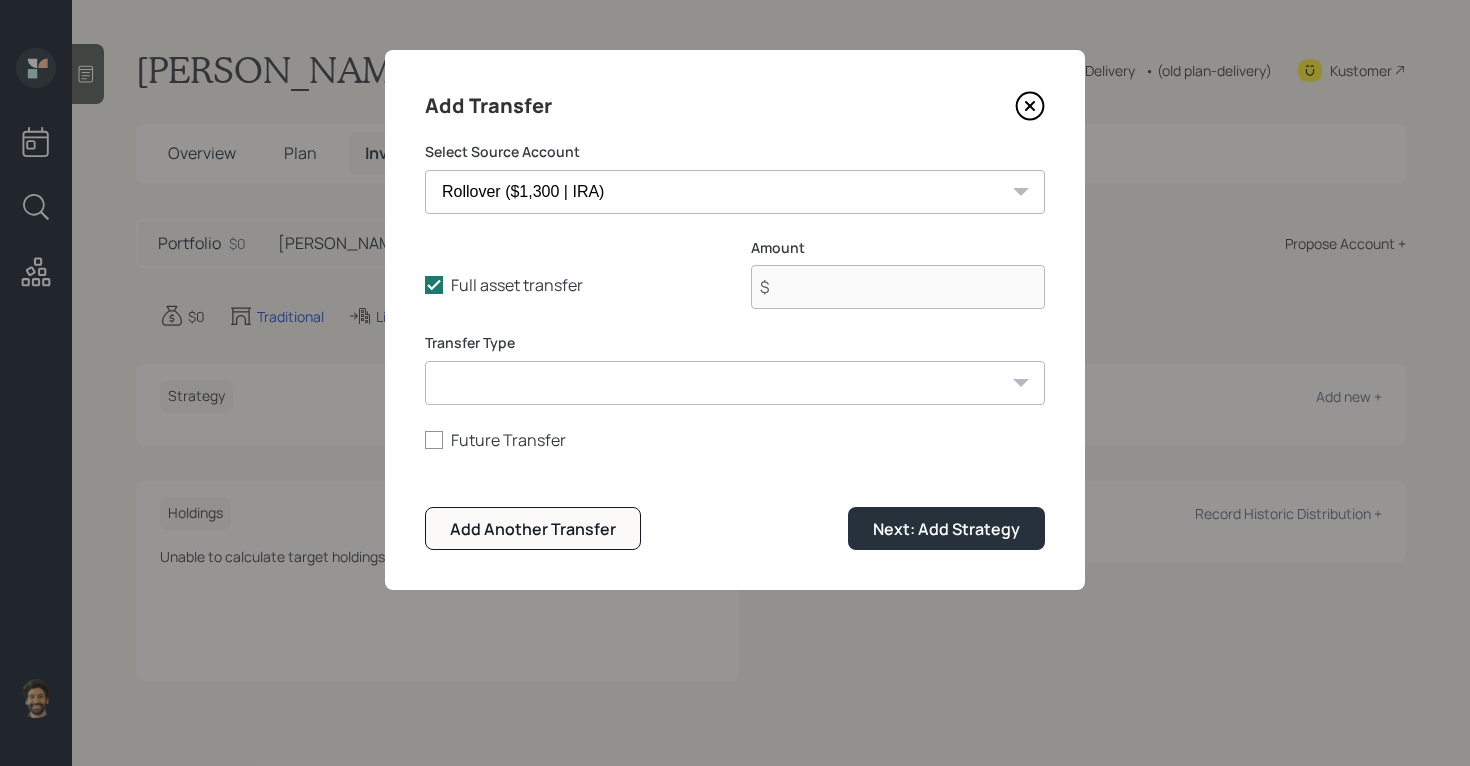 type on "$ 1,300" 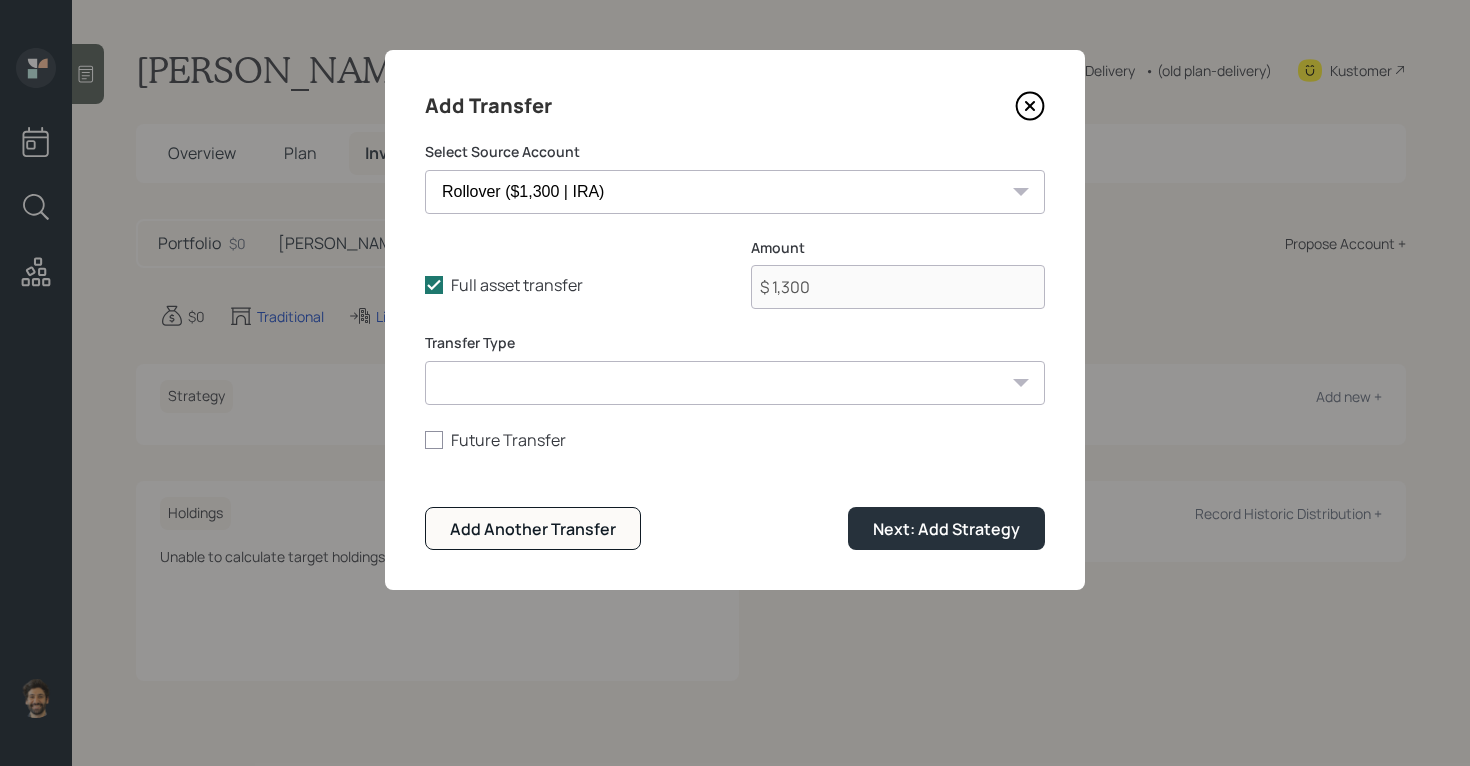 click on "Select Source Account NQ Brokerage  ($125,000 | Taxable Investment) Checking / Savings ($750 | Emergency Fund) [PERSON_NAME] ($7,500 | [PERSON_NAME]) Rollover ($1,300 | IRA) Full asset transfer Check this option when we expect the entire asset to be transferred to this account Amount $ 1,300 Transfer Type ACAT Transfer Non ACAT Transfer Capitalize Rollover Rollover Deposit Future Transfer Add Another Transfer Next: Add Strategy" at bounding box center [735, 346] 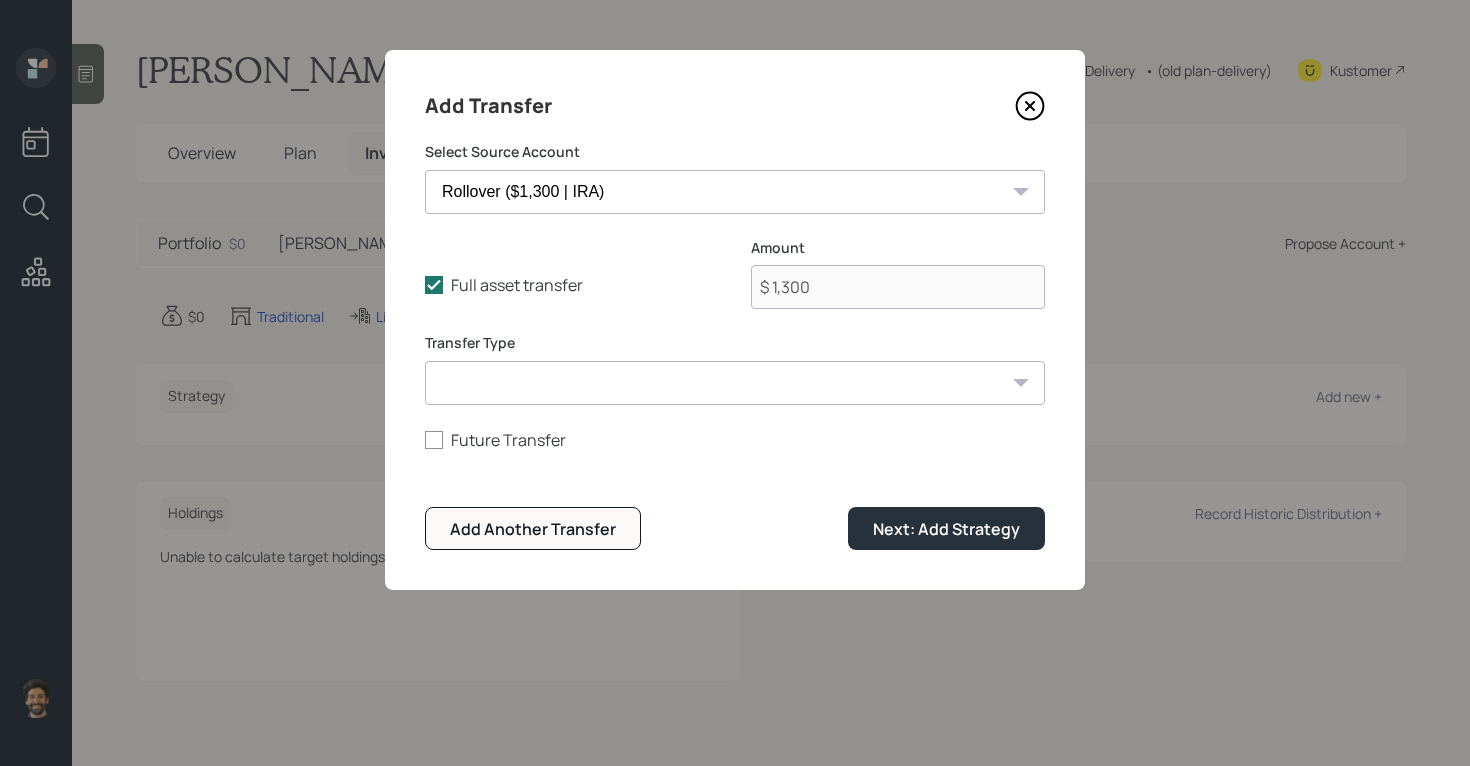 click on "ACAT Transfer Non ACAT Transfer Capitalize Rollover Rollover Deposit" at bounding box center (735, 383) 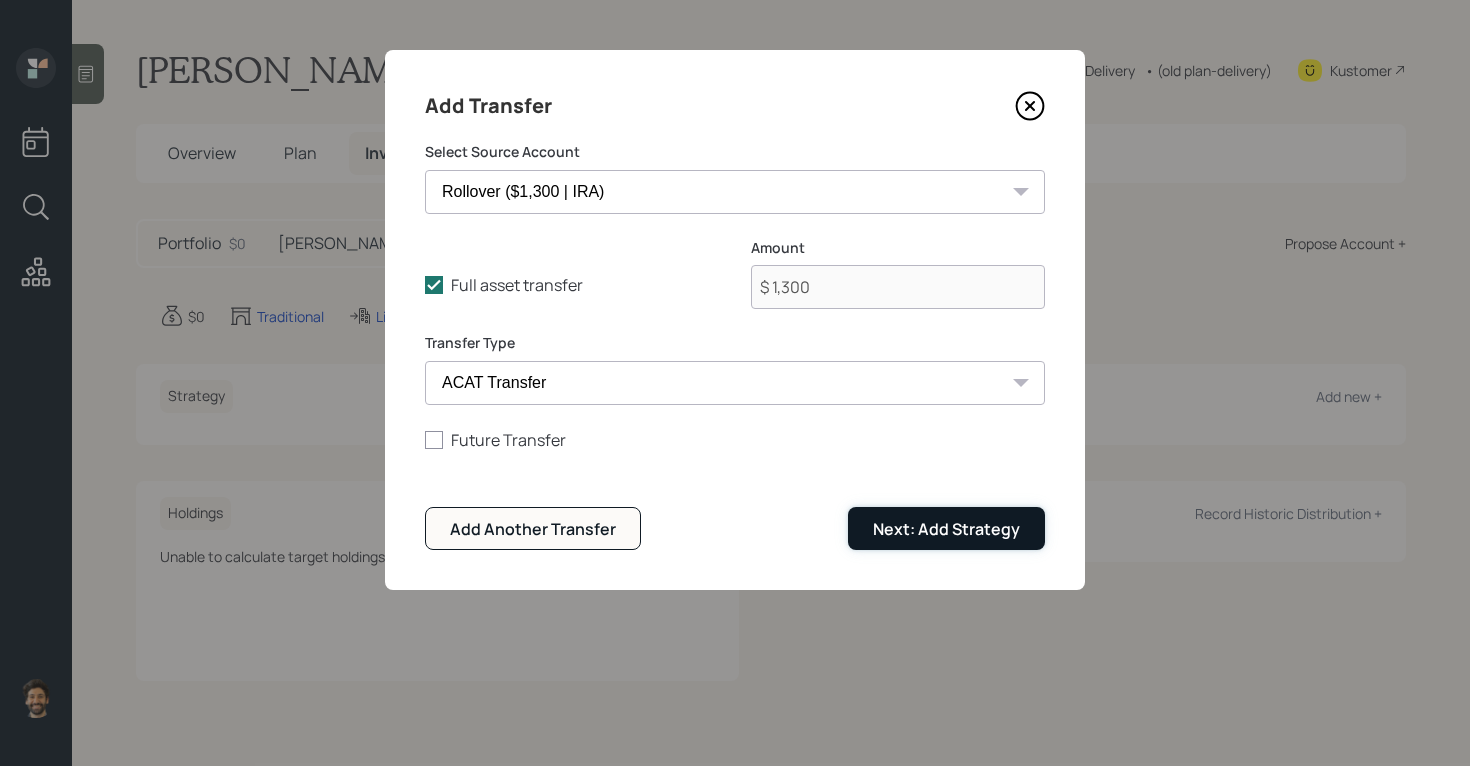 click on "Next: Add Strategy" at bounding box center [946, 528] 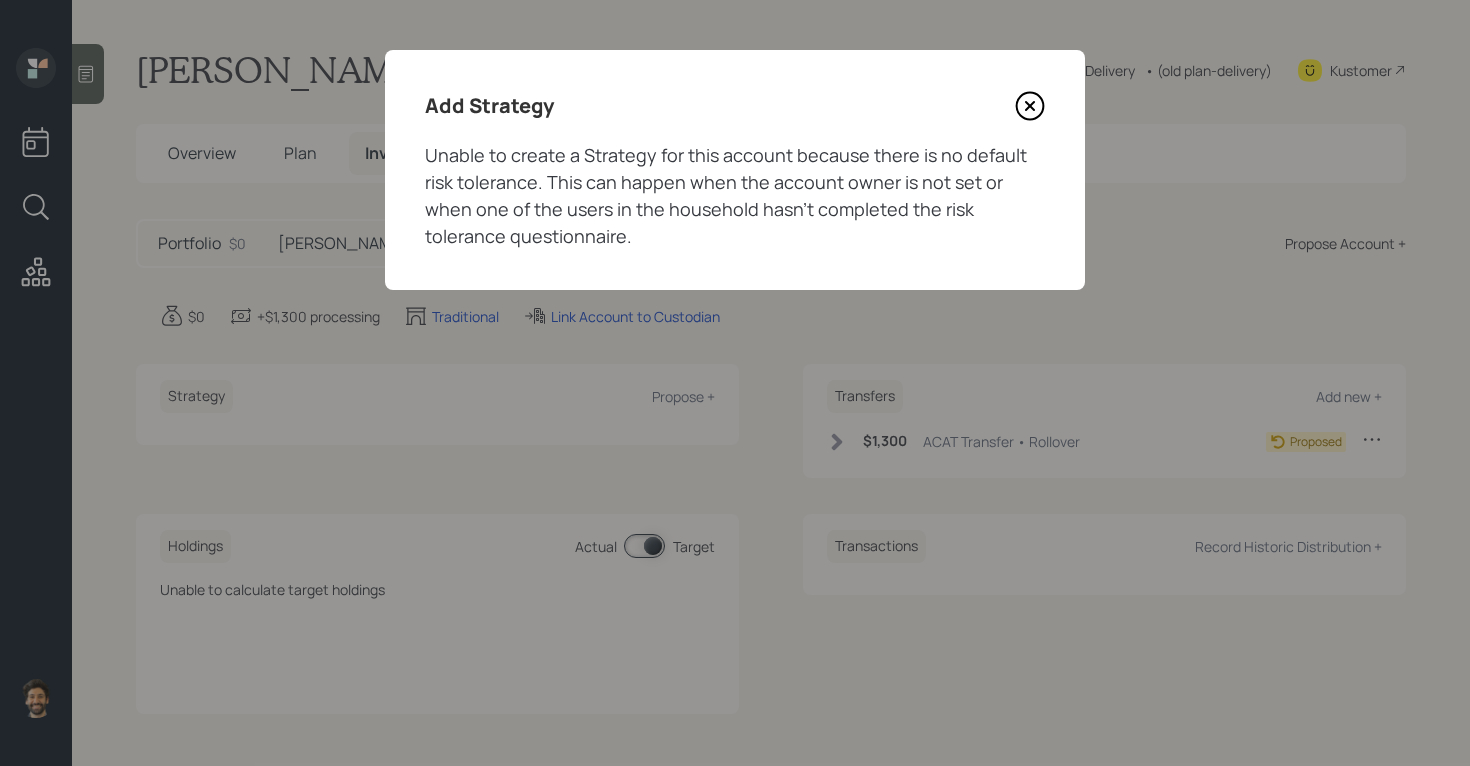 click 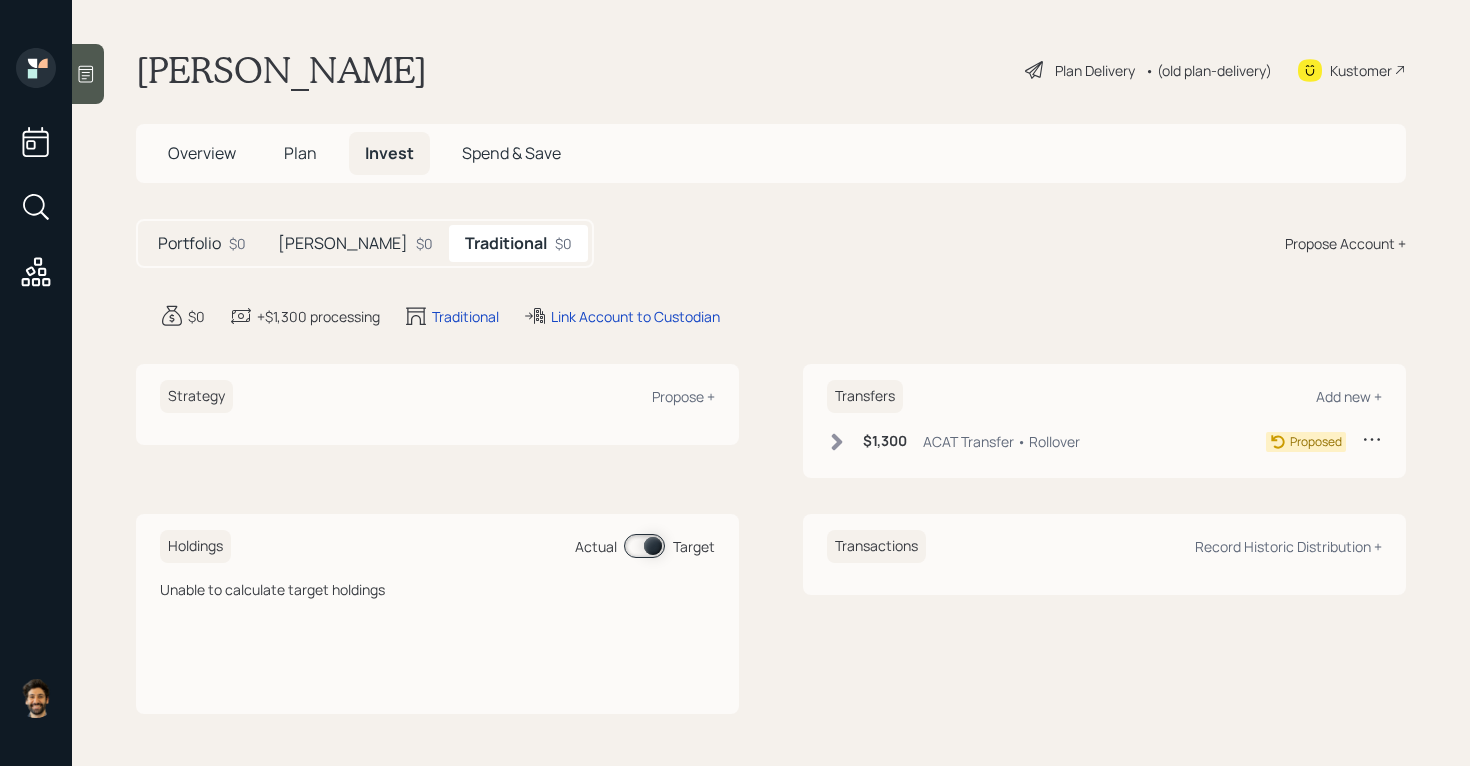 click on "Plan" at bounding box center [300, 153] 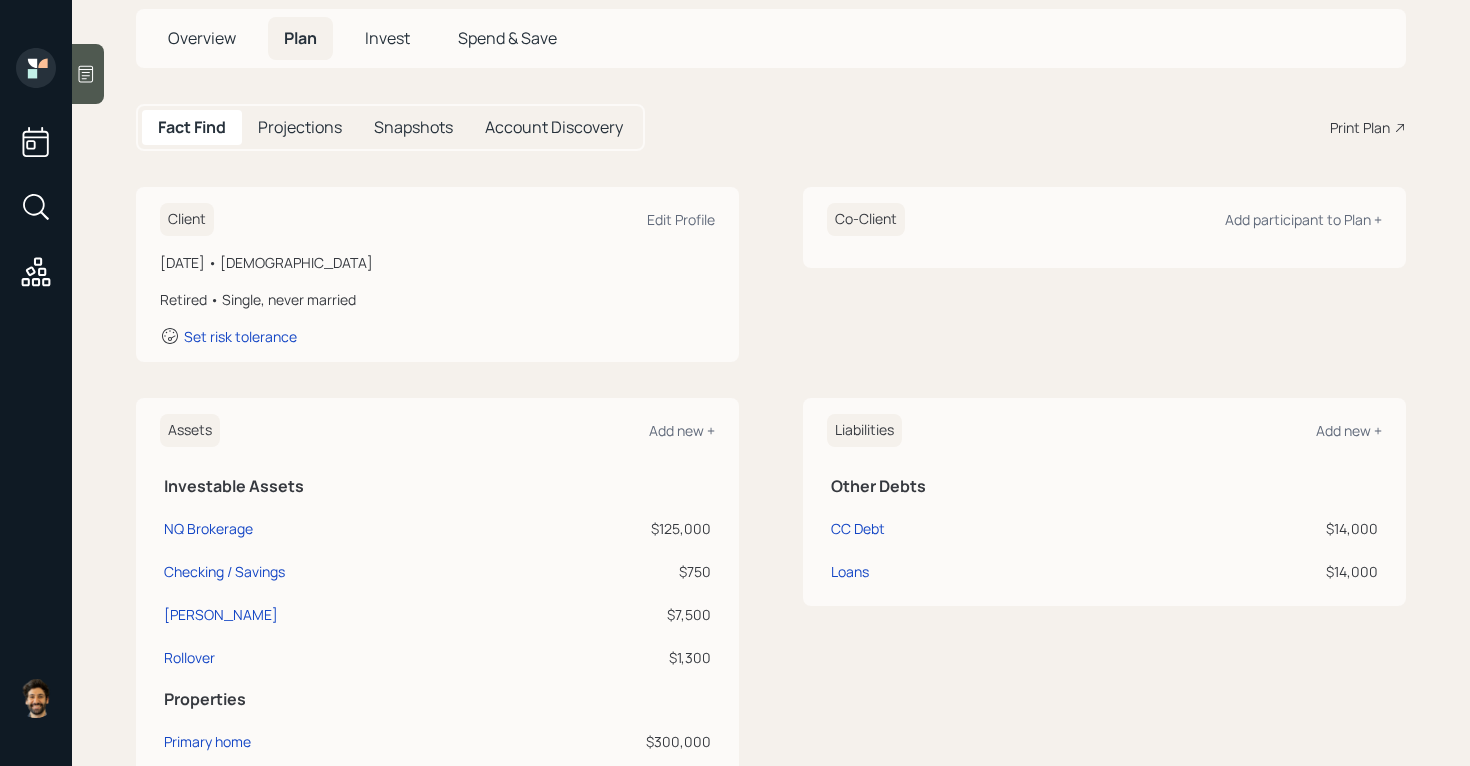 scroll, scrollTop: 150, scrollLeft: 0, axis: vertical 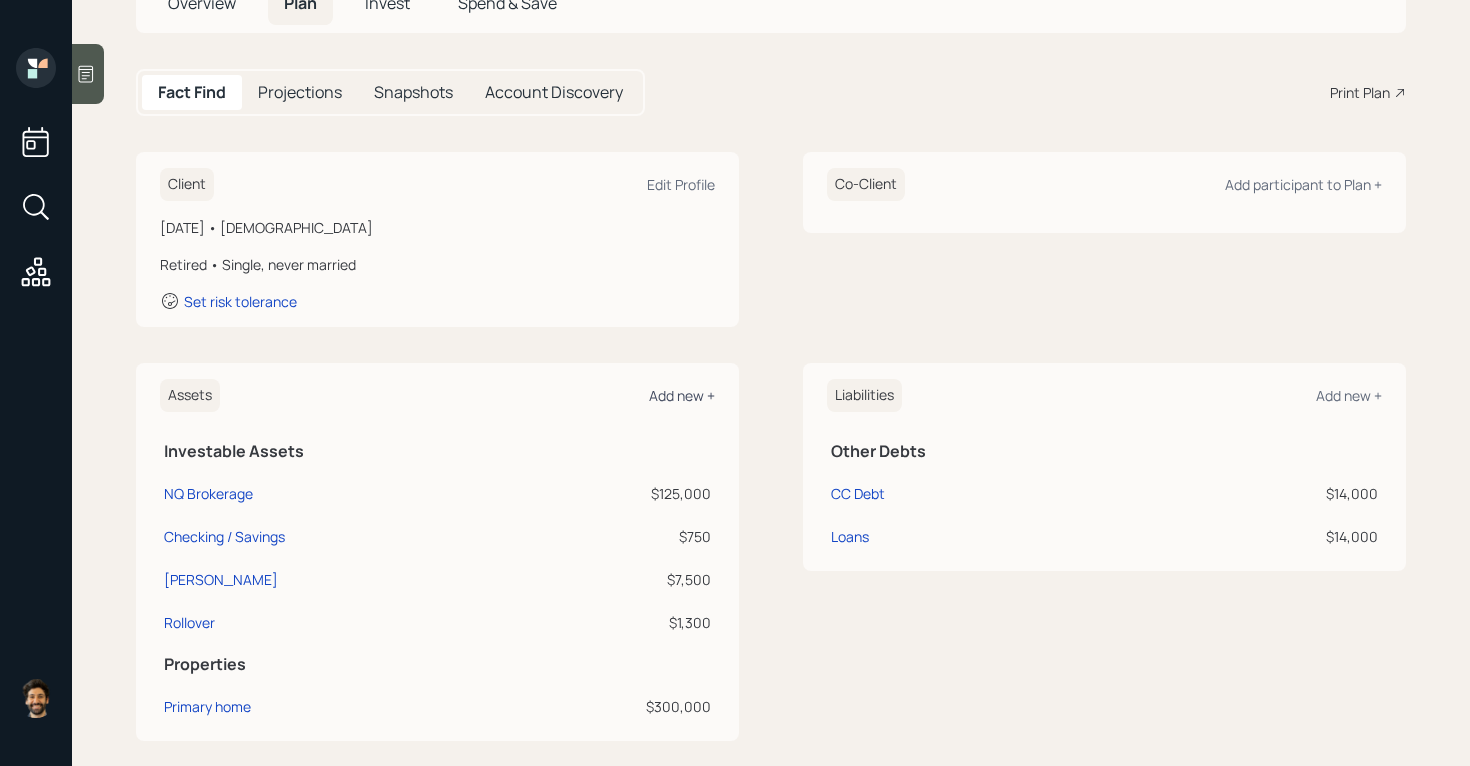 click on "Add new +" at bounding box center [682, 395] 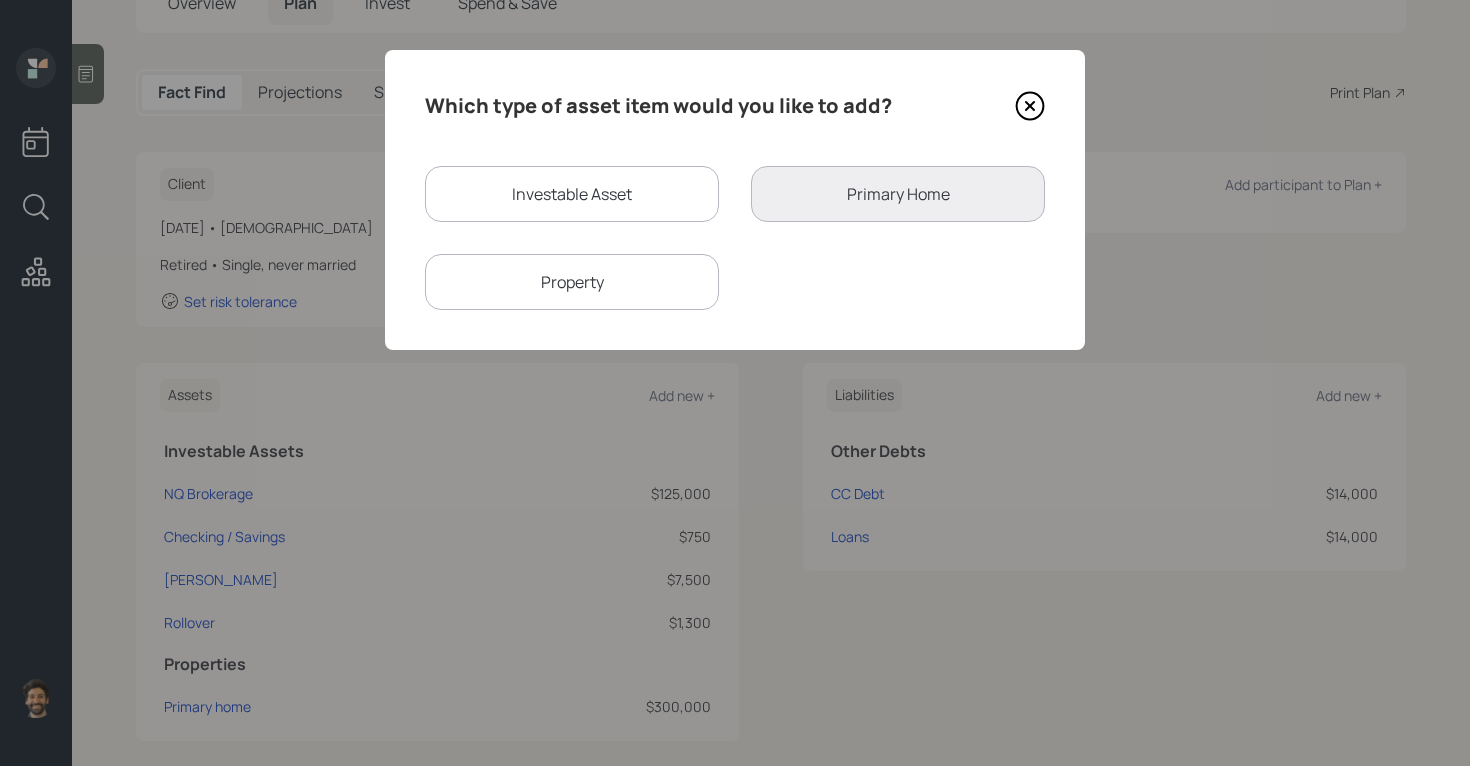 click on "Investable Asset" at bounding box center (572, 194) 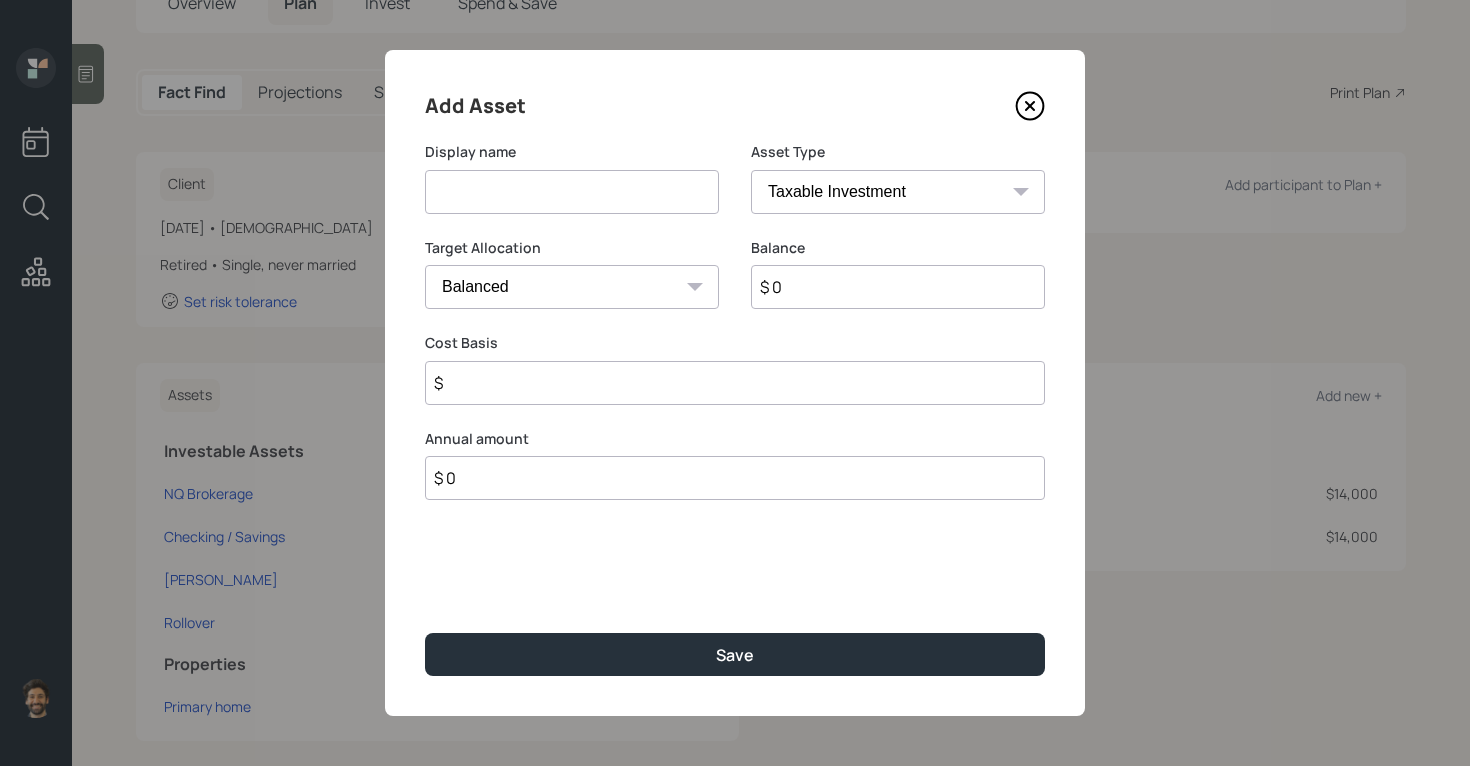 click at bounding box center [572, 192] 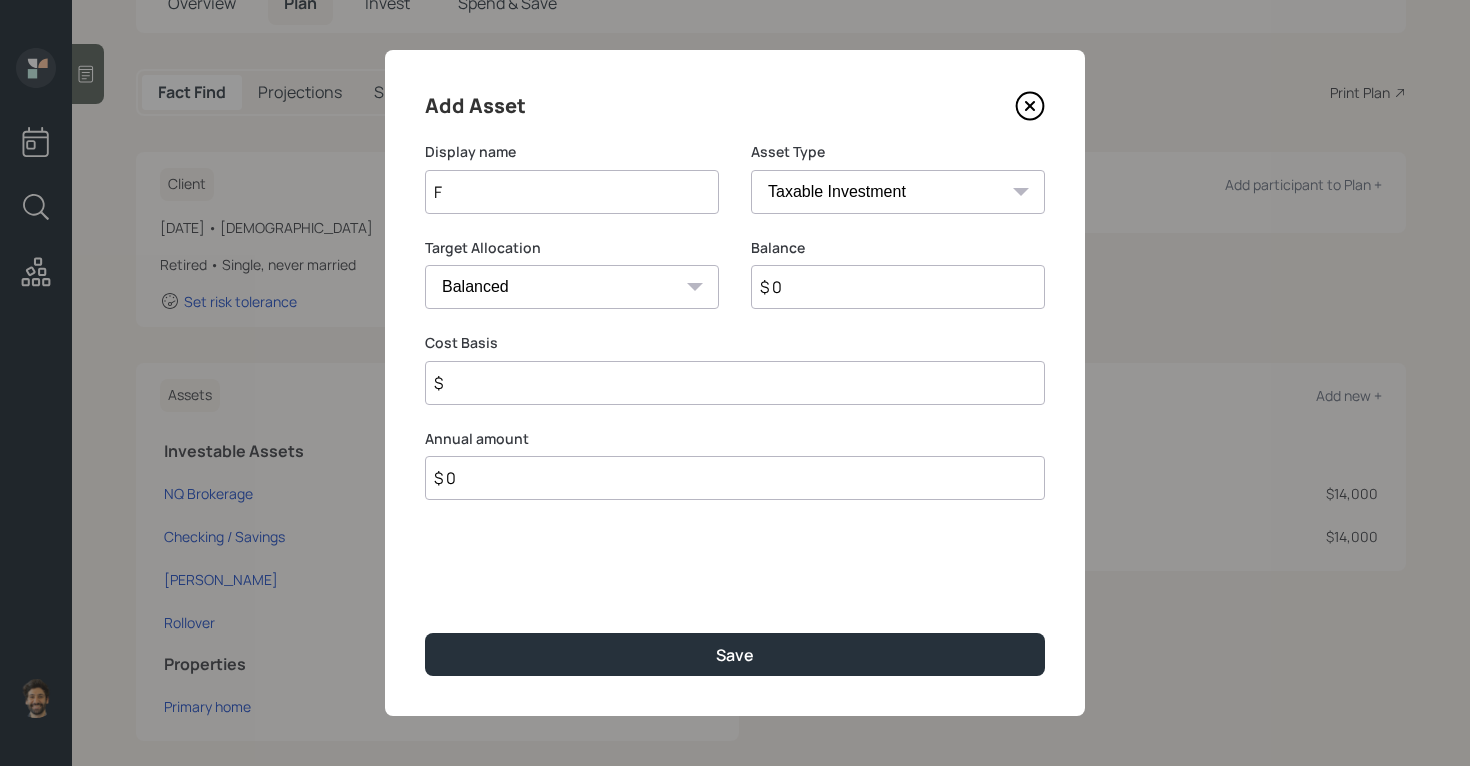 click on "F" at bounding box center [572, 192] 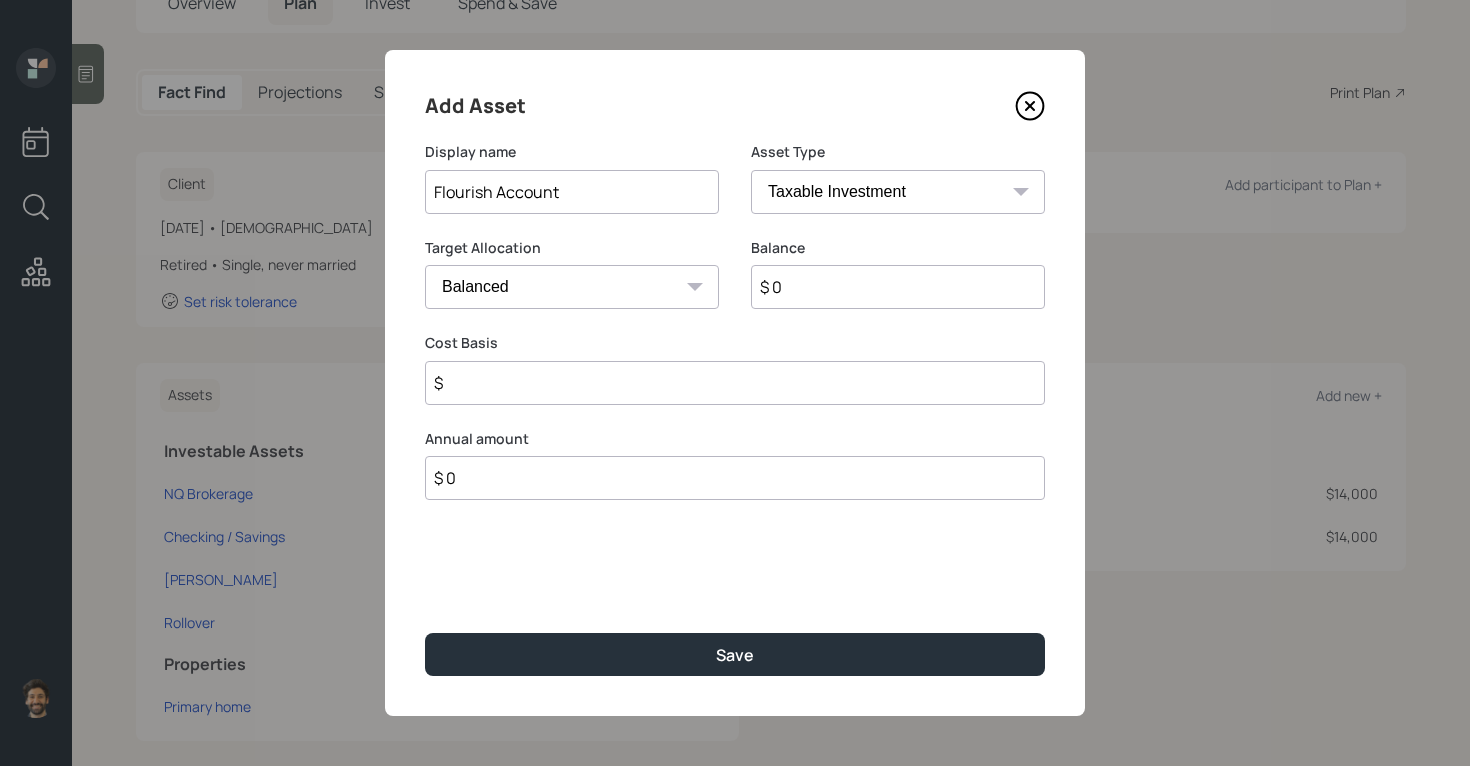 type on "Flourish Account" 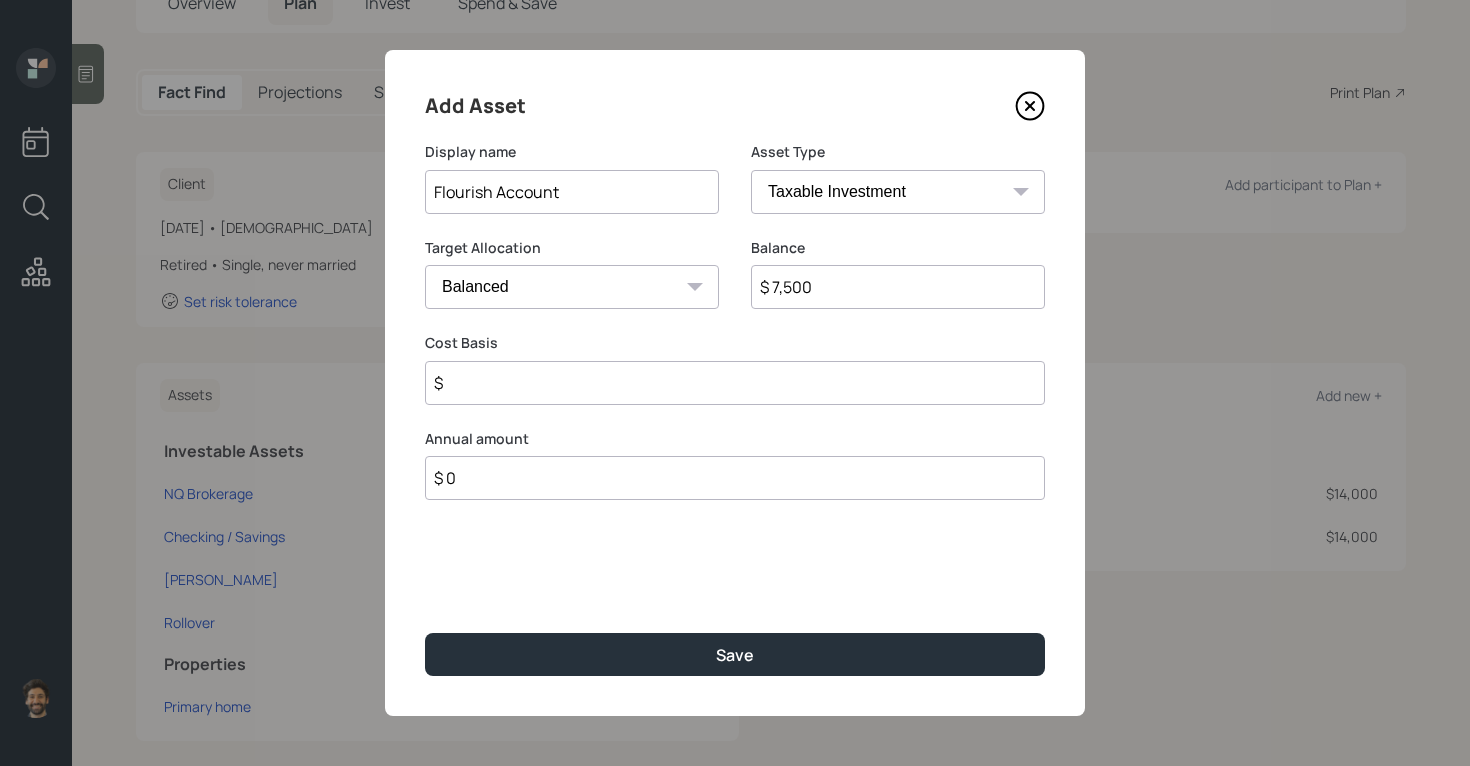 type on "$ 7,500" 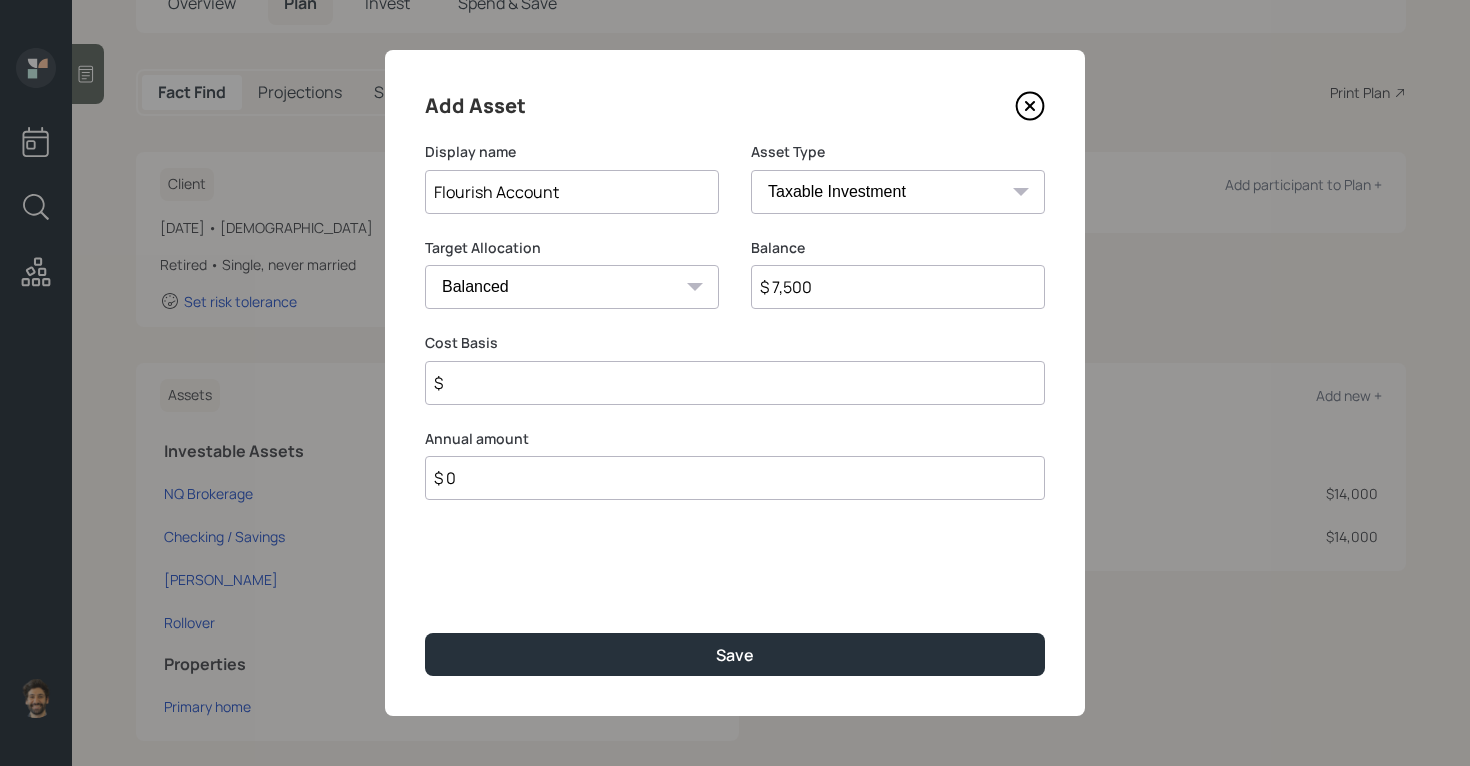 click on "SEP [PERSON_NAME] IRA 401(k) [PERSON_NAME] 401(k) 403(b) [PERSON_NAME] 403(b) 457(b) [PERSON_NAME] 457(b) Health Savings Account 529 Taxable Investment Checking / Savings Emergency Fund" at bounding box center (898, 192) 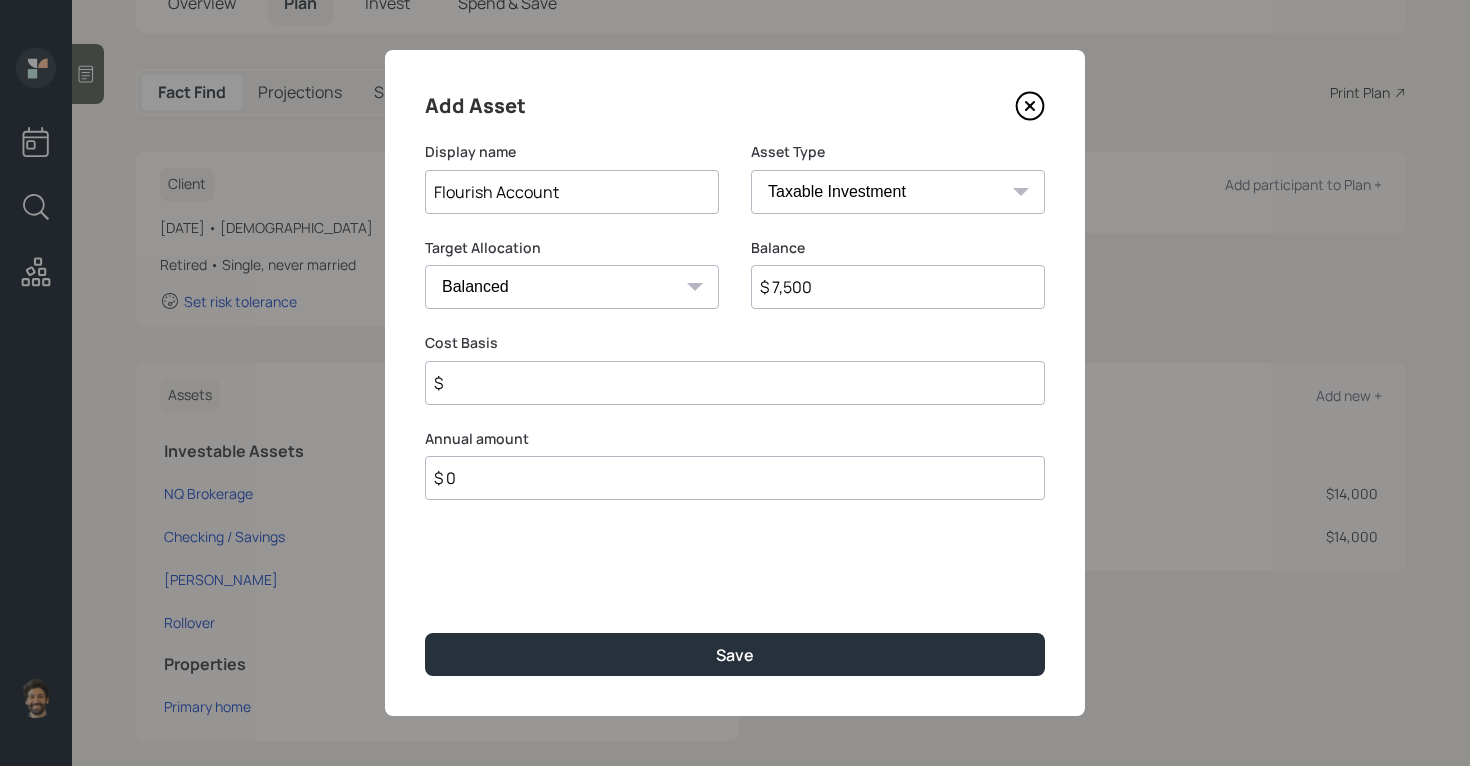 select on "emergency_fund" 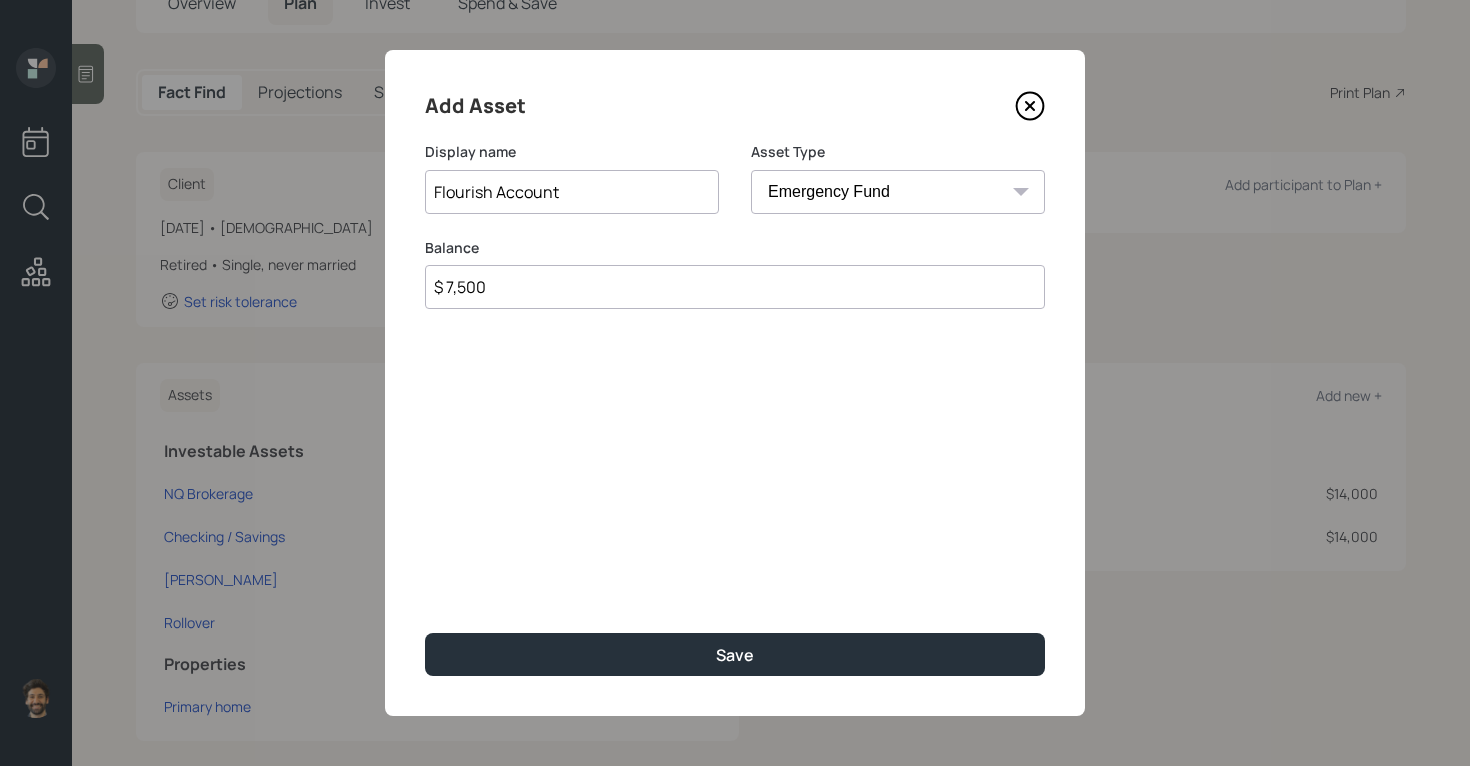 click on "Flourish Account" at bounding box center (572, 192) 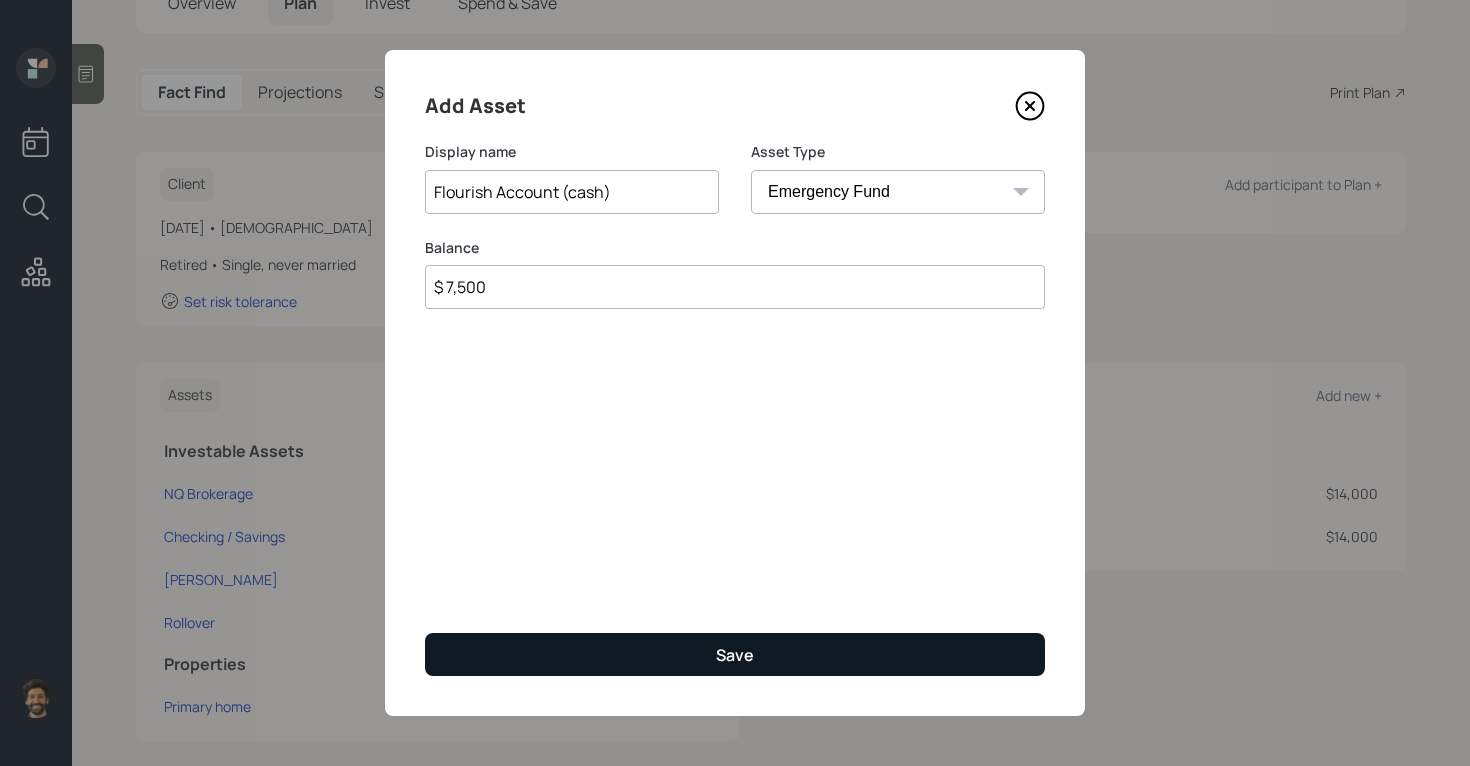 type on "Flourish Account (cash)" 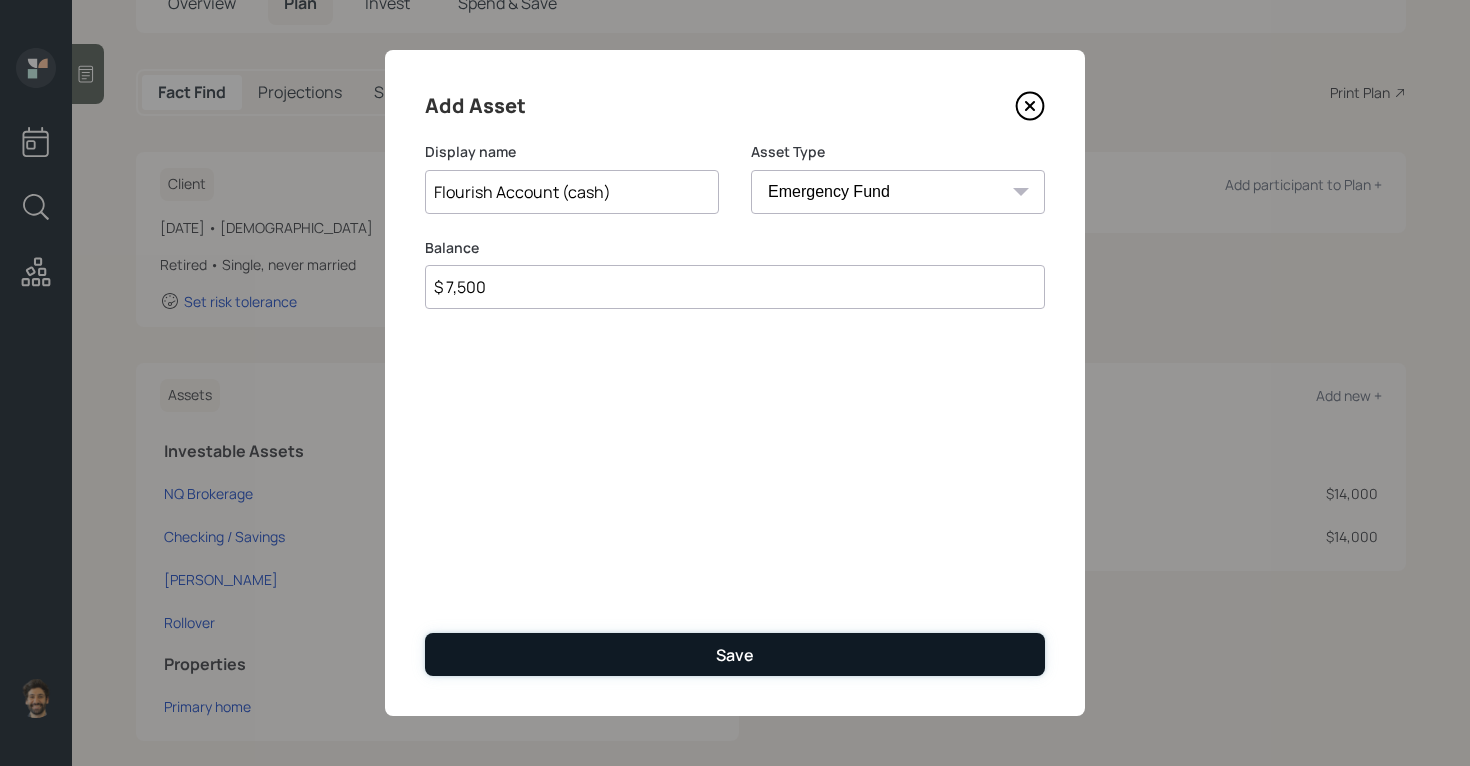 click on "Save" at bounding box center (735, 654) 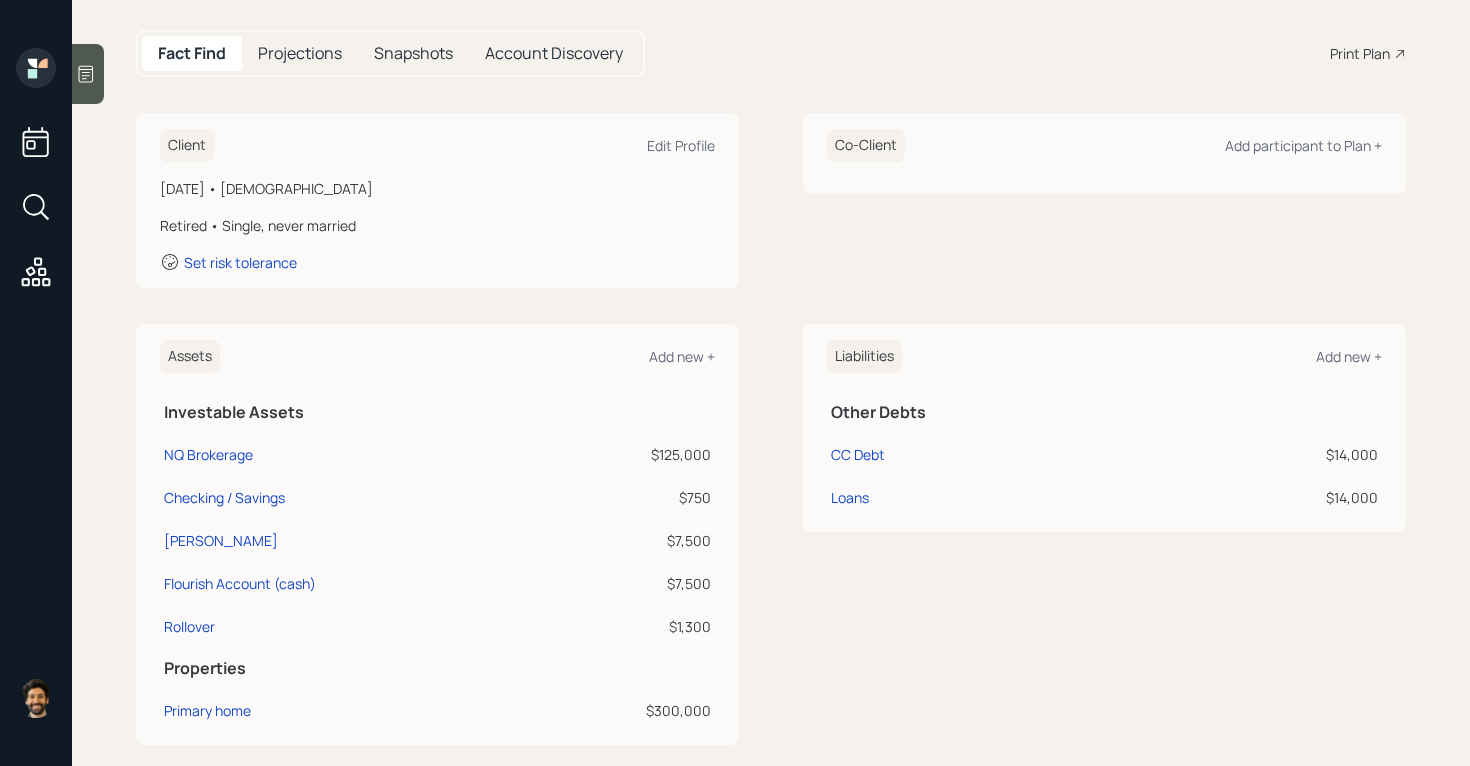scroll, scrollTop: 197, scrollLeft: 0, axis: vertical 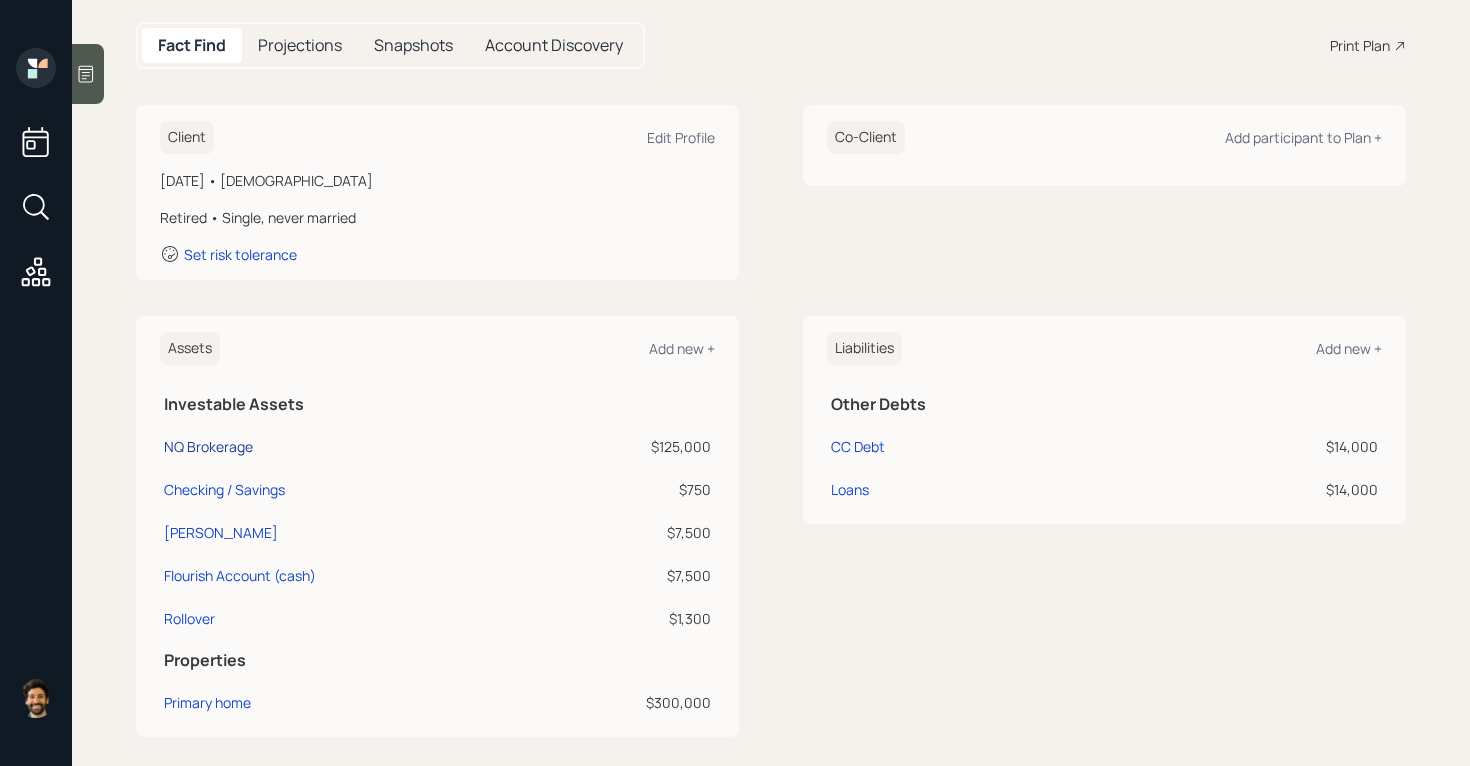 click on "NQ Brokerage" at bounding box center [208, 446] 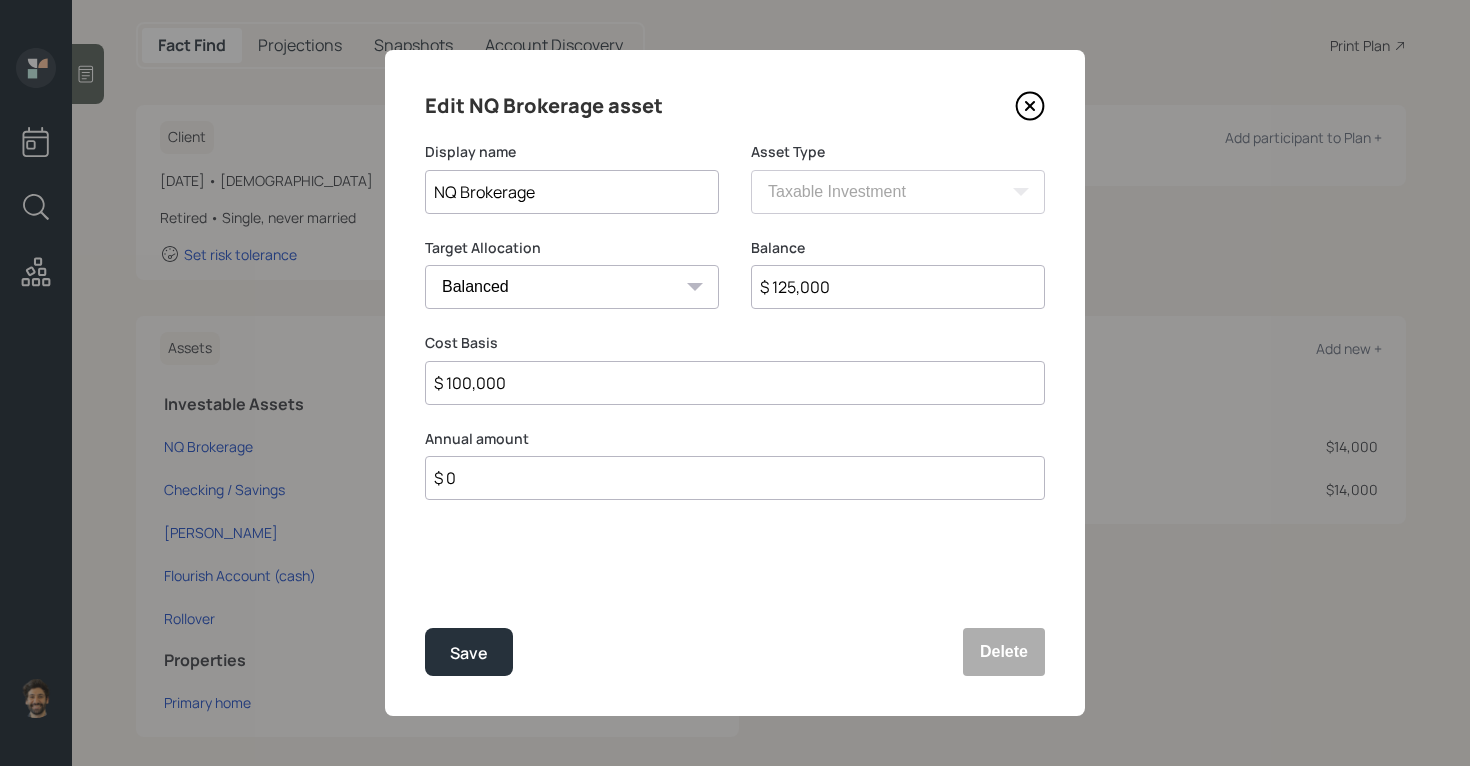 click on "$ 125,000" at bounding box center (898, 287) 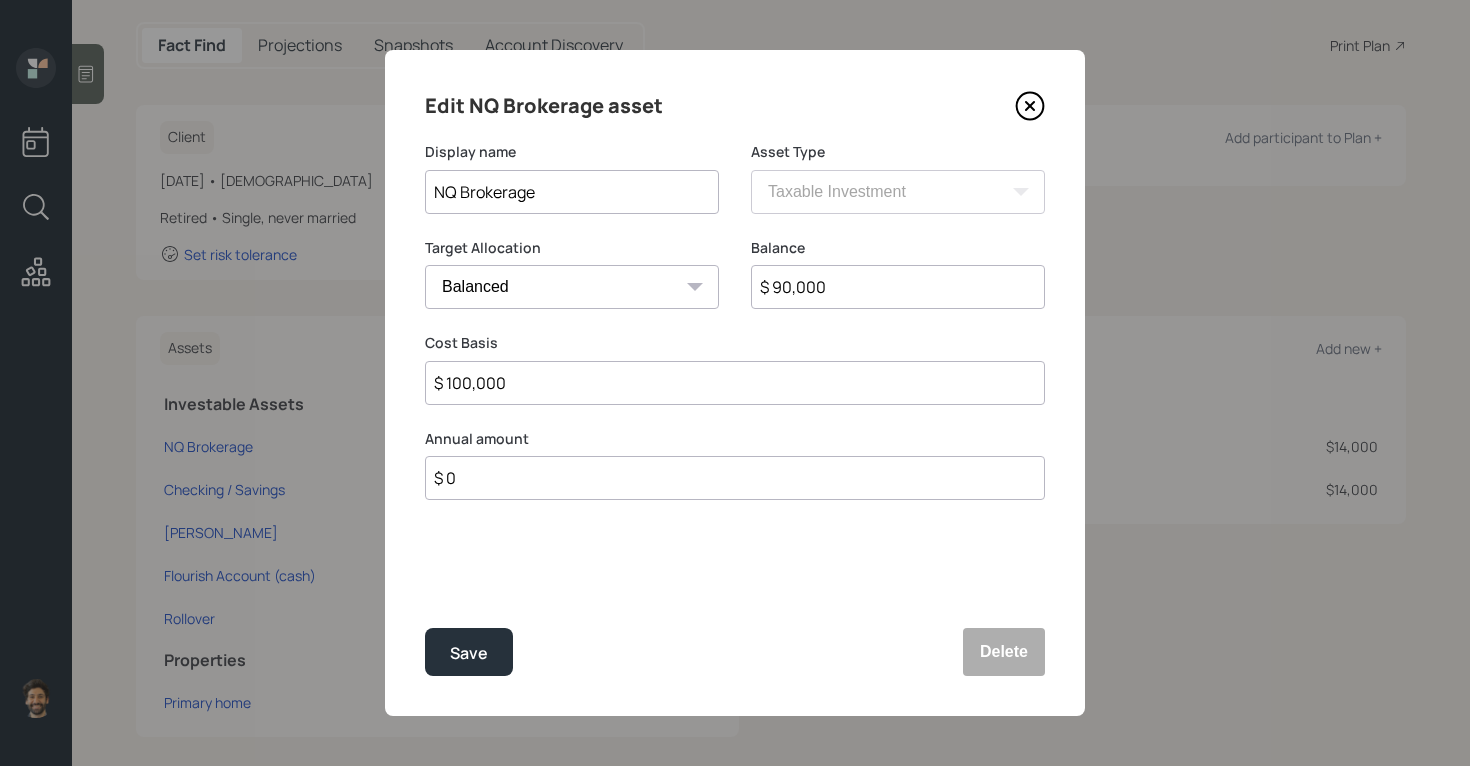 type on "$ 90,000" 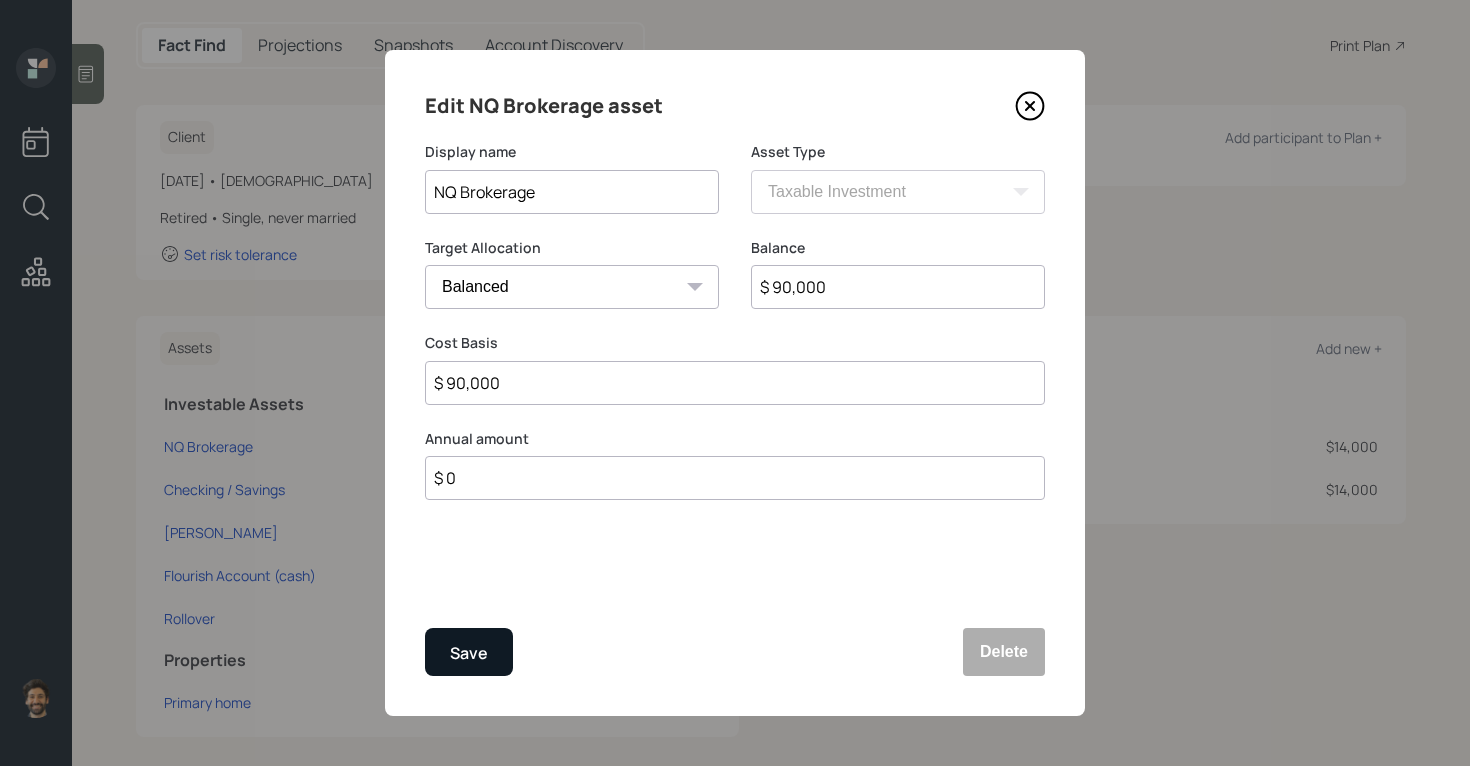 type on "$ 90,000" 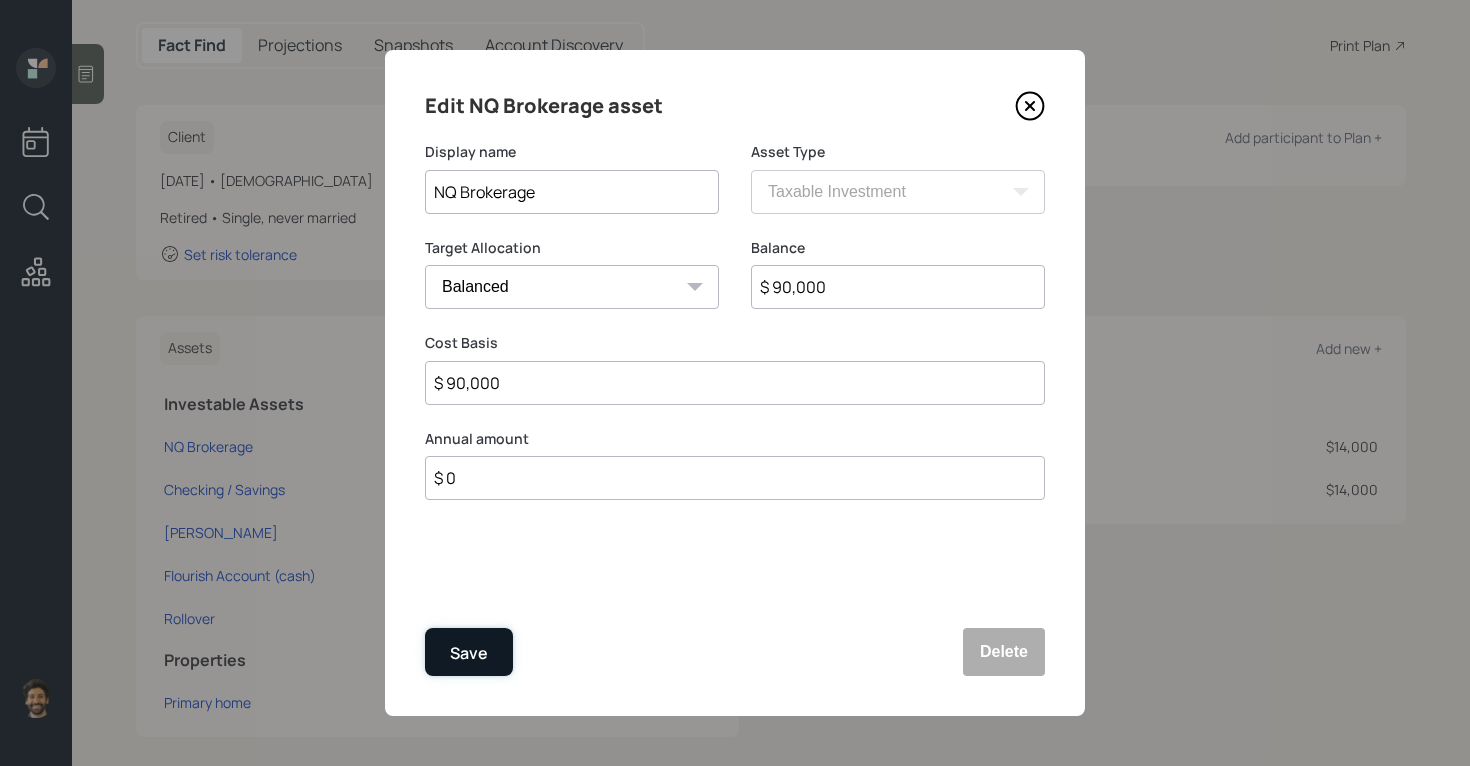 click on "Save" at bounding box center (469, 653) 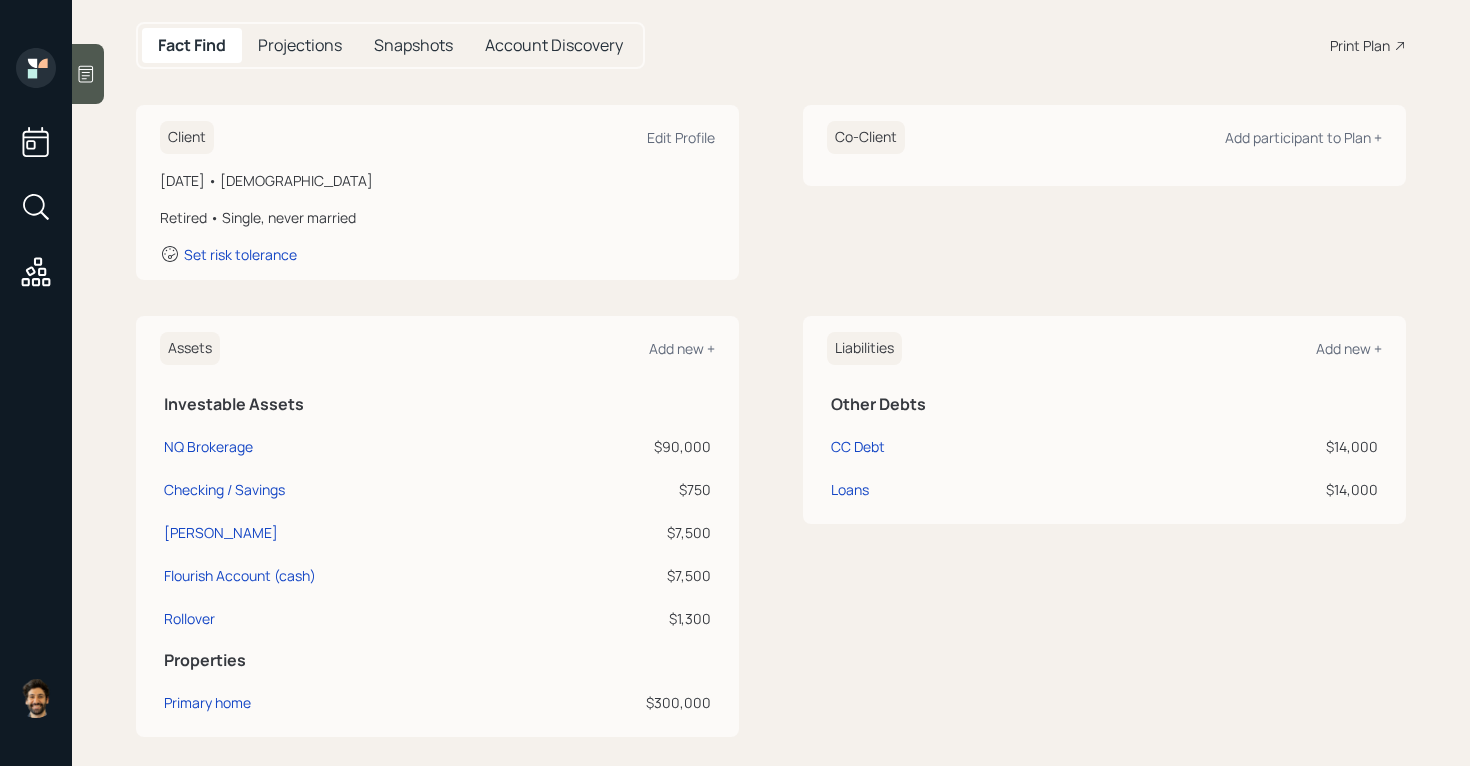click 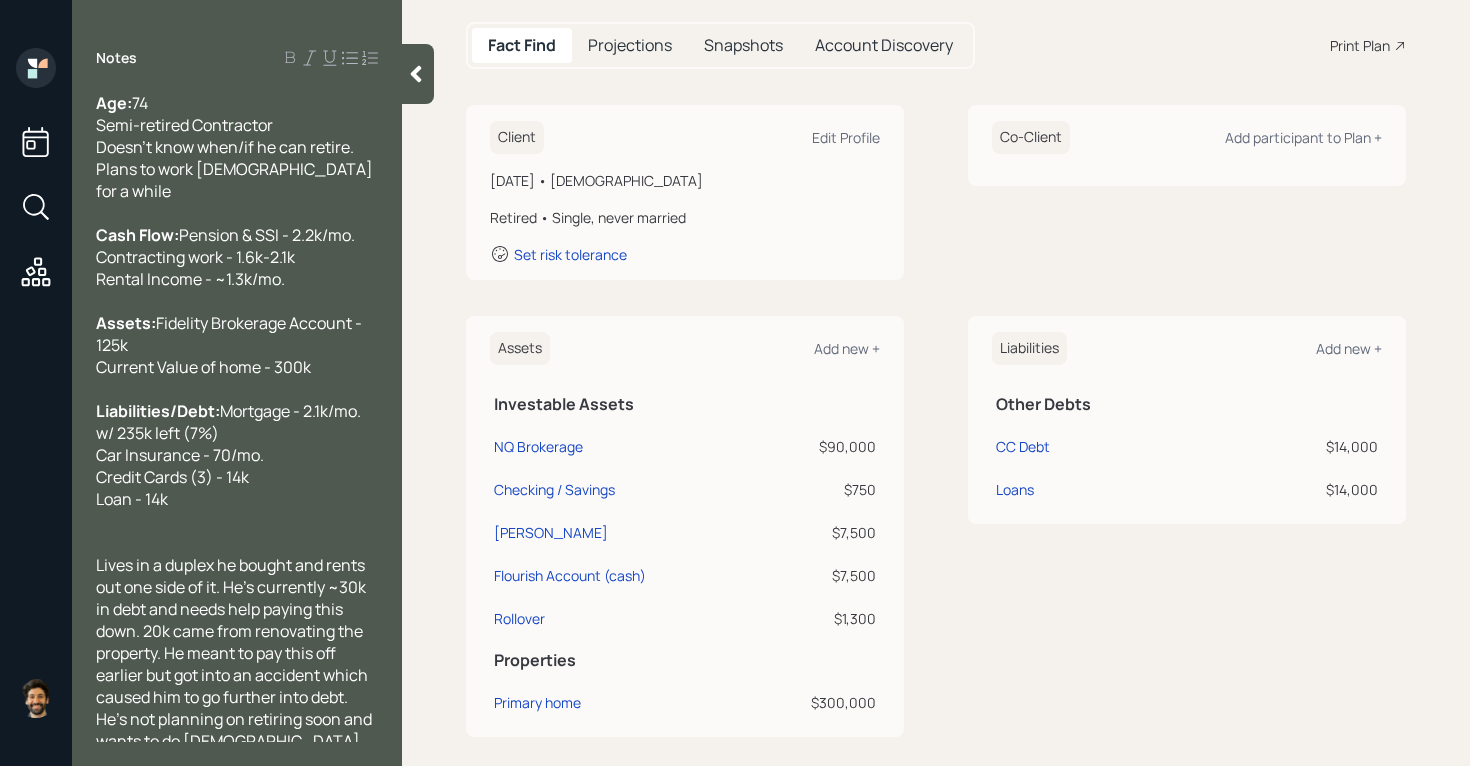 scroll, scrollTop: 251, scrollLeft: 0, axis: vertical 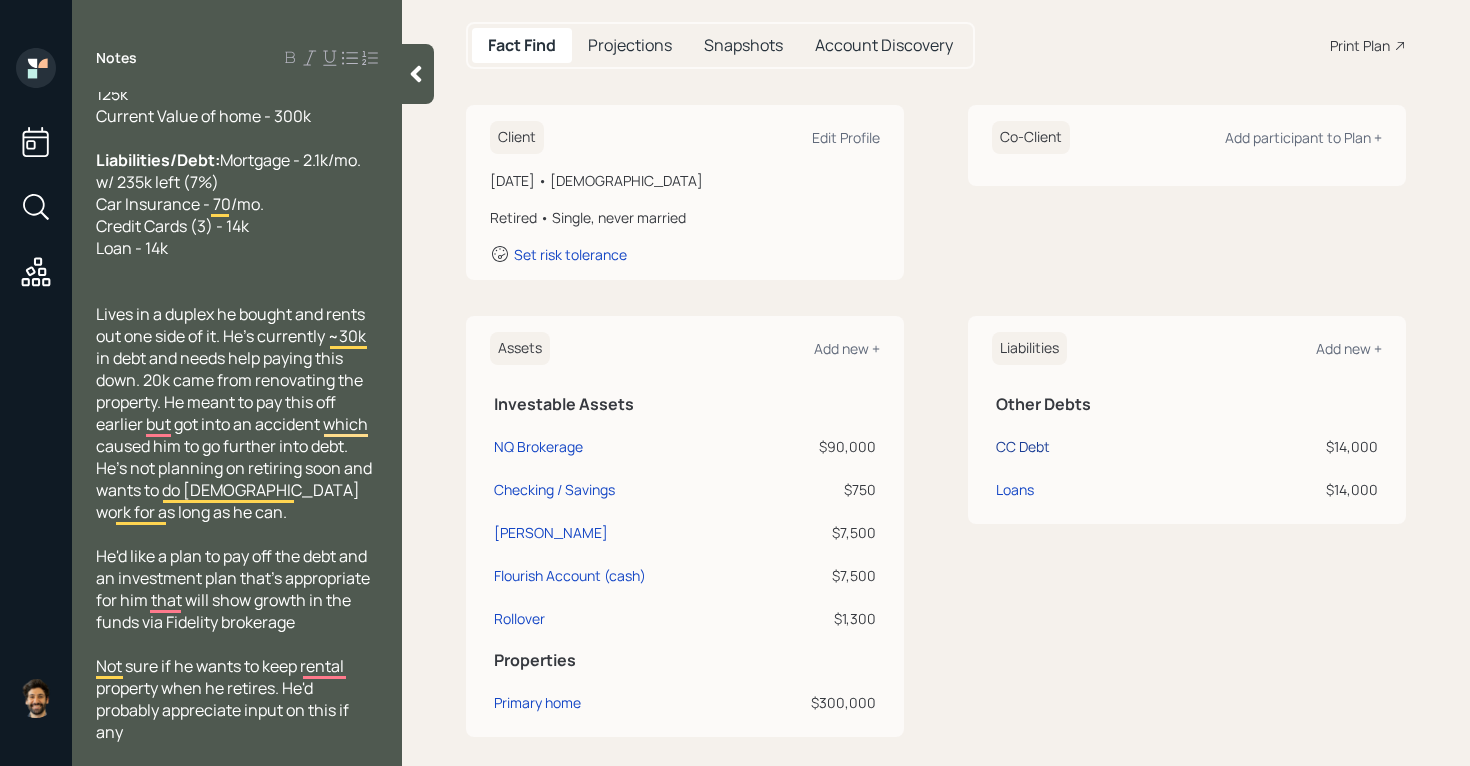 click on "CC Debt" at bounding box center (1023, 446) 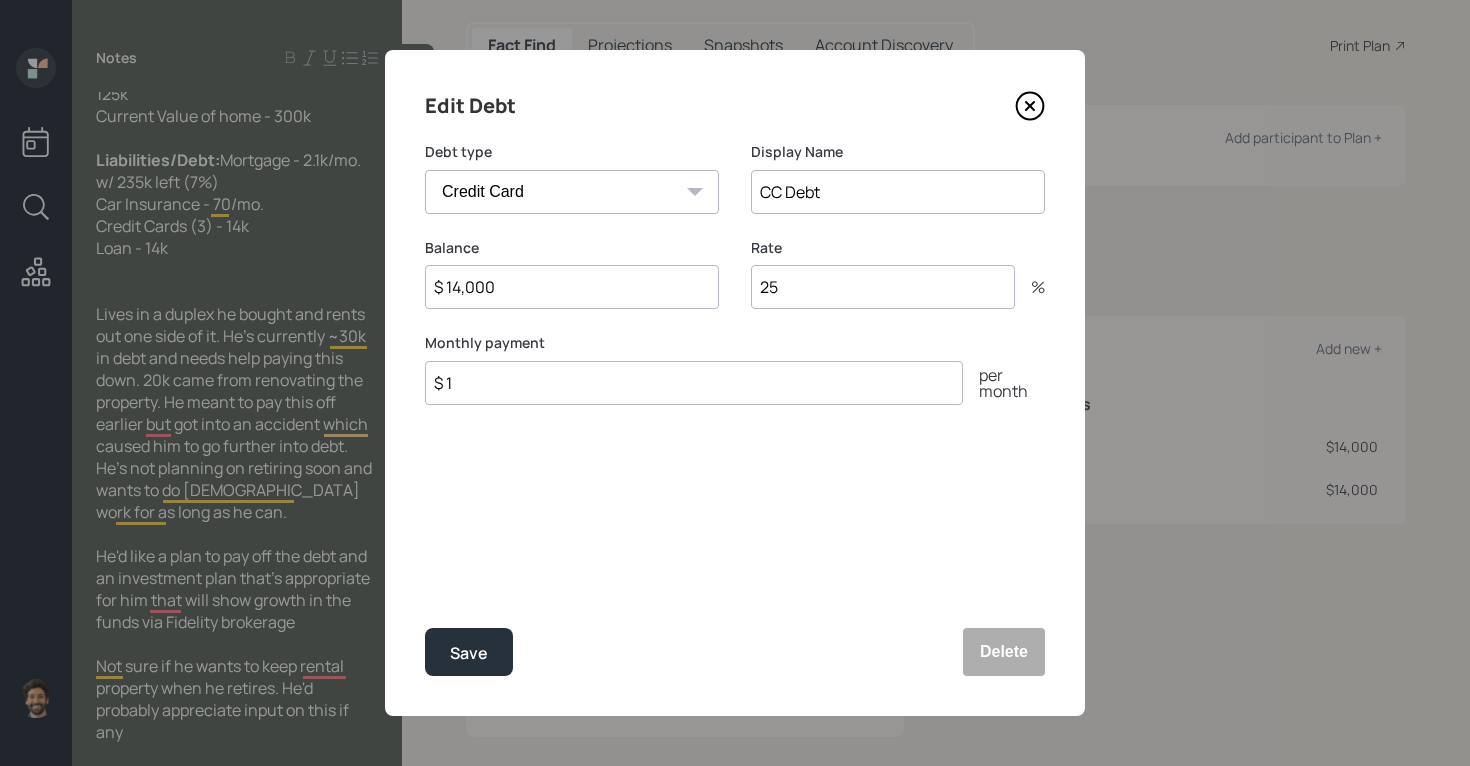 click 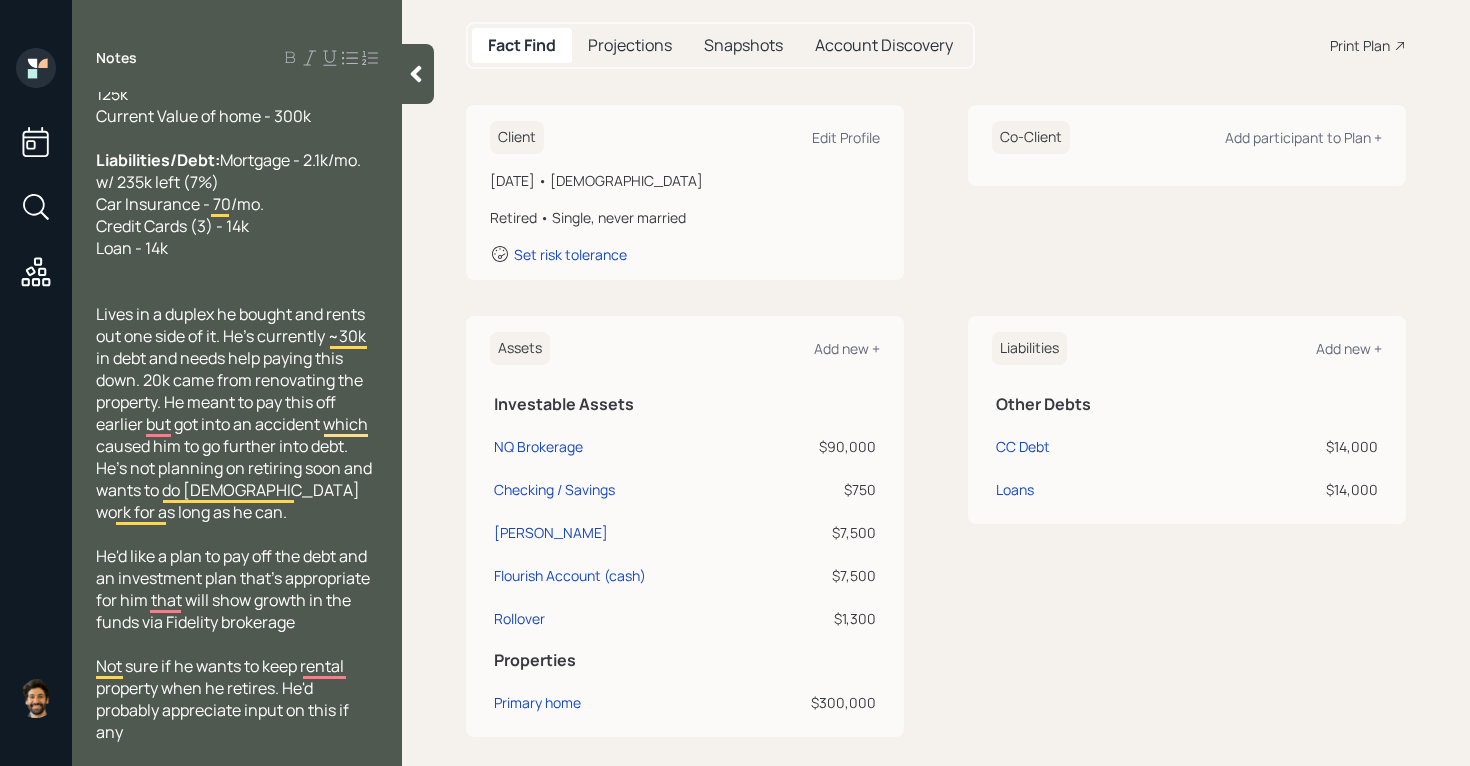 scroll, scrollTop: 222, scrollLeft: 0, axis: vertical 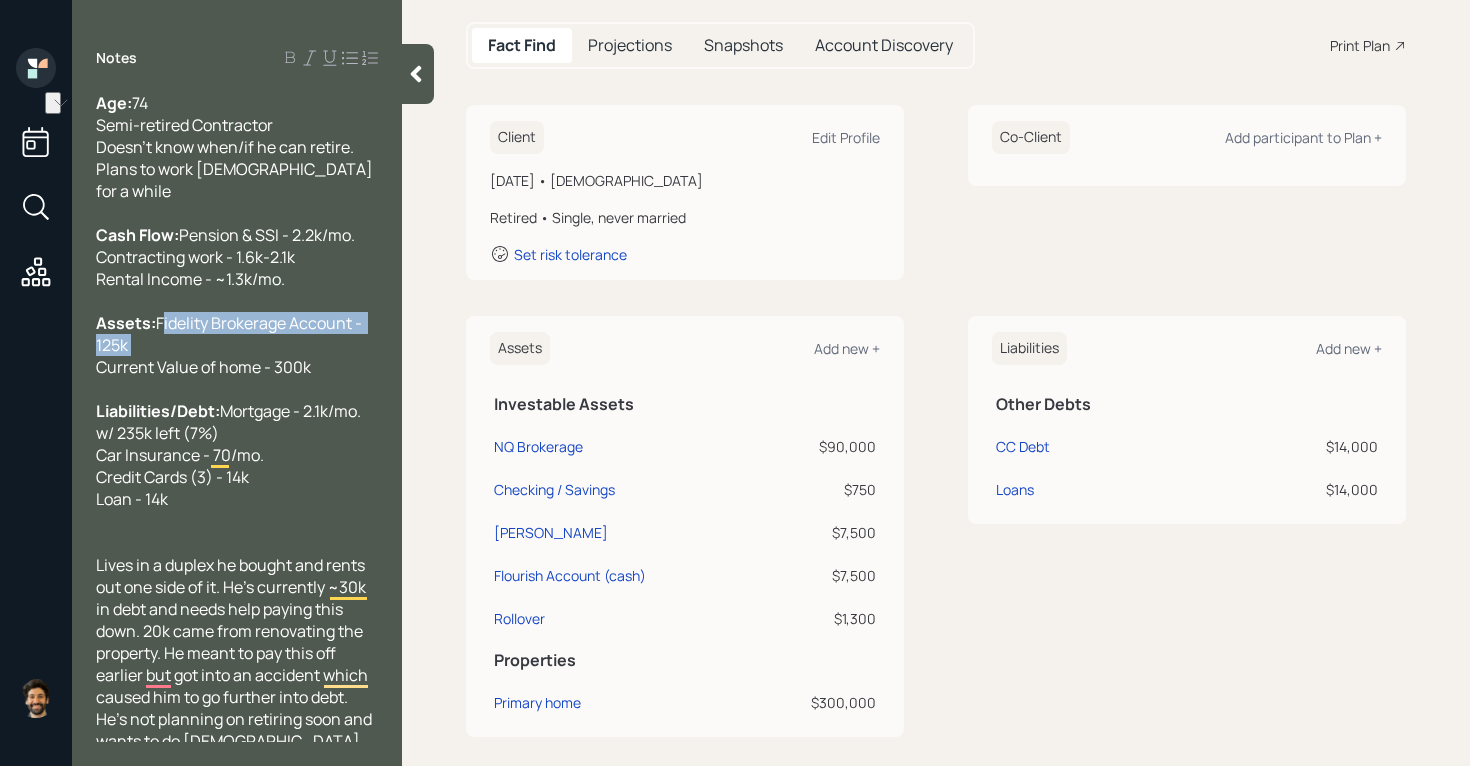 drag, startPoint x: 341, startPoint y: 342, endPoint x: 88, endPoint y: 338, distance: 253.03162 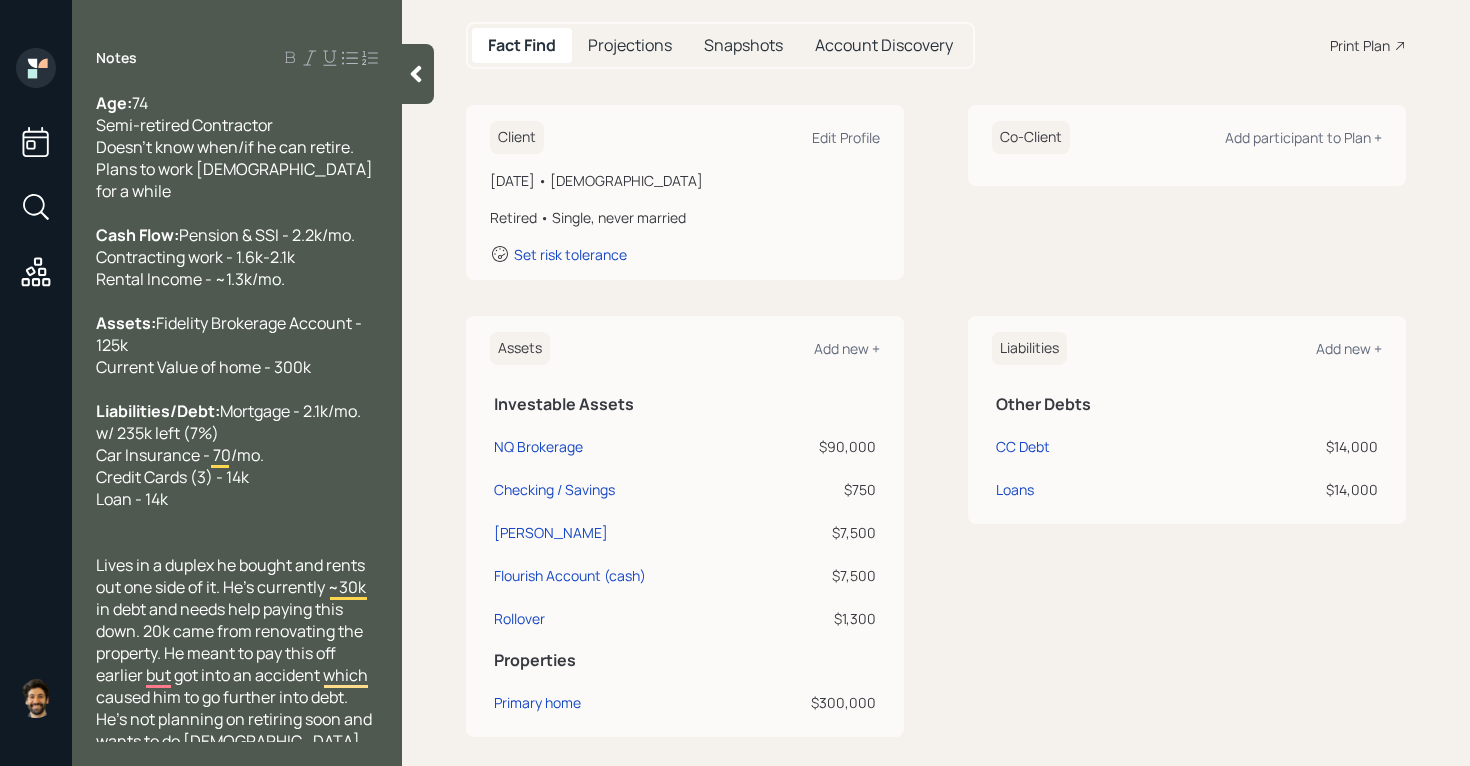 click on "Fidelity Brokerage Account - 125k
Current Value of home - 300k" at bounding box center (230, 345) 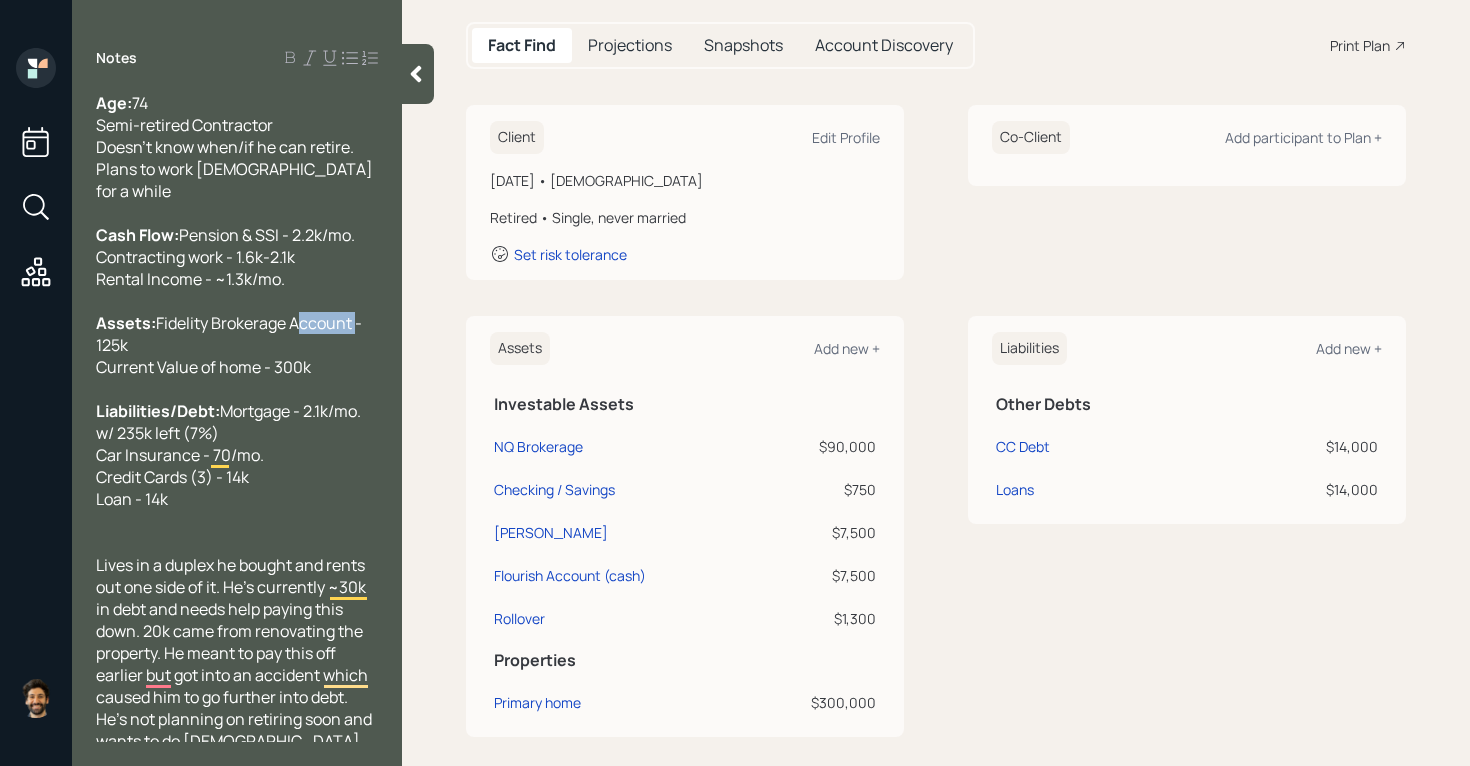 click on "Fidelity Brokerage Account - 125k
Current Value of home - 300k" at bounding box center [230, 345] 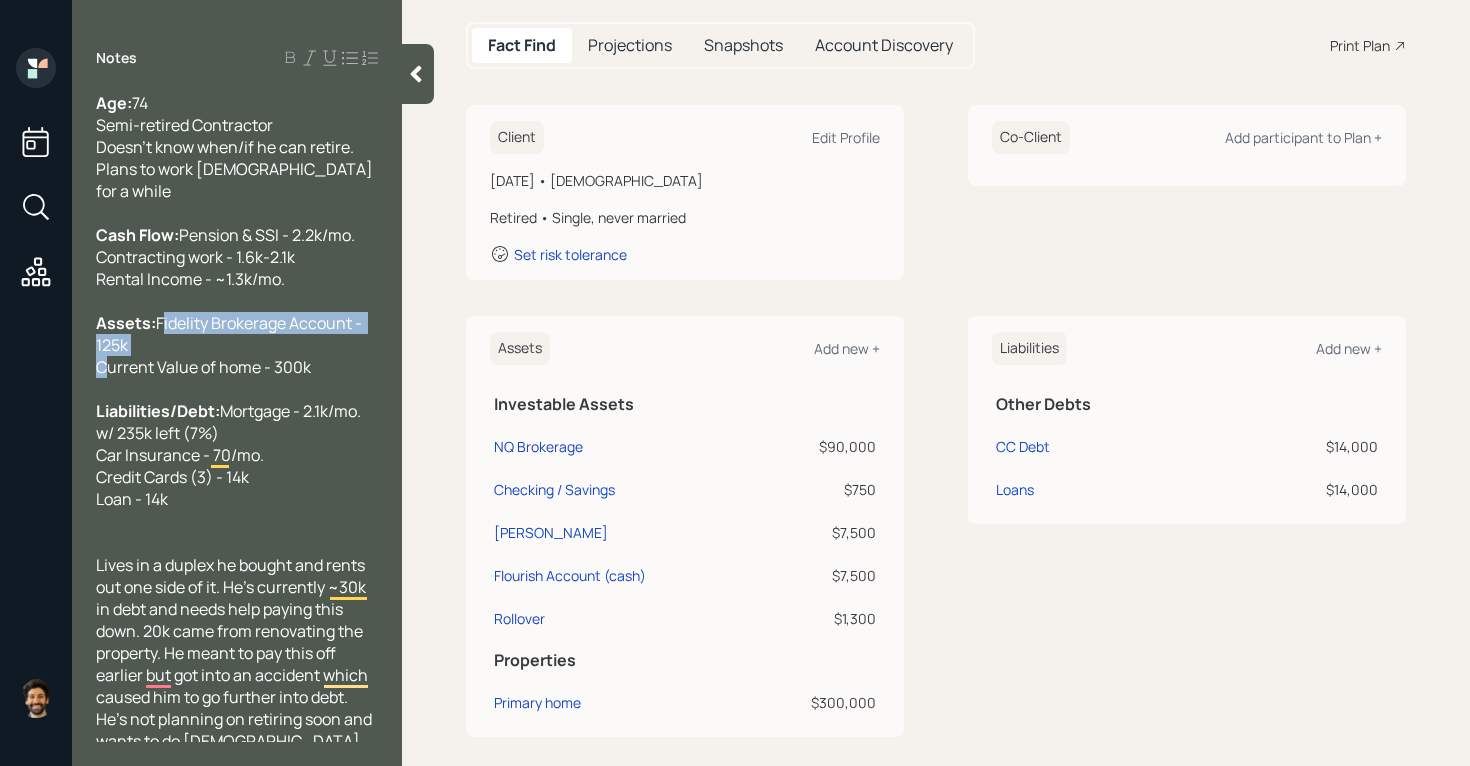 click on "Fidelity Brokerage Account - 125k
Current Value of home - 300k" at bounding box center (230, 345) 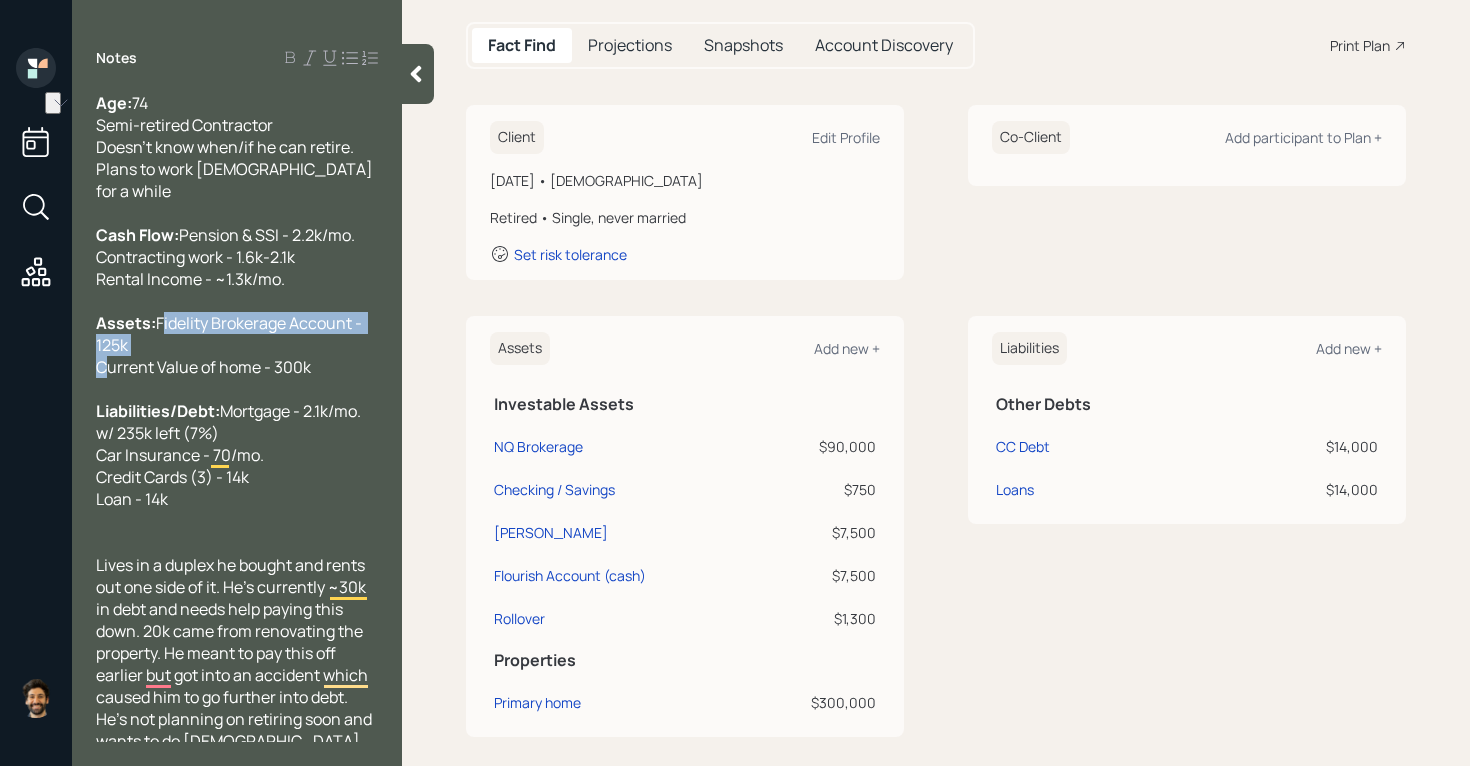click on "Assets:
Fidelity Brokerage Account - 125k
Current Value of home - 300k" at bounding box center [237, 345] 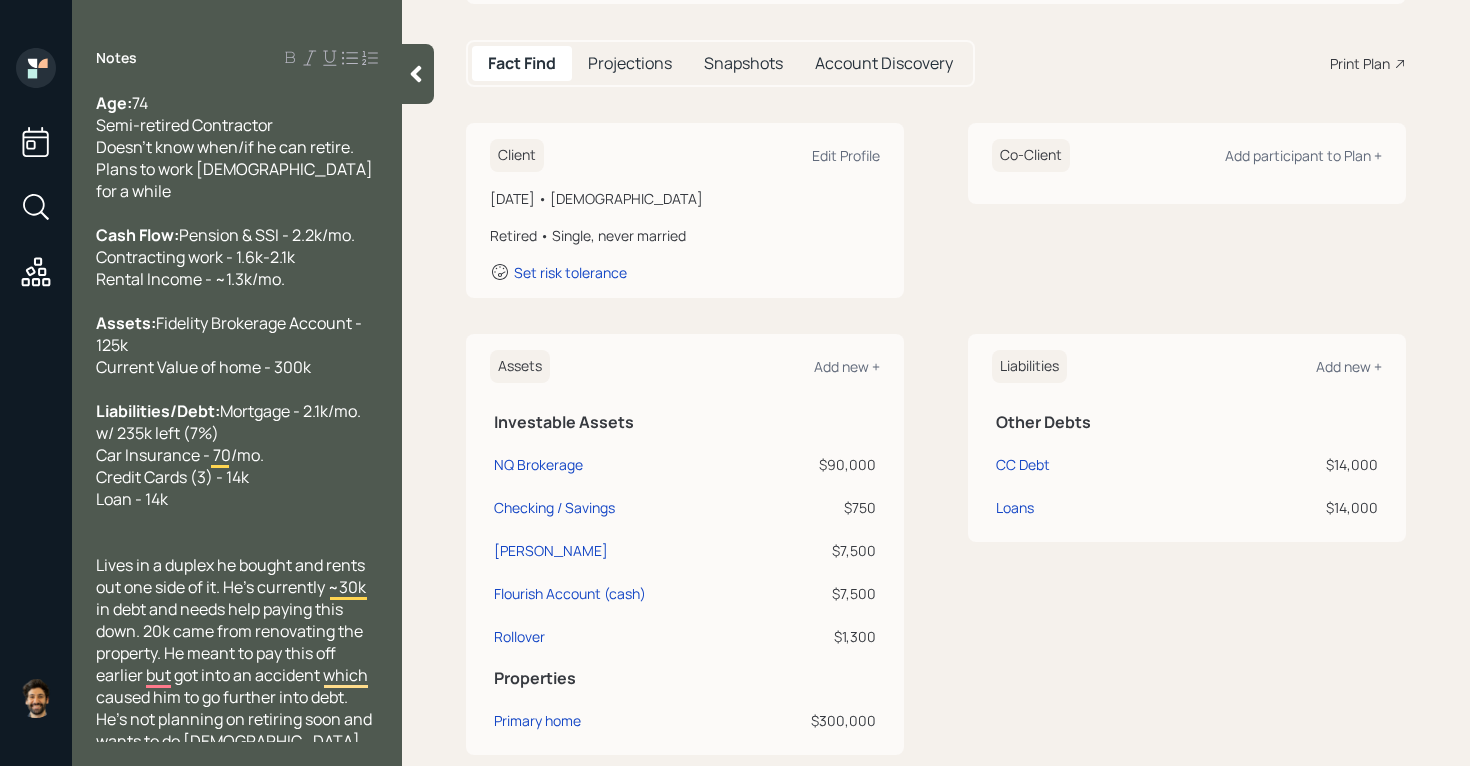click 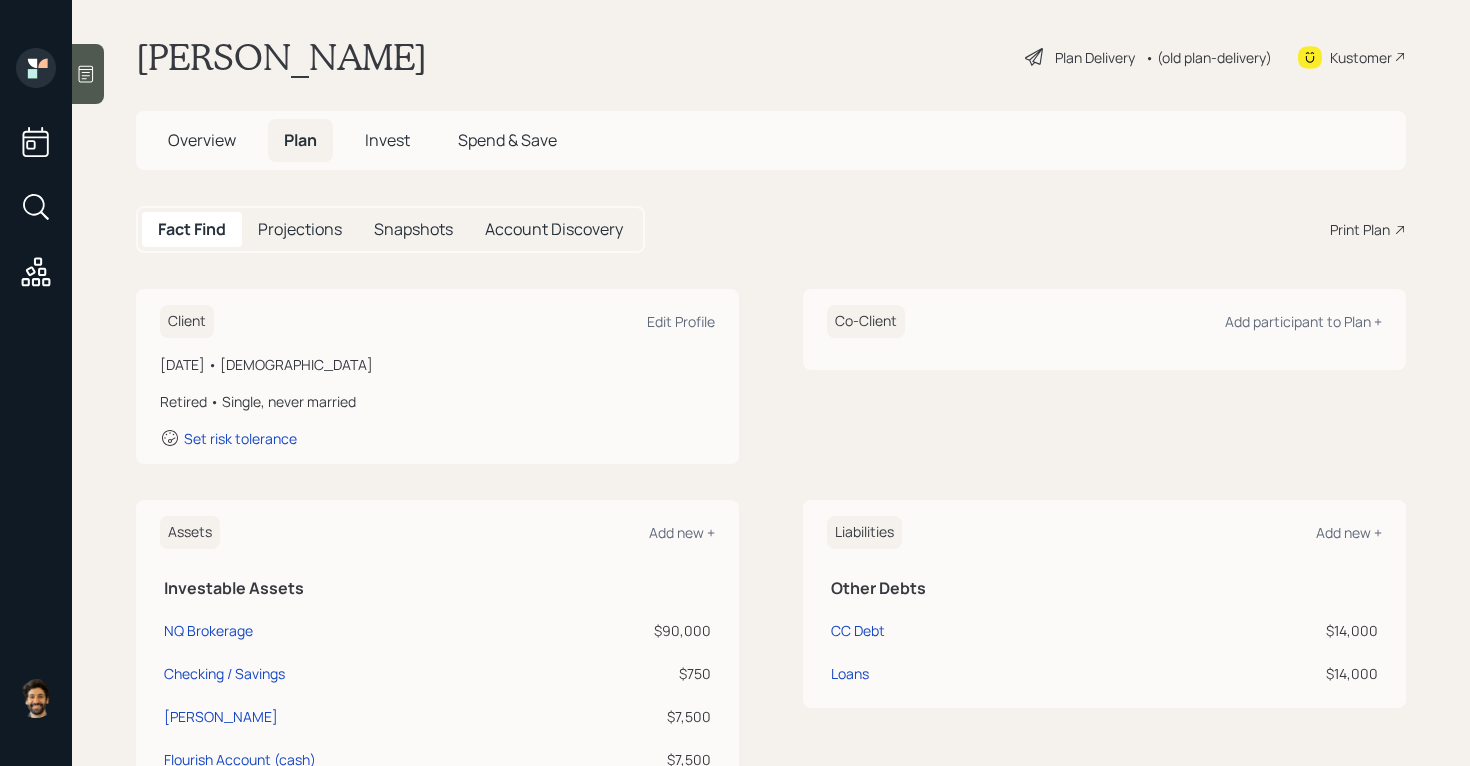 scroll, scrollTop: 0, scrollLeft: 0, axis: both 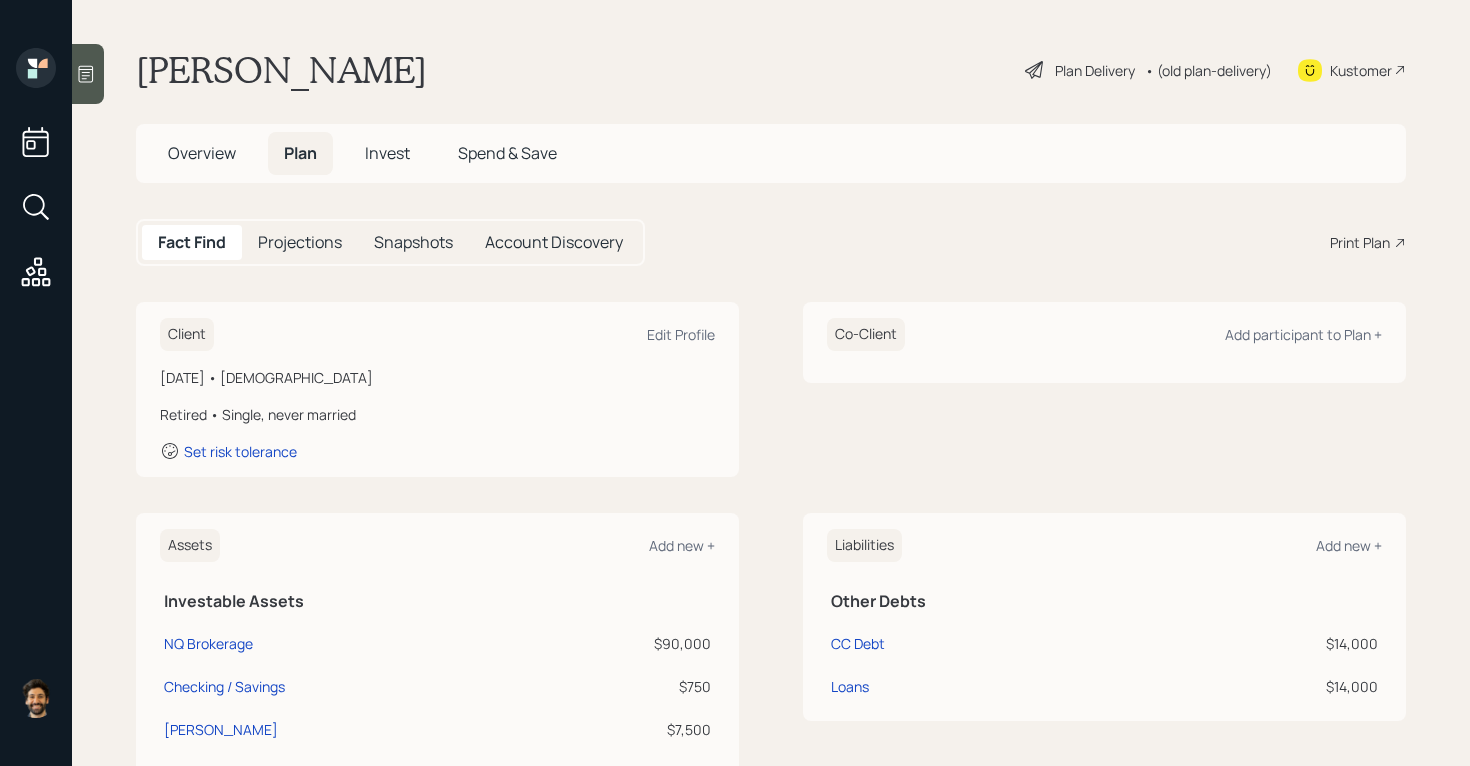 click on "Invest" at bounding box center [387, 153] 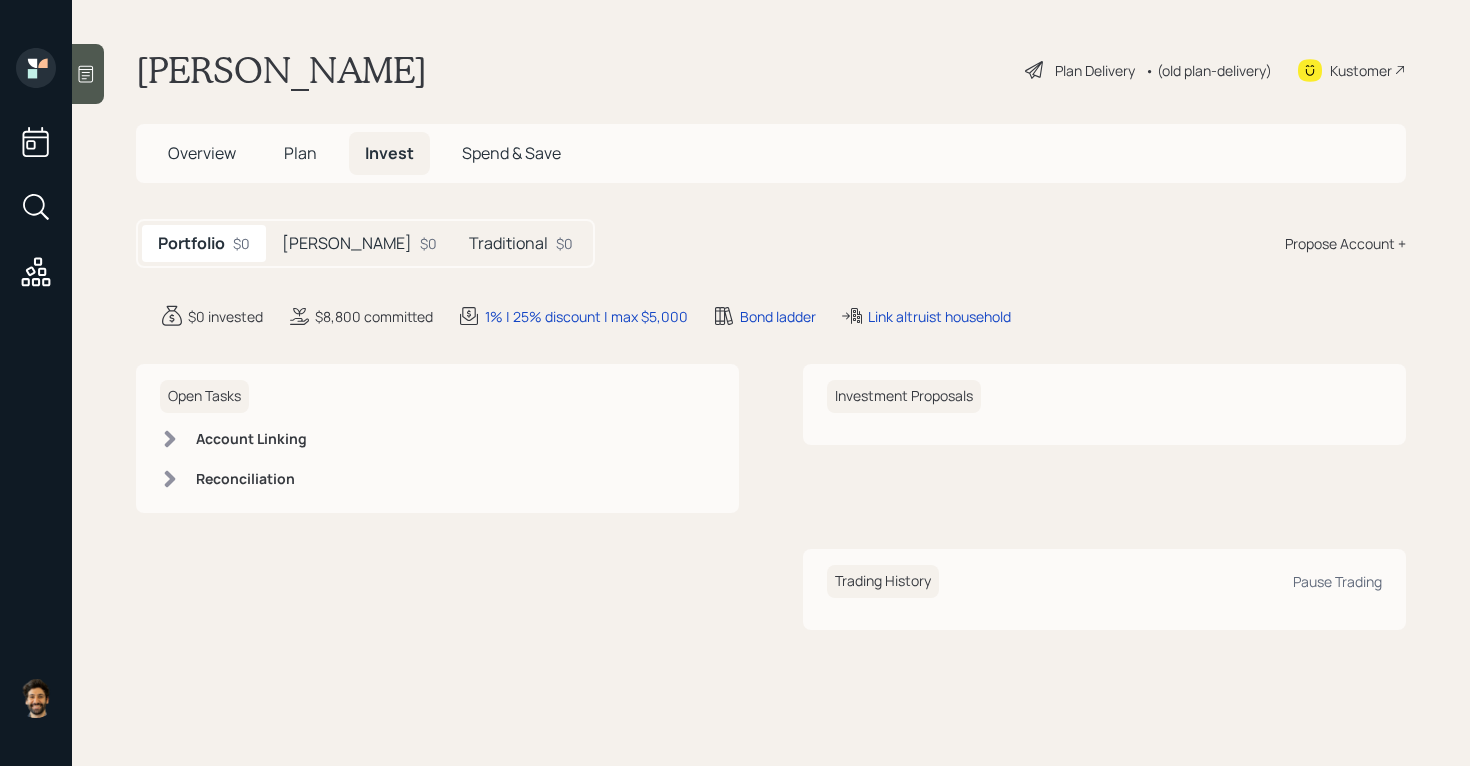 click on "Plan" at bounding box center (300, 153) 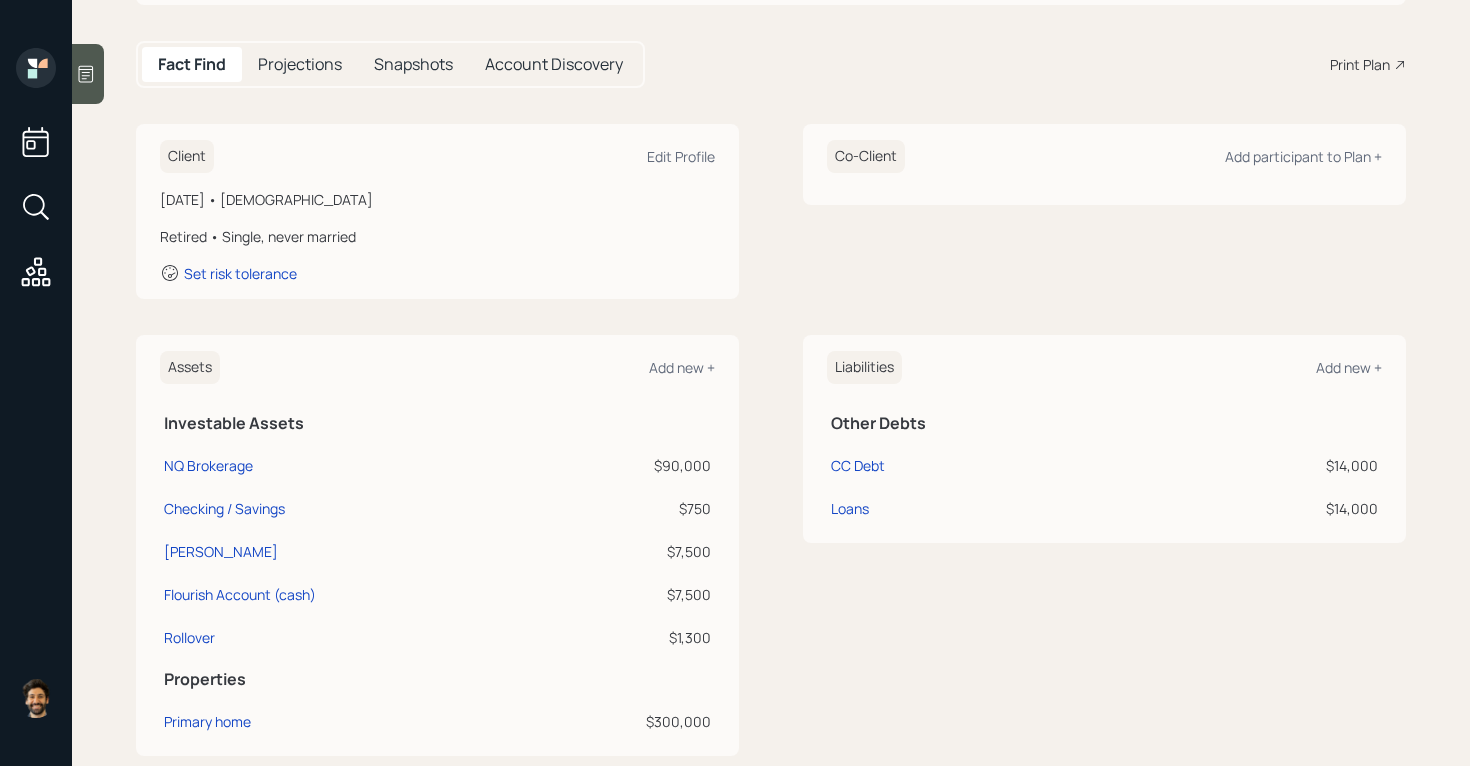 scroll, scrollTop: 184, scrollLeft: 0, axis: vertical 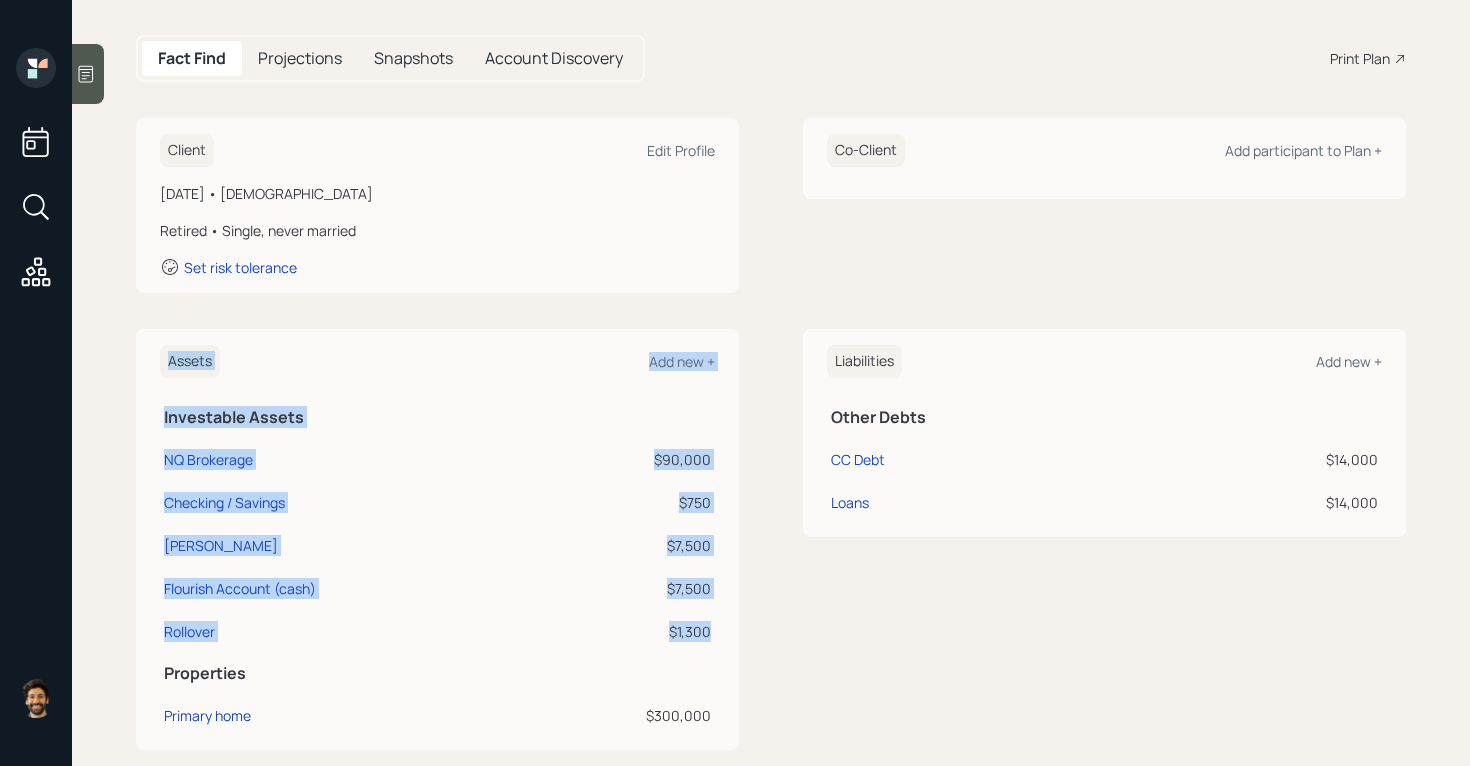 drag, startPoint x: 712, startPoint y: 629, endPoint x: 159, endPoint y: 627, distance: 553.0036 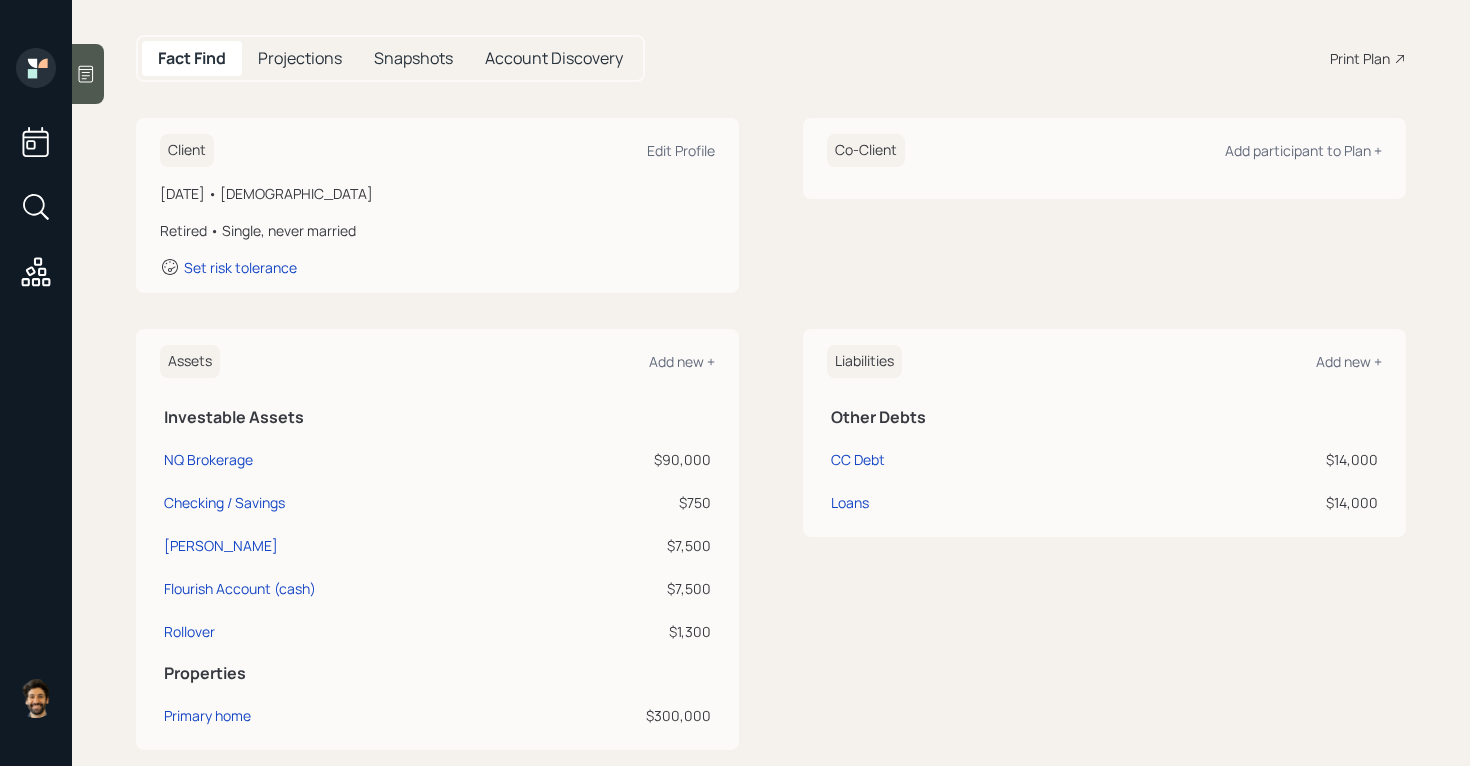 click on "$1,300" at bounding box center (628, 631) 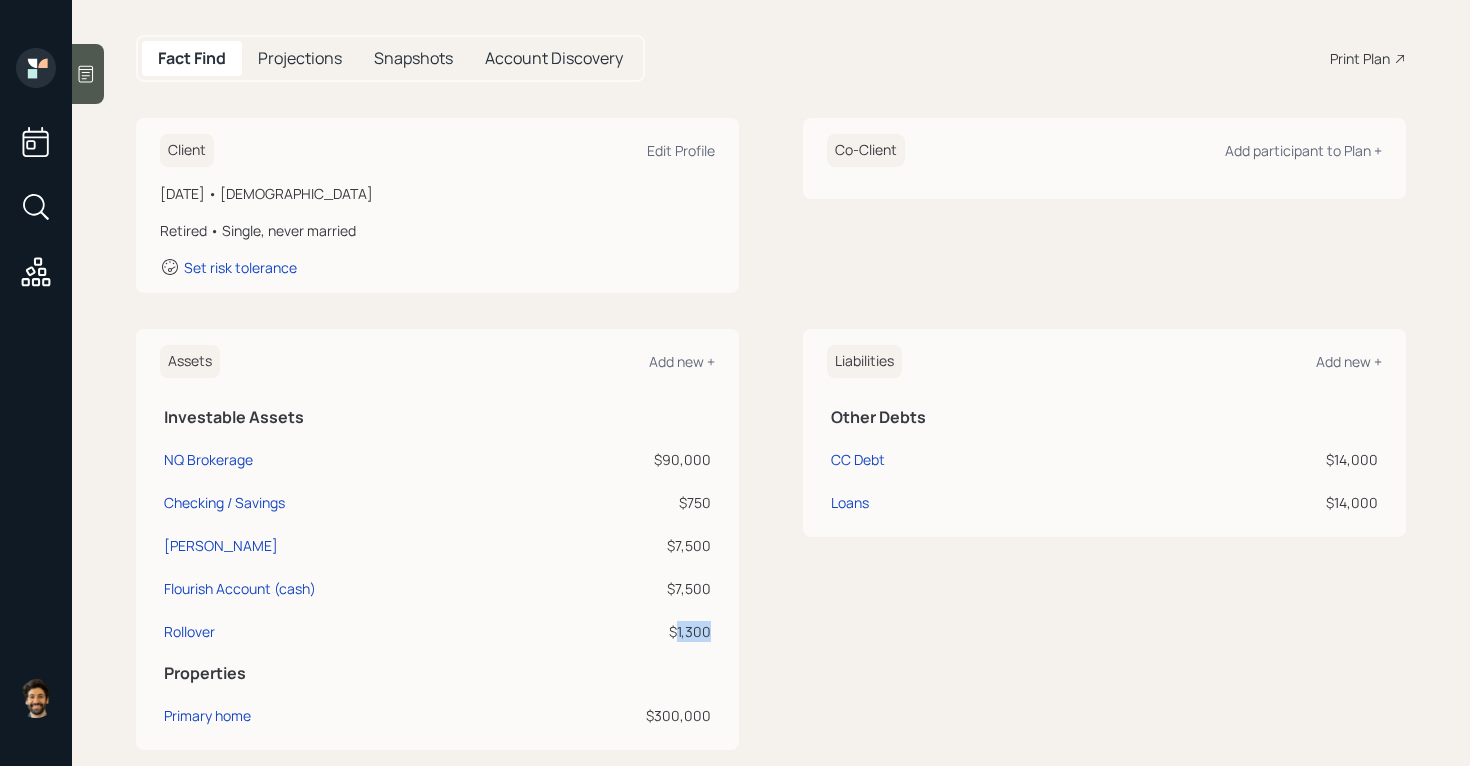 click on "$1,300" at bounding box center [628, 631] 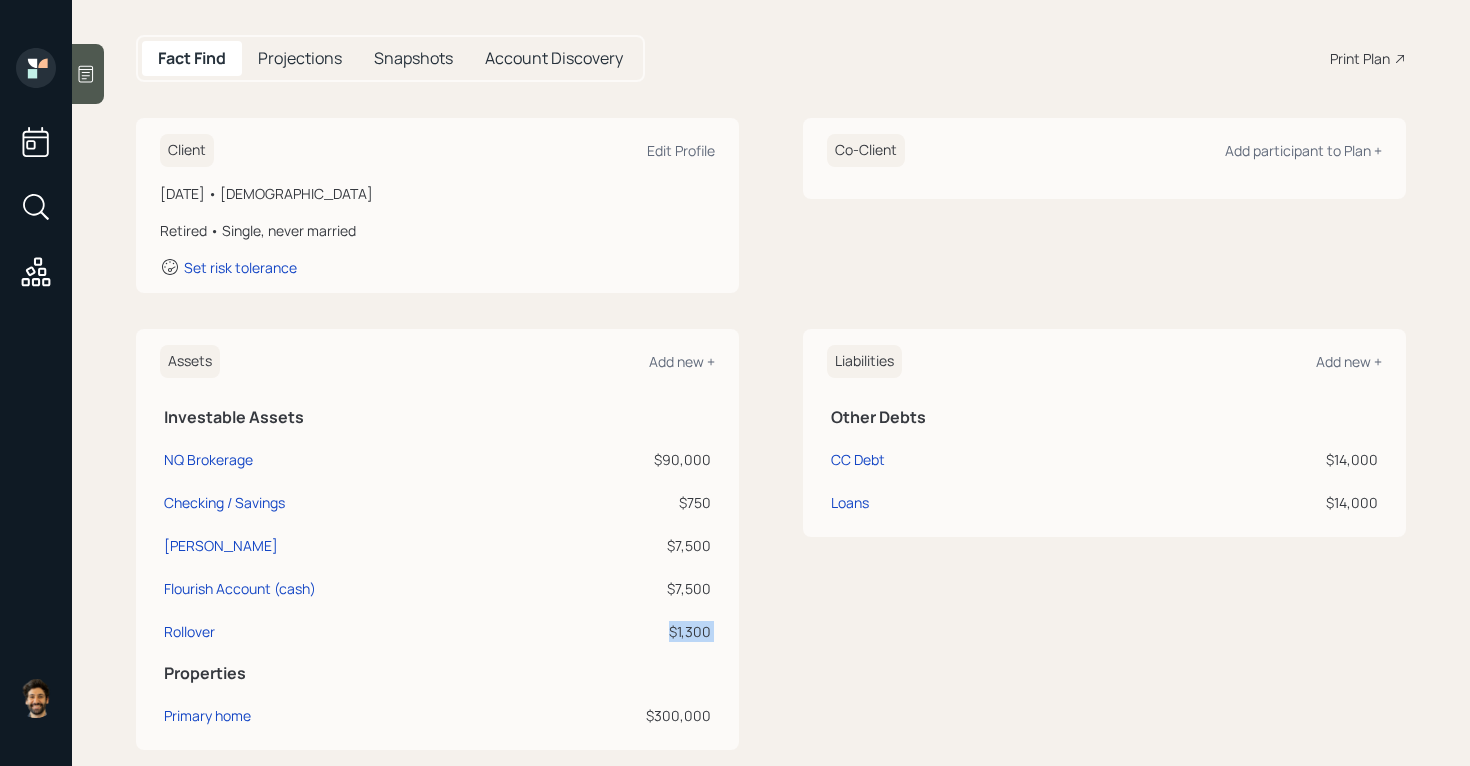 click on "$1,300" at bounding box center [628, 631] 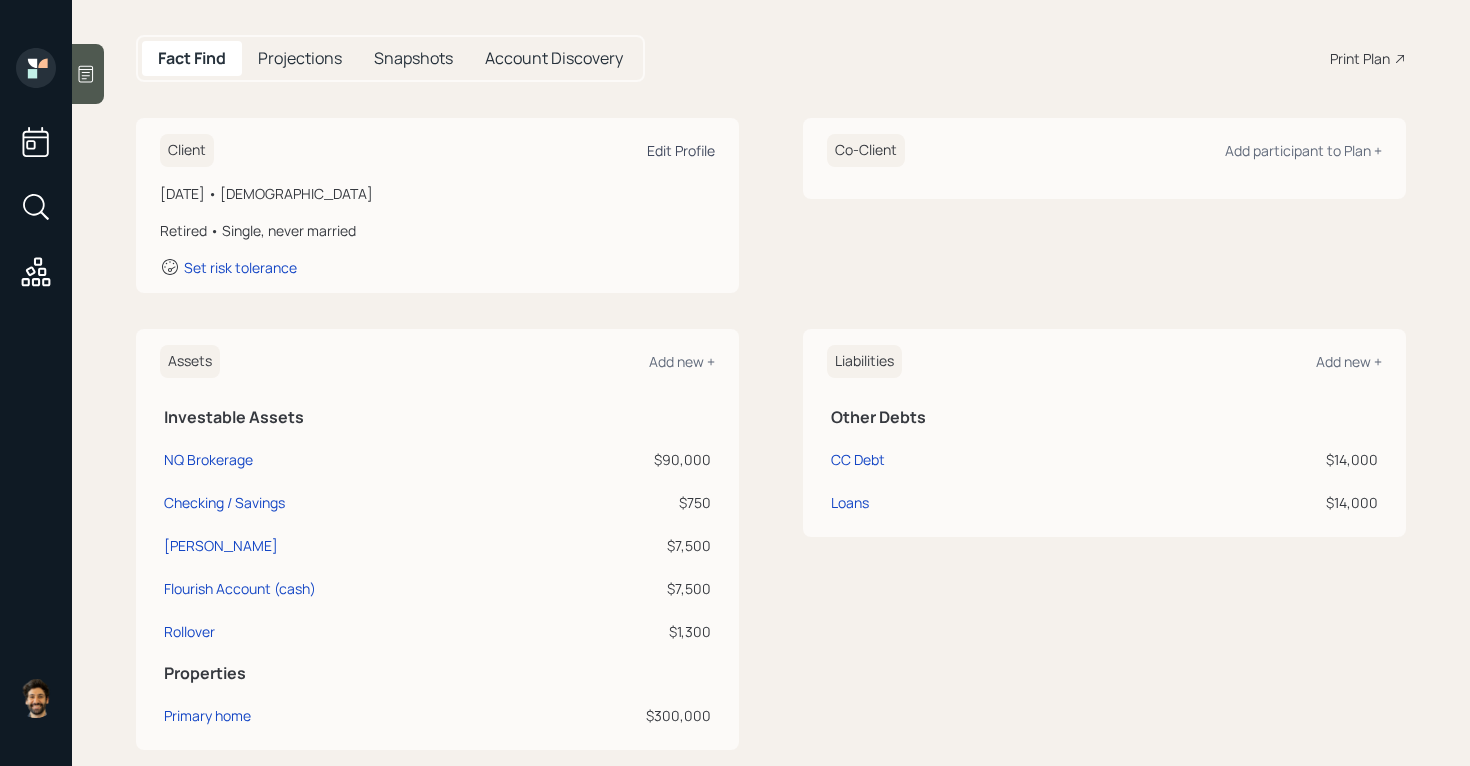 click on "Edit Profile" at bounding box center [681, 150] 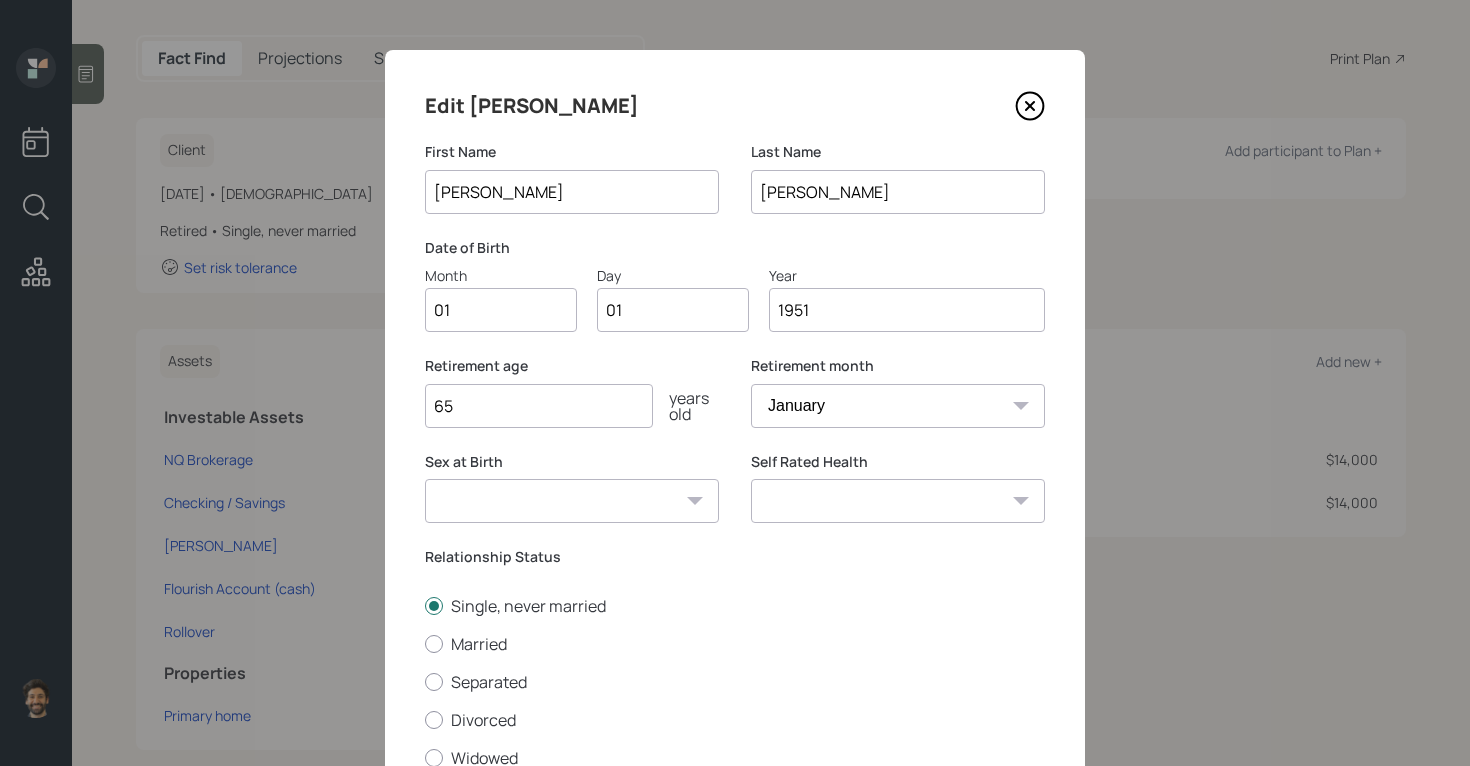 click on "01" at bounding box center (501, 310) 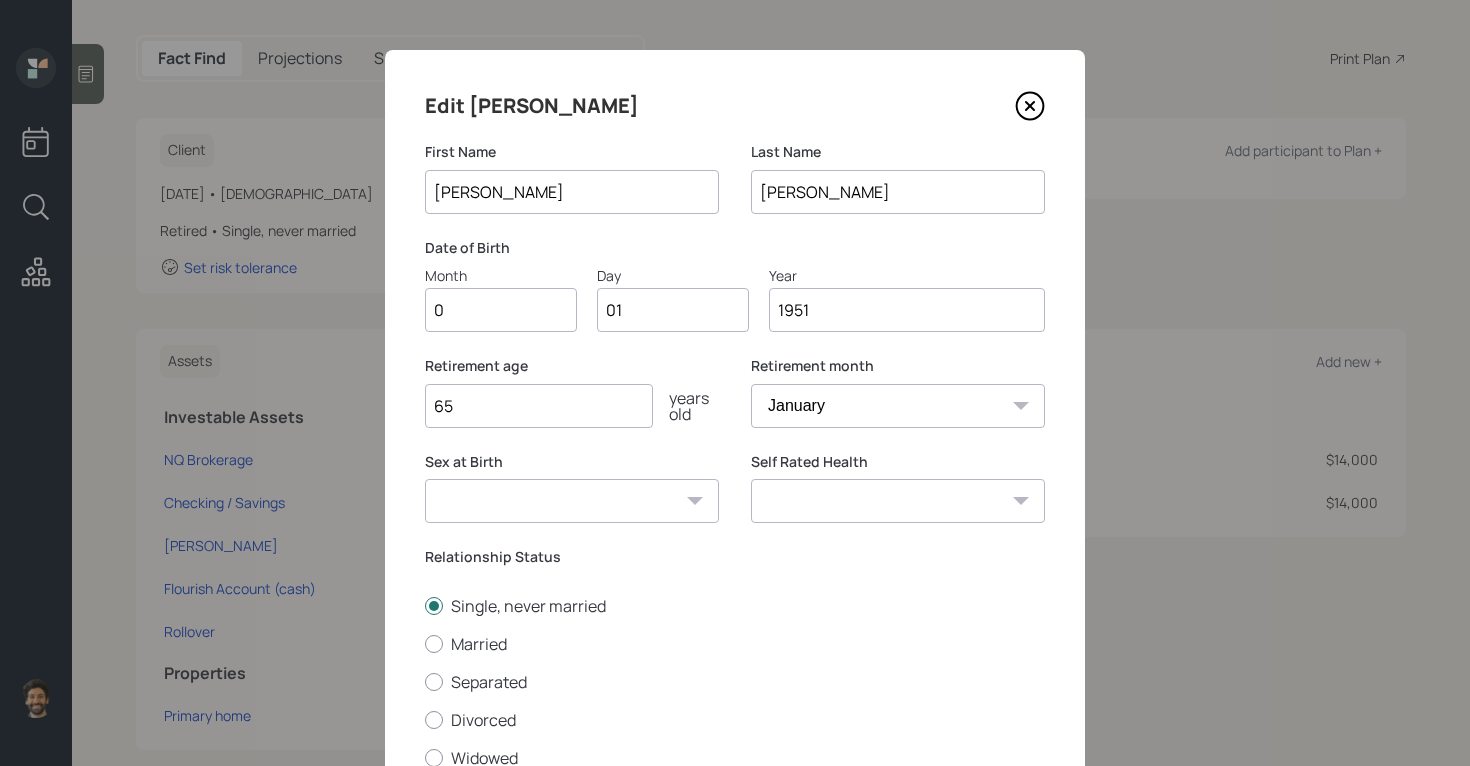 type on "05" 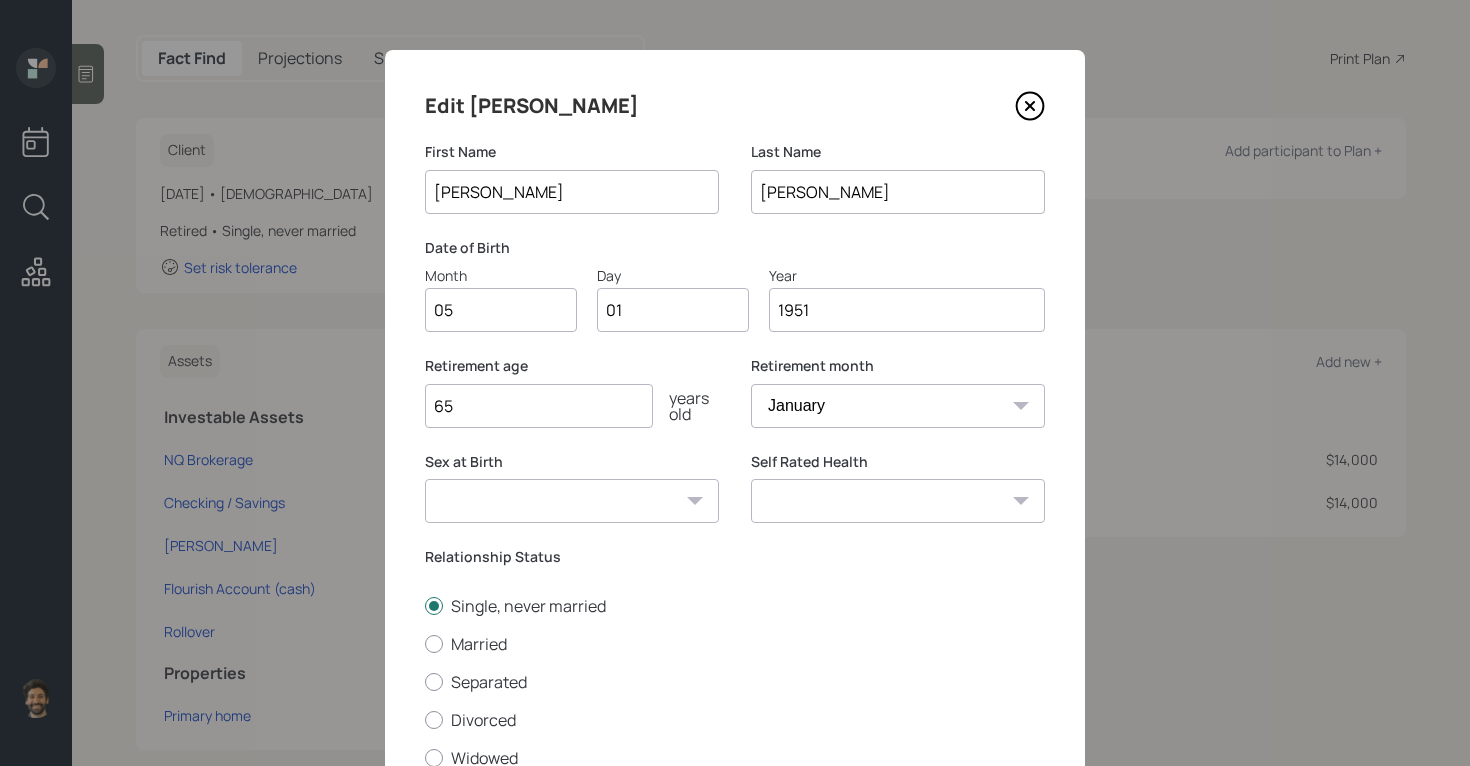 type on "0" 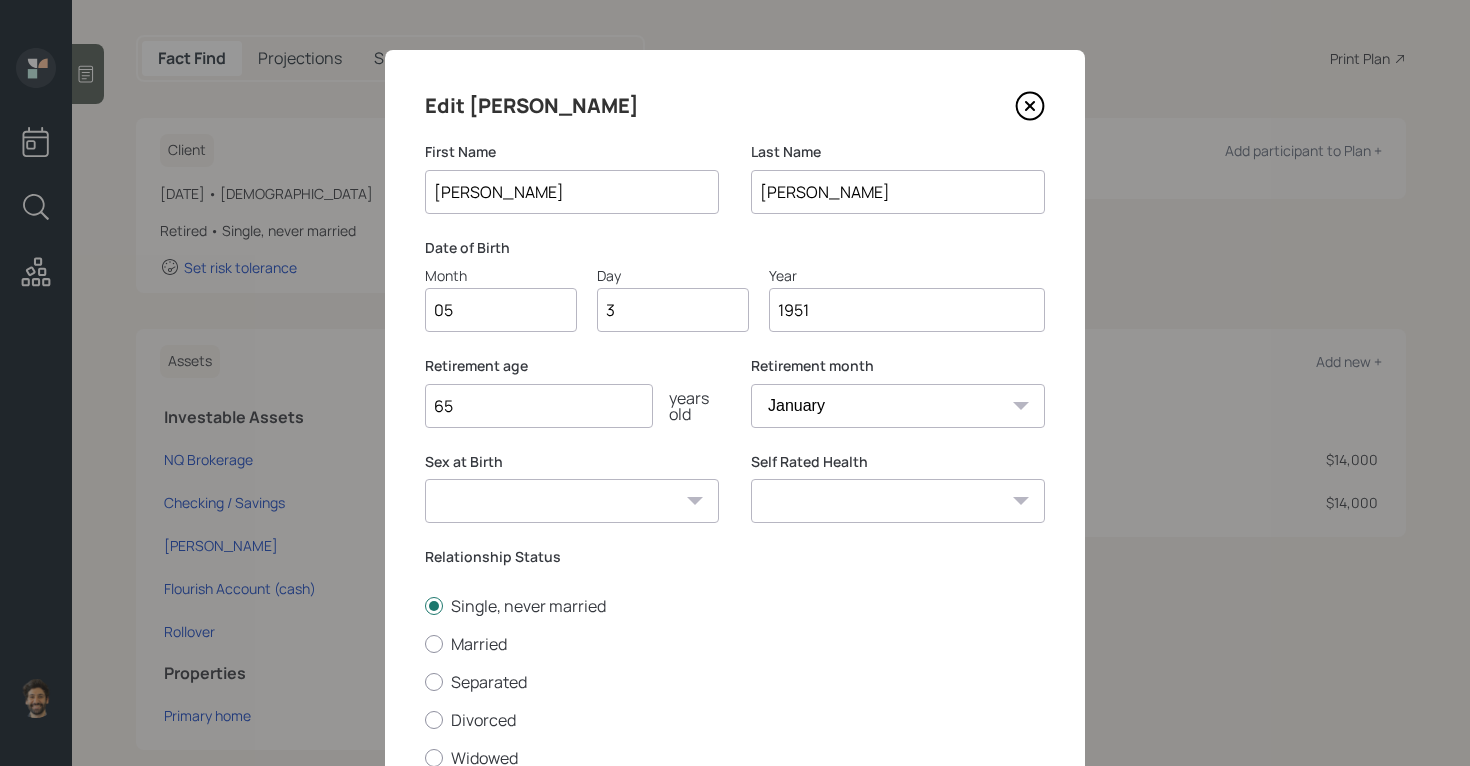 type on "30" 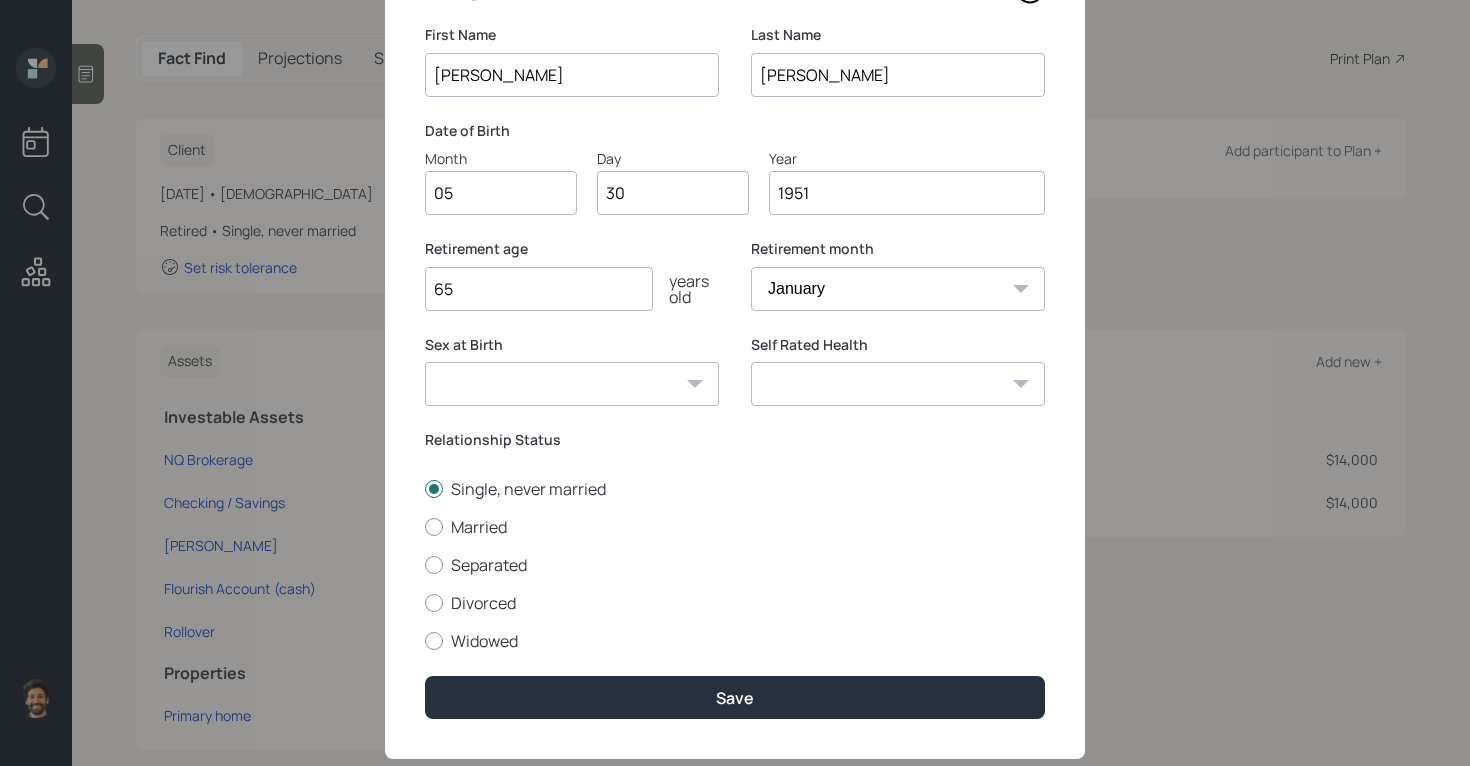 scroll, scrollTop: 161, scrollLeft: 0, axis: vertical 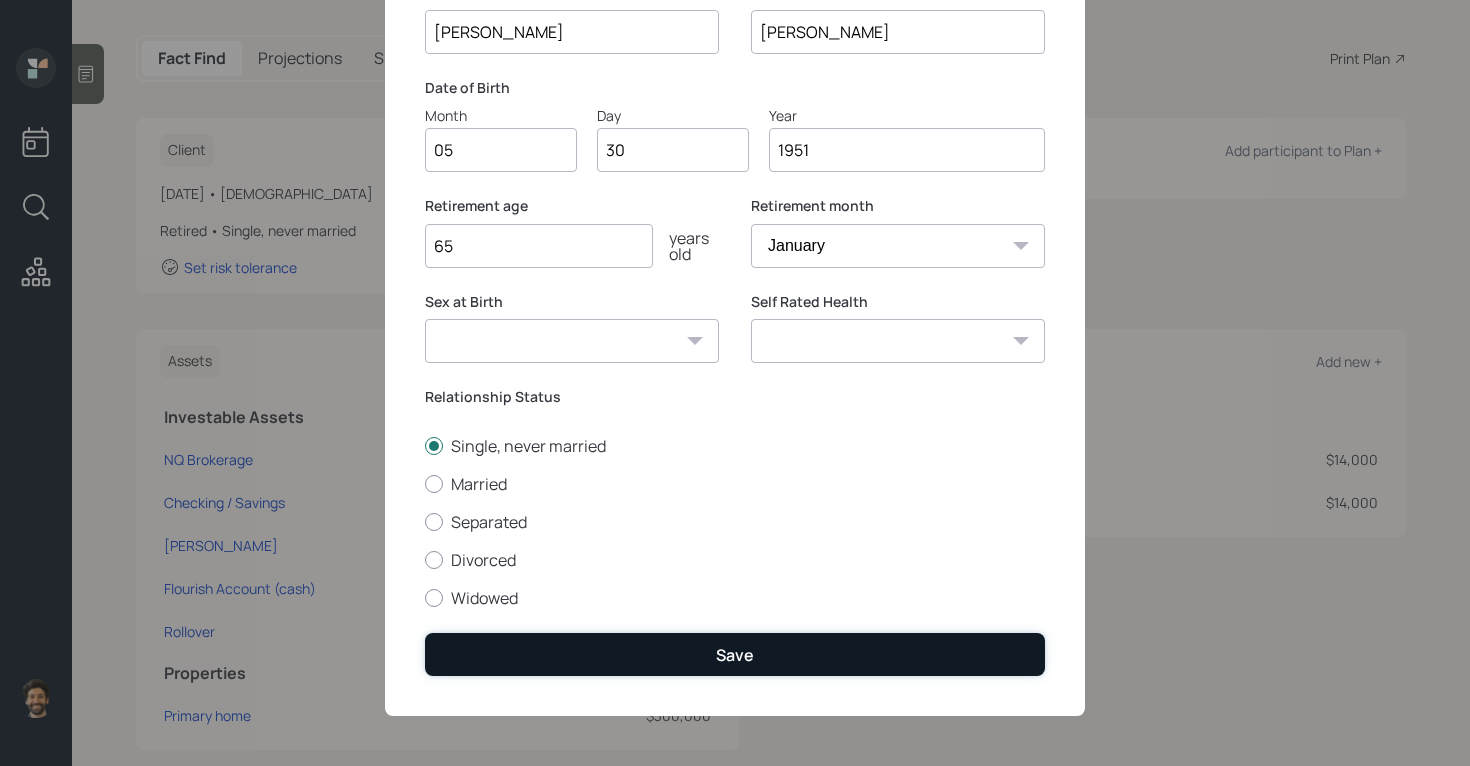 click on "Save" at bounding box center (735, 654) 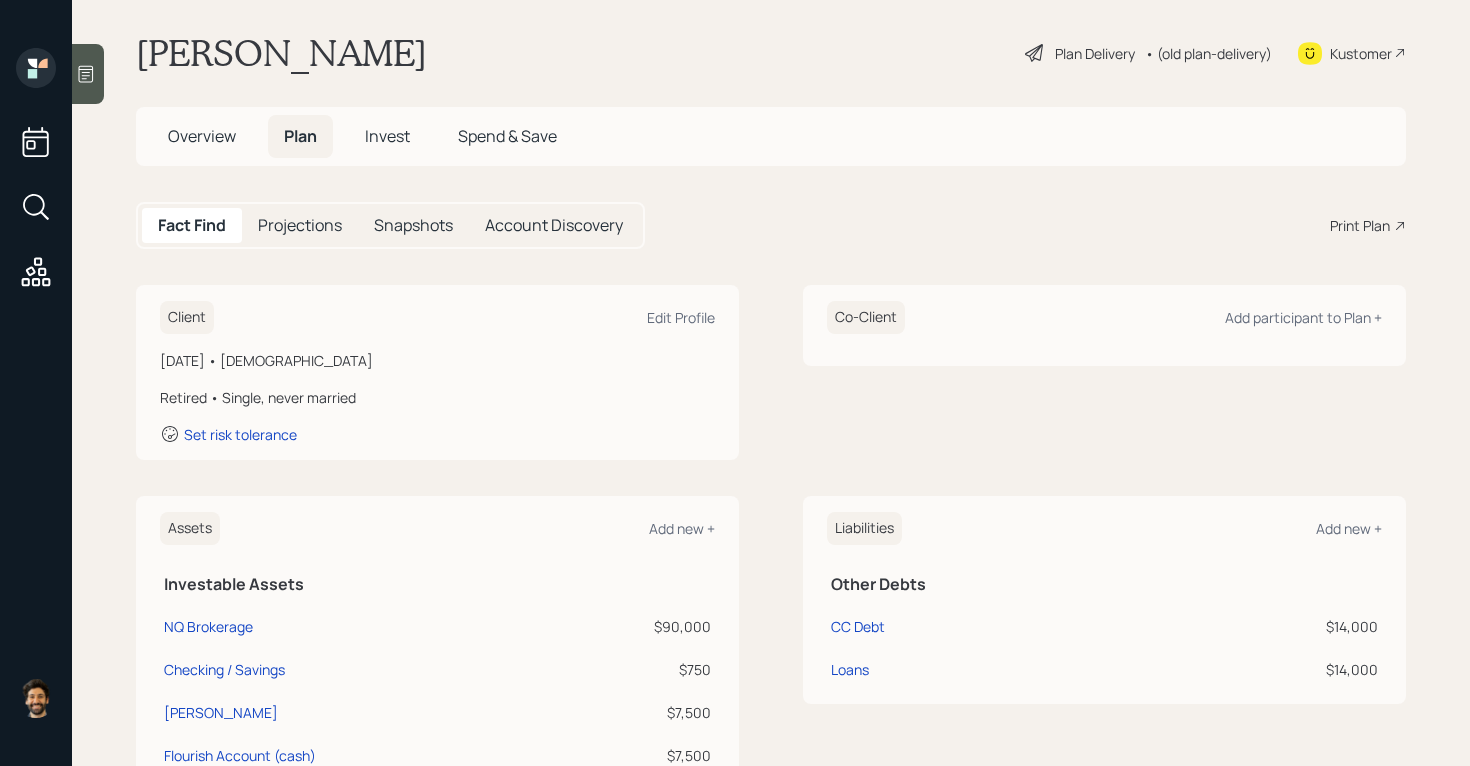 scroll, scrollTop: 22, scrollLeft: 0, axis: vertical 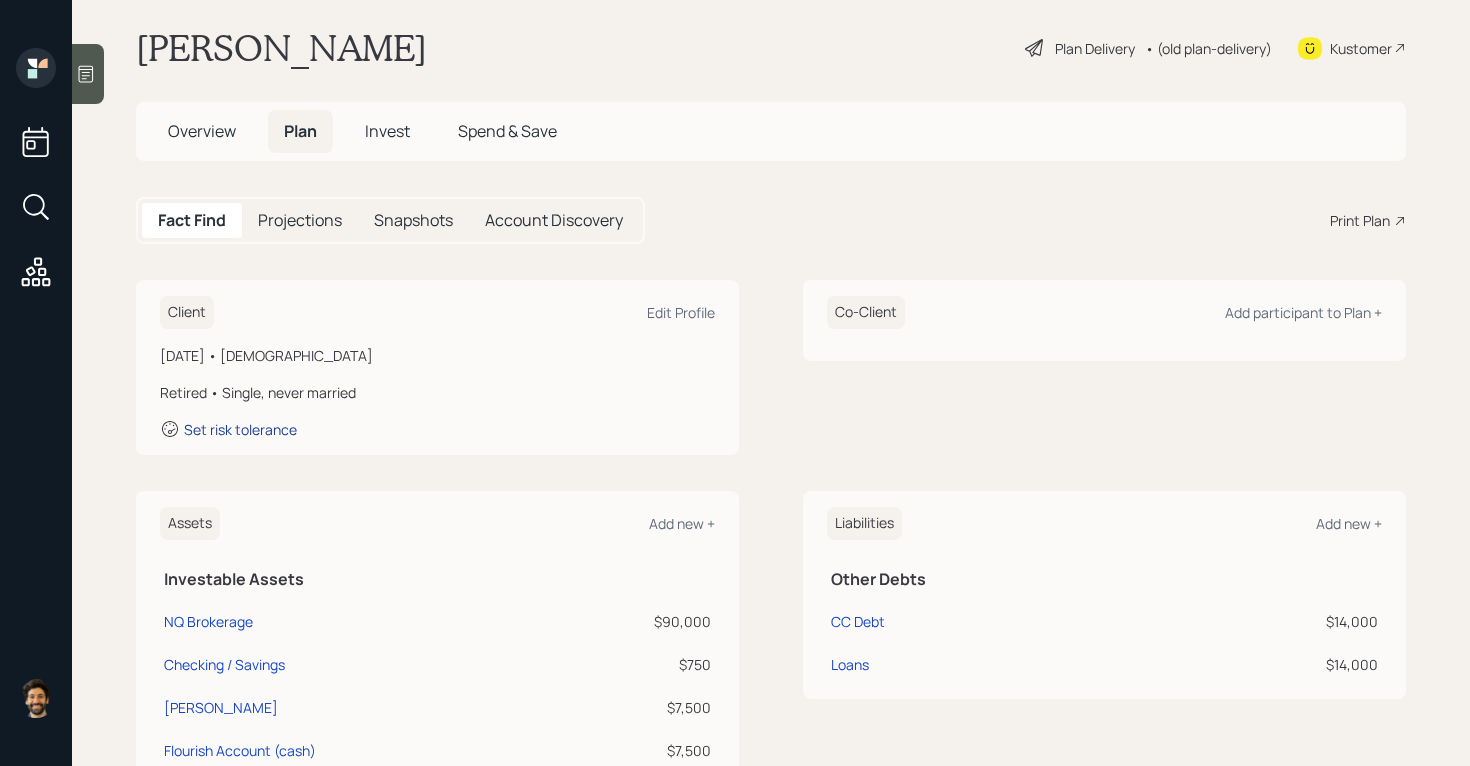 click on "Set risk tolerance" at bounding box center (240, 429) 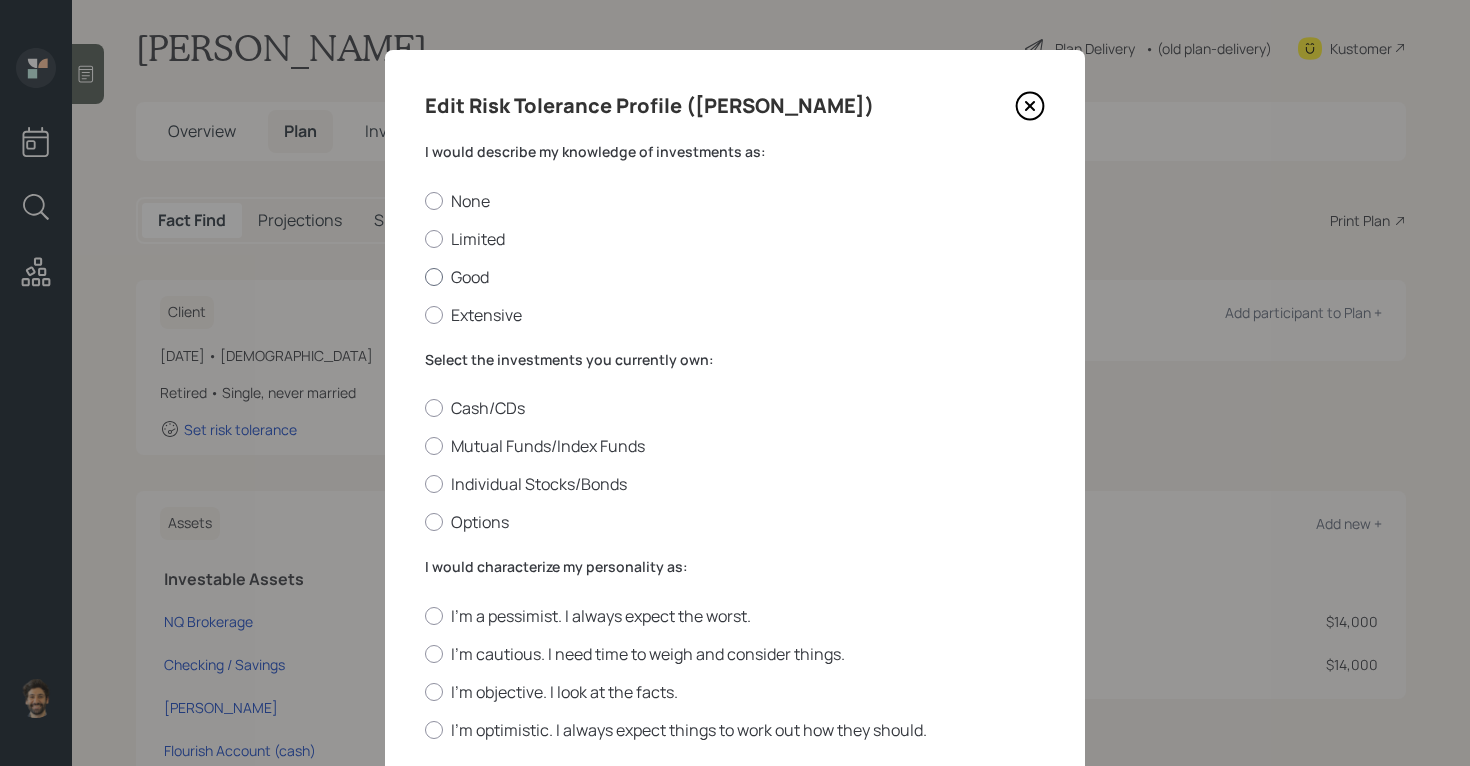 click at bounding box center [434, 277] 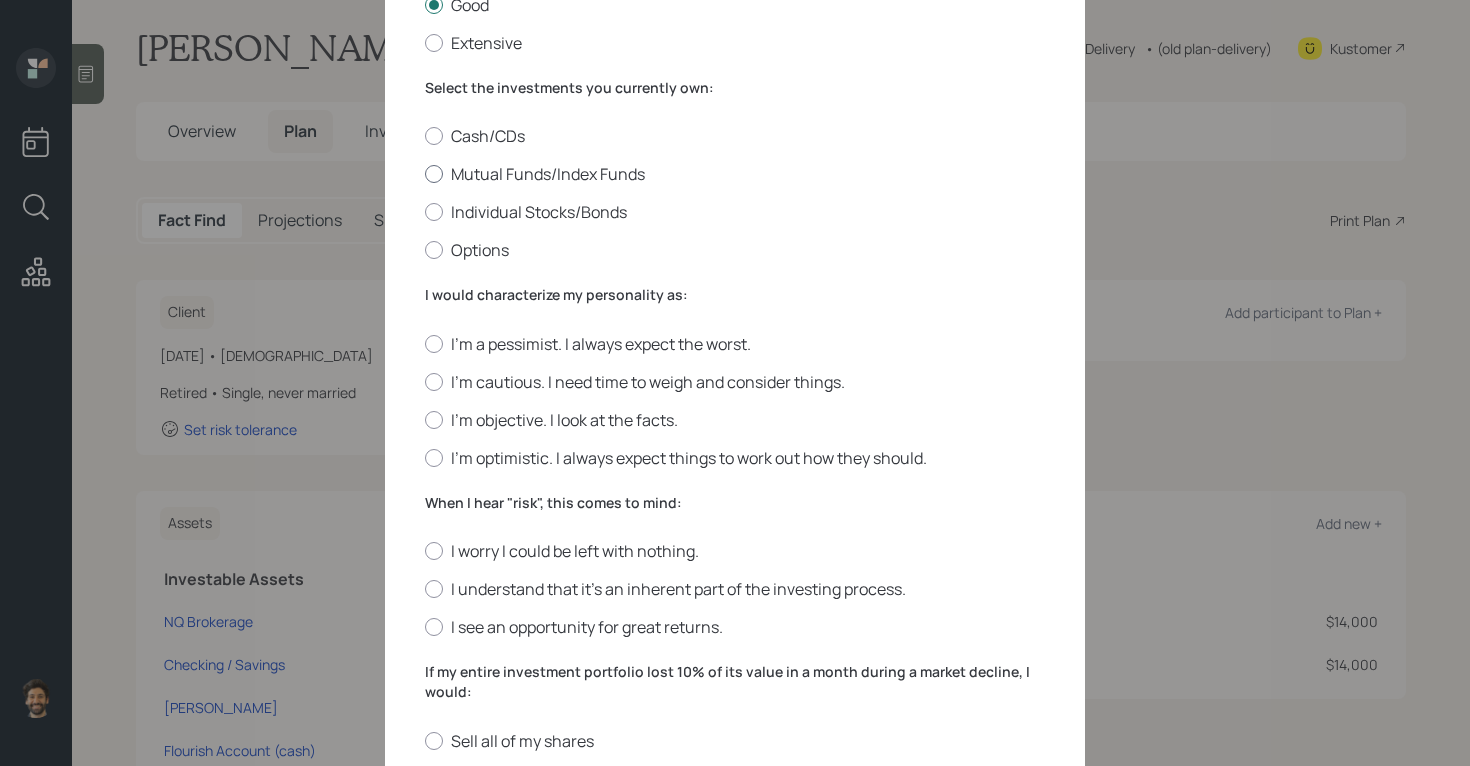 click on "Mutual Funds/Index Funds" at bounding box center [735, 174] 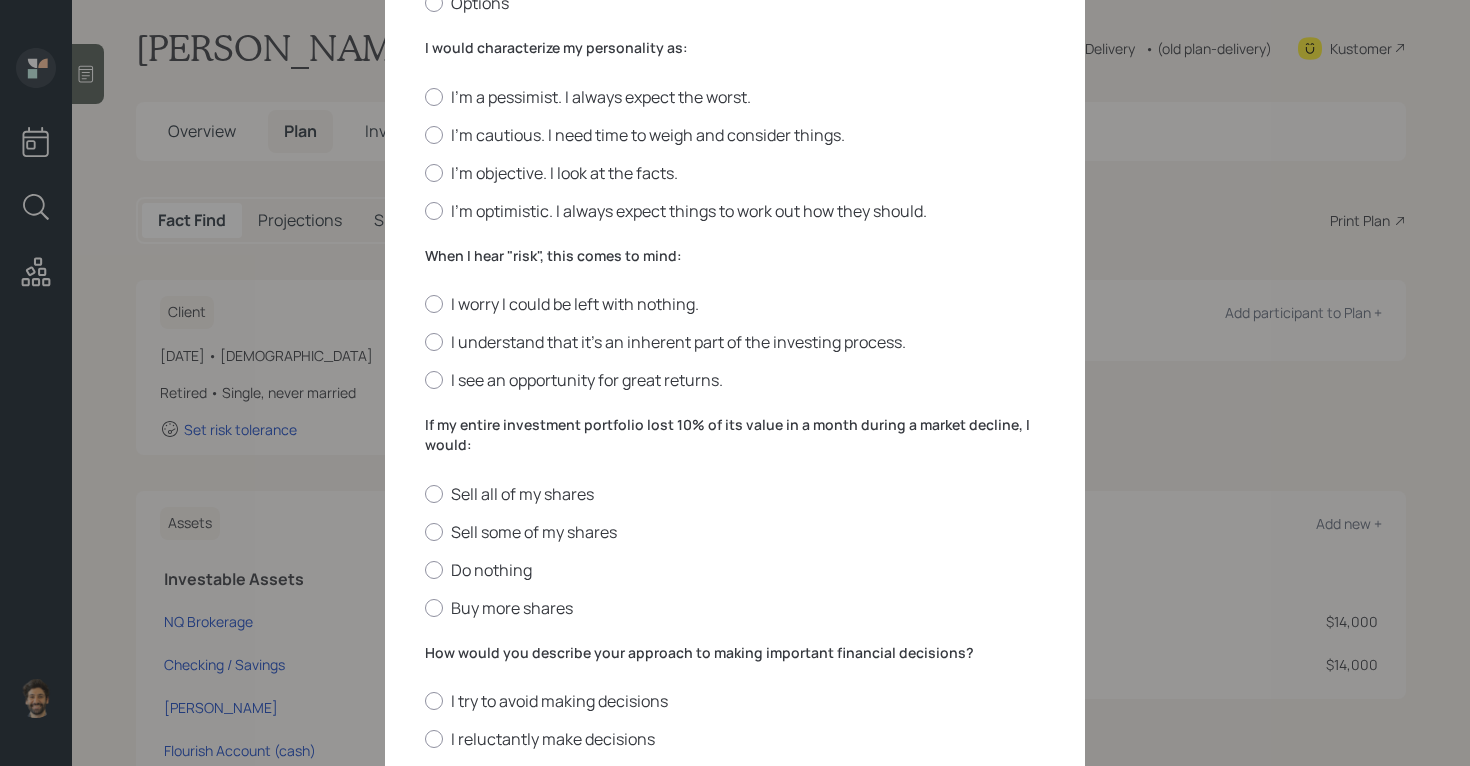 scroll, scrollTop: 521, scrollLeft: 0, axis: vertical 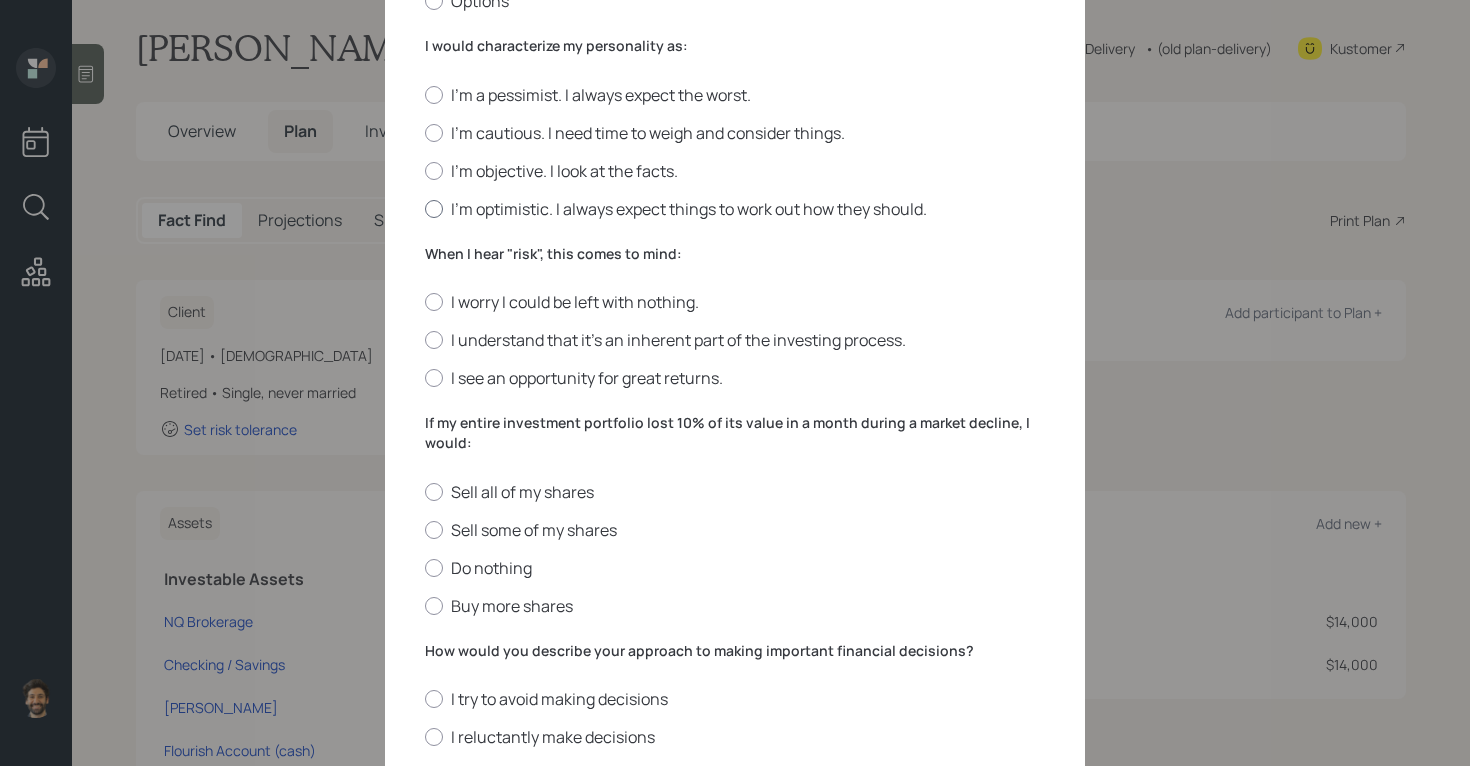 click at bounding box center (434, 209) 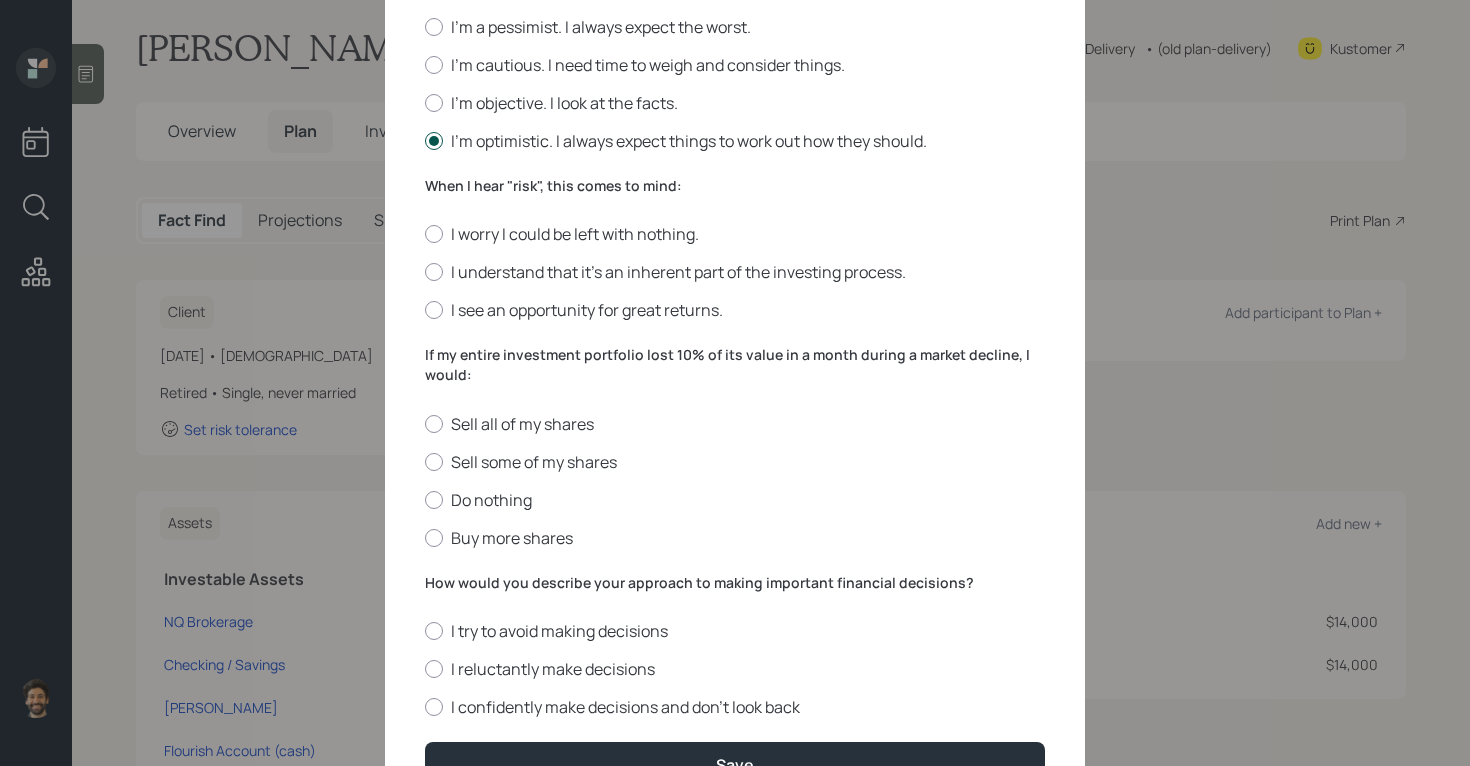 scroll, scrollTop: 595, scrollLeft: 0, axis: vertical 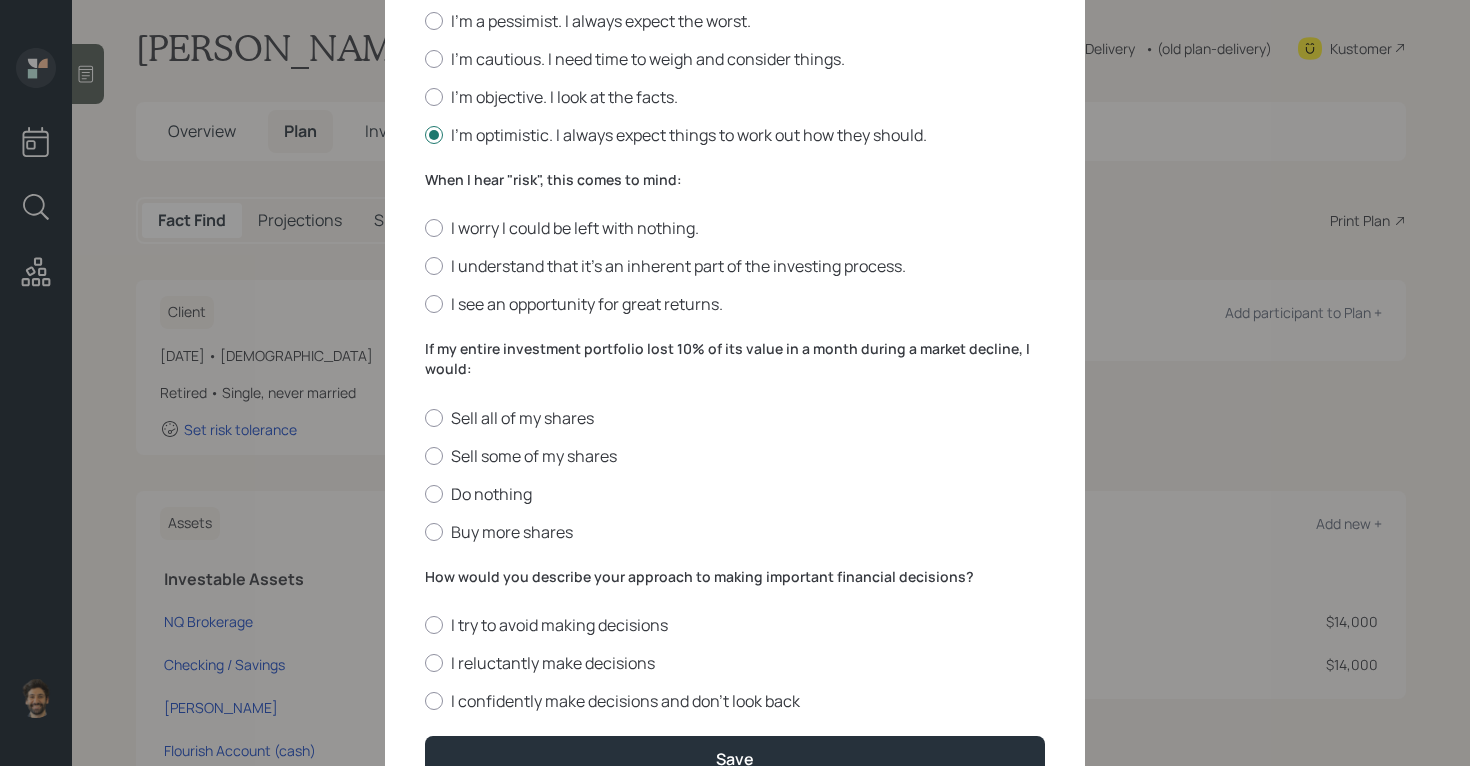 click on "When I hear "risk", this comes to mind:" at bounding box center [735, 180] 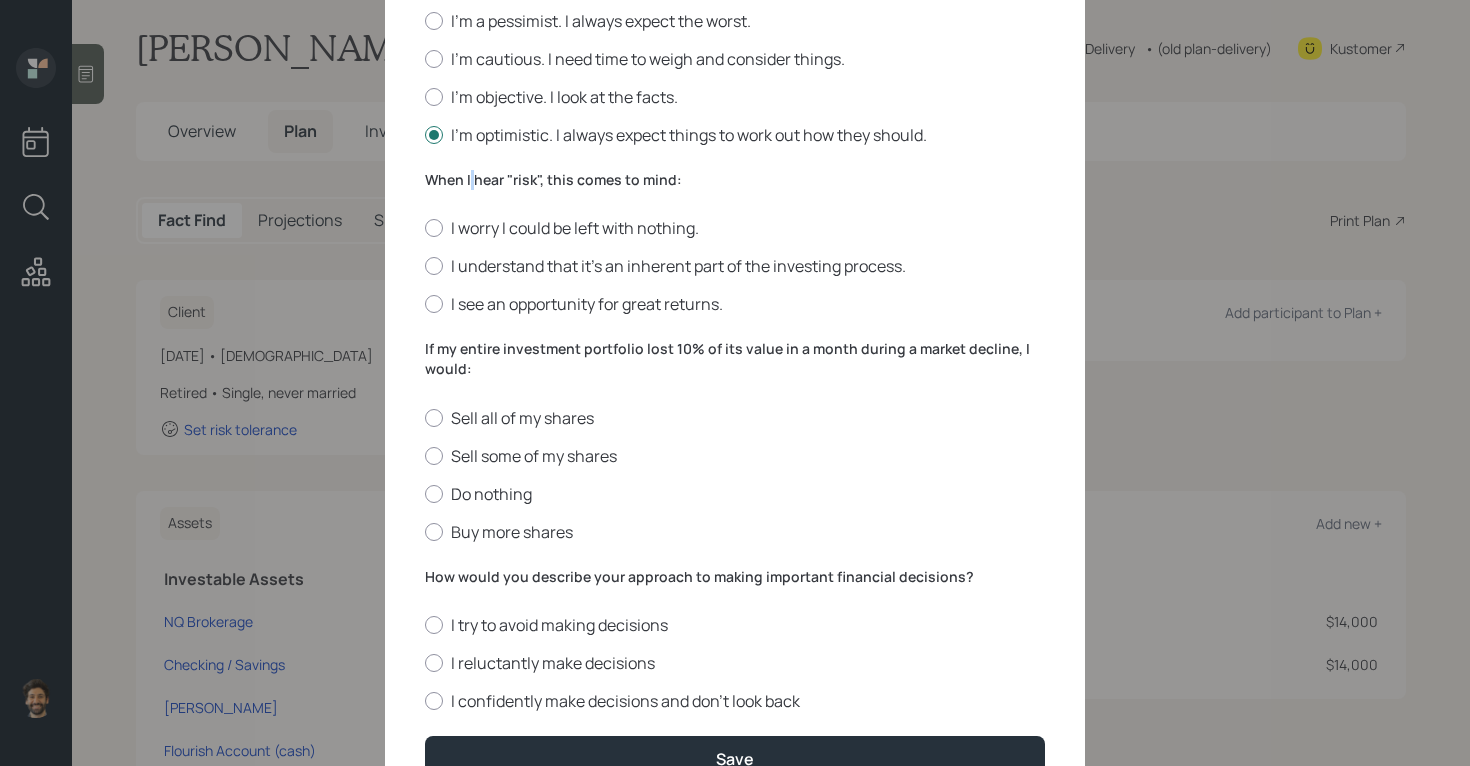 click on "When I hear "risk", this comes to mind:" at bounding box center [735, 180] 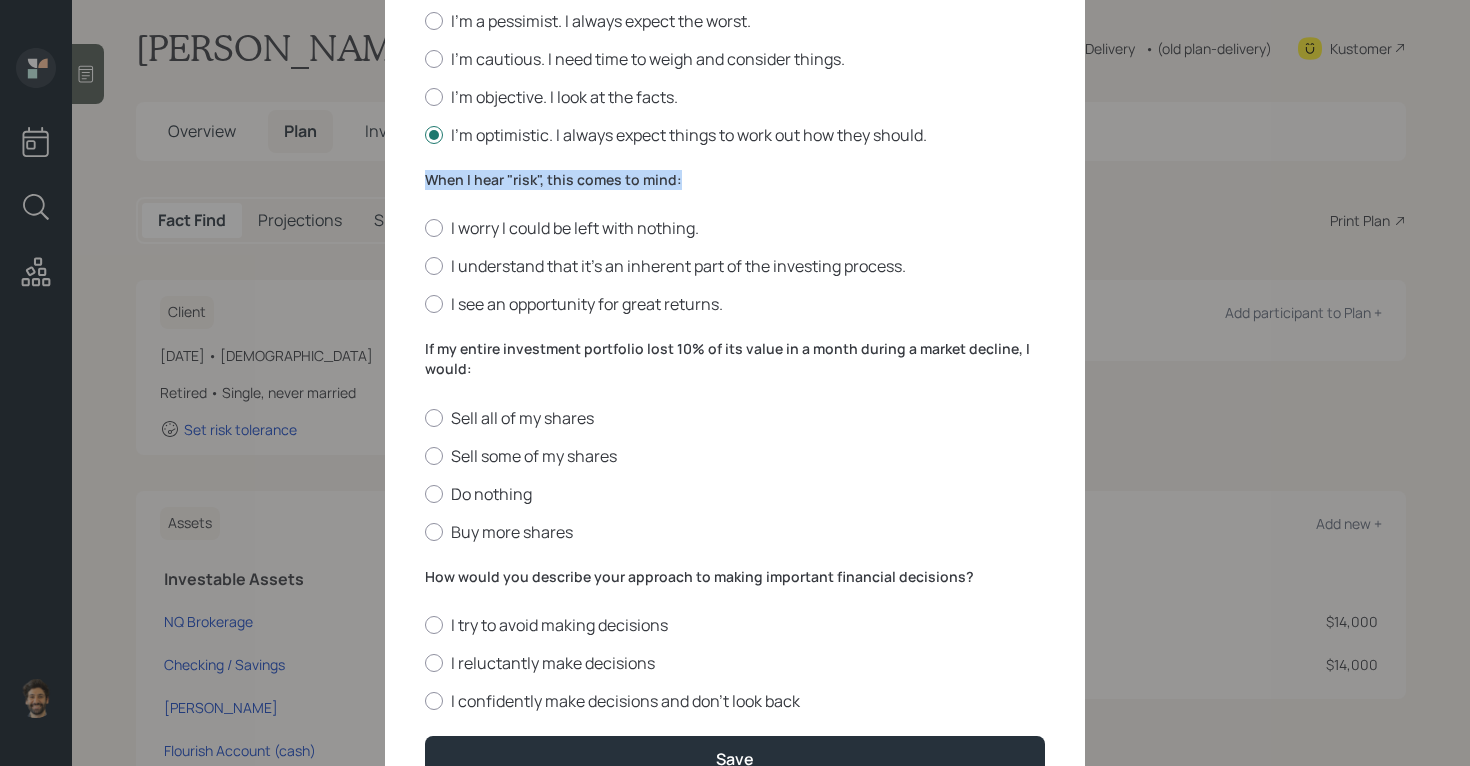 click on "When I hear "risk", this comes to mind:" at bounding box center (735, 180) 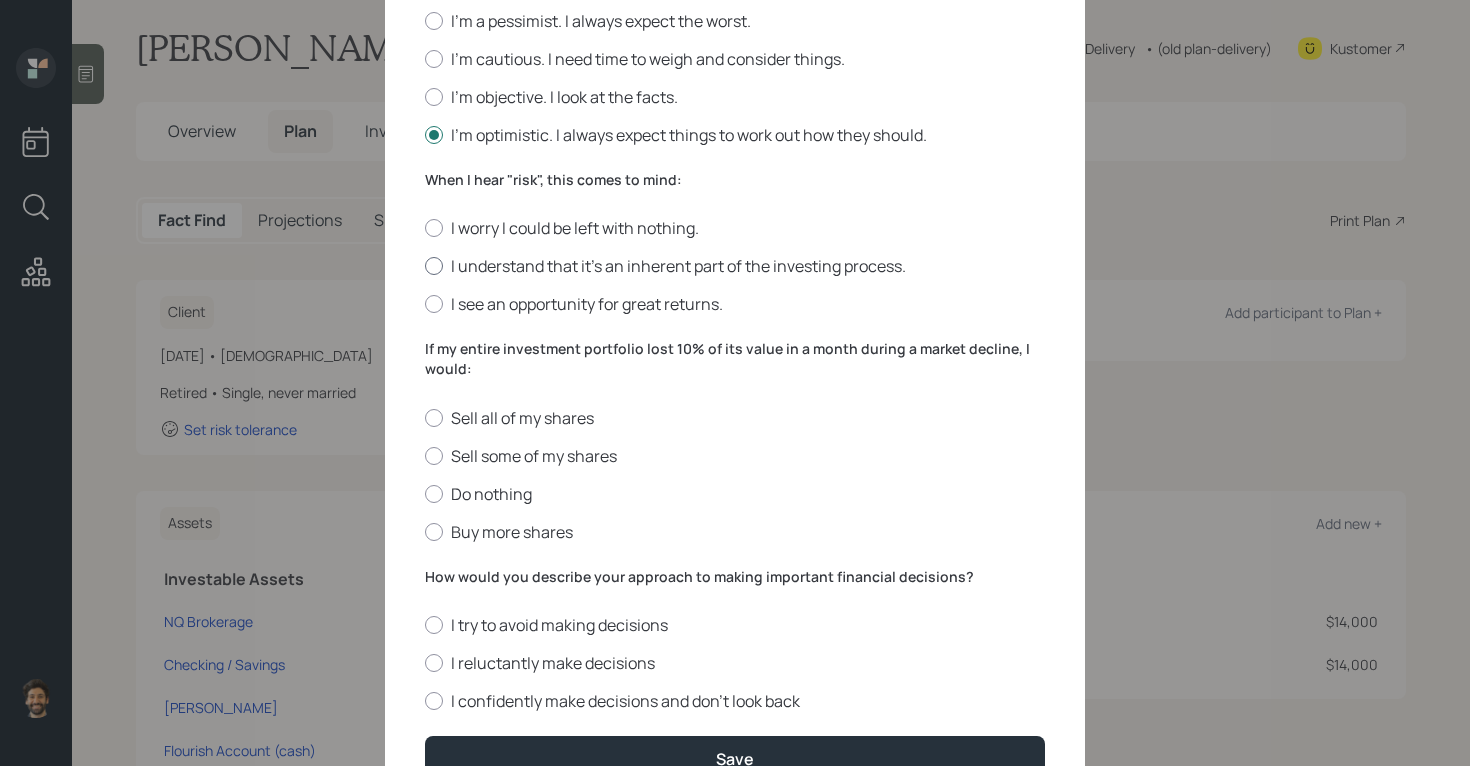 click on "I understand that it’s an inherent part of the investing process." at bounding box center [735, 266] 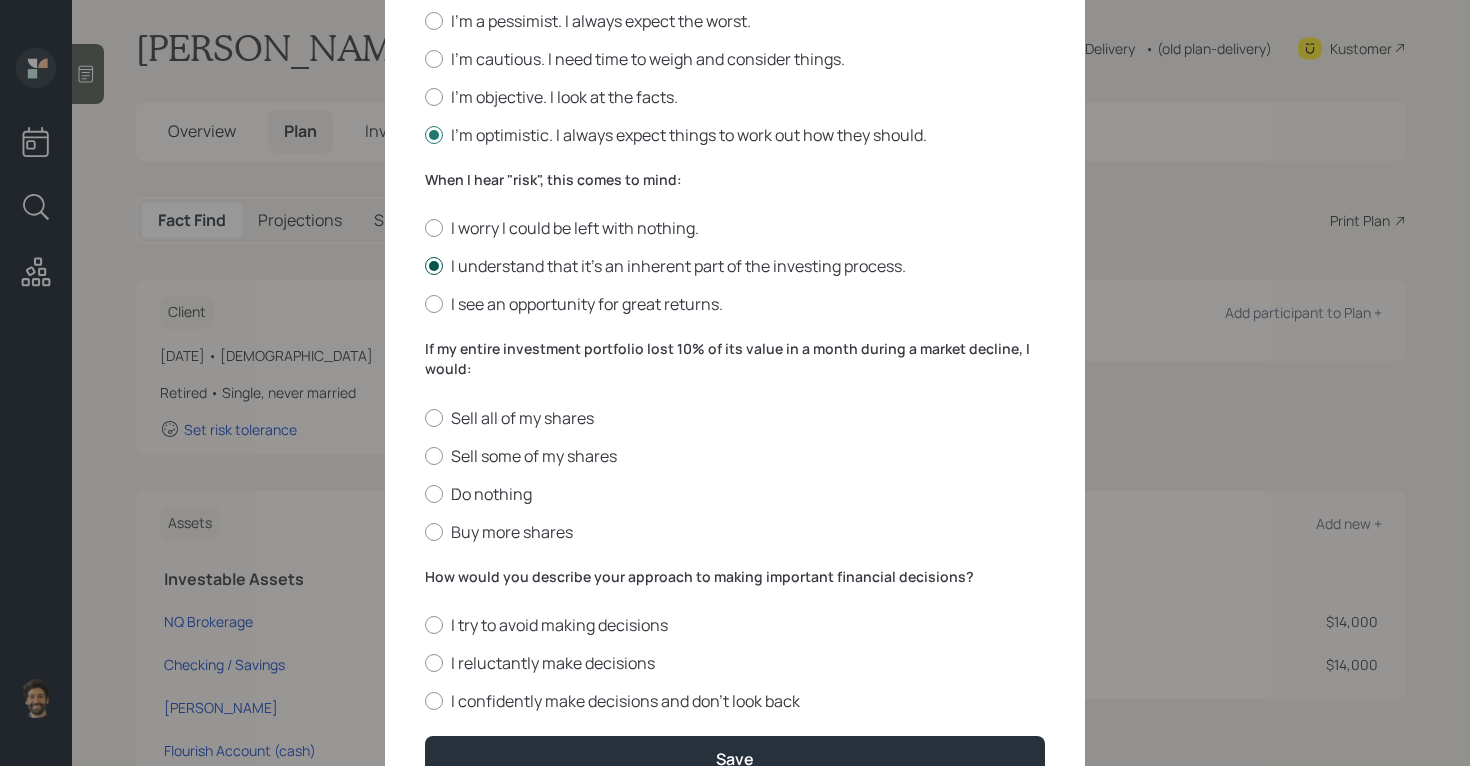scroll, scrollTop: 699, scrollLeft: 0, axis: vertical 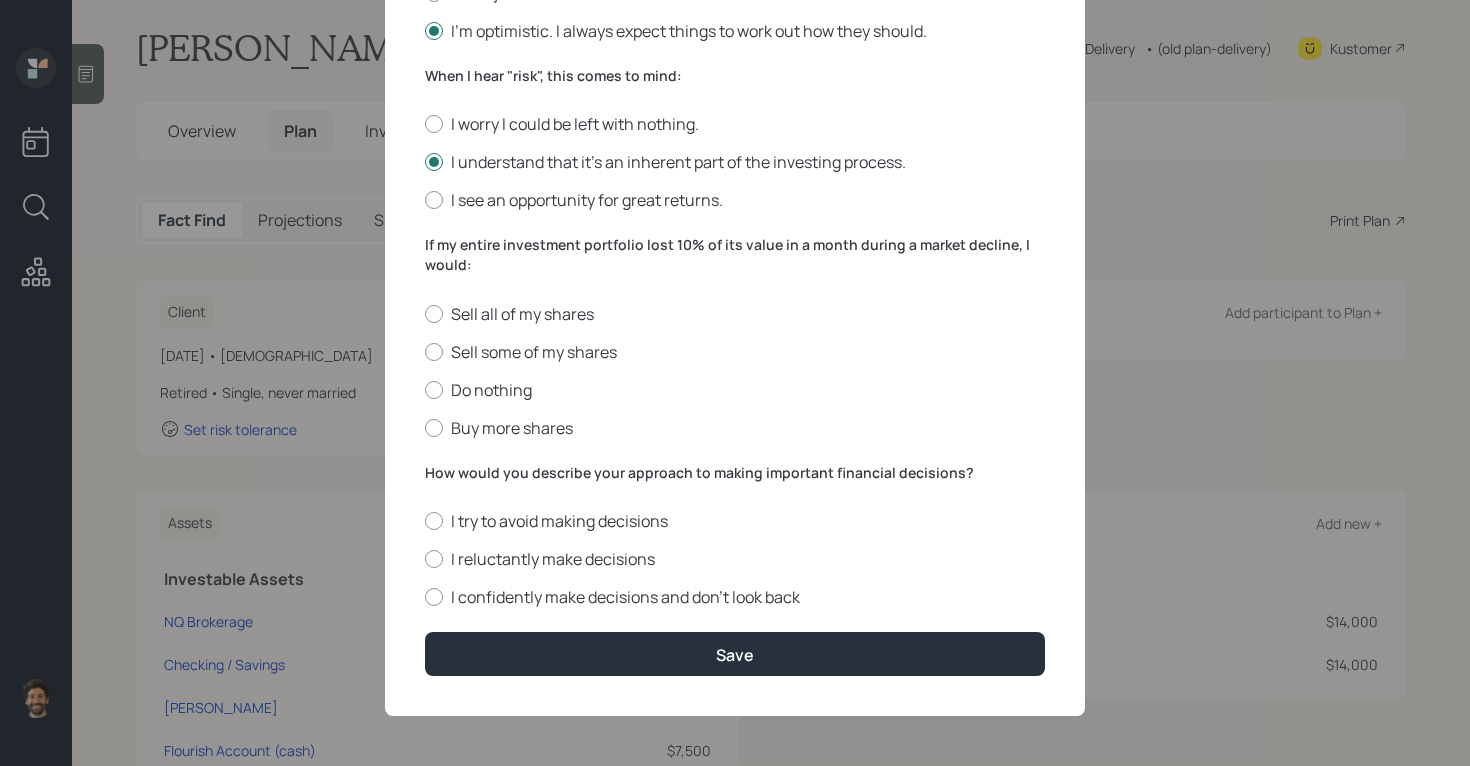 click on "Sell all of my shares Sell some of my shares Do nothing Buy more shares" at bounding box center [735, 371] 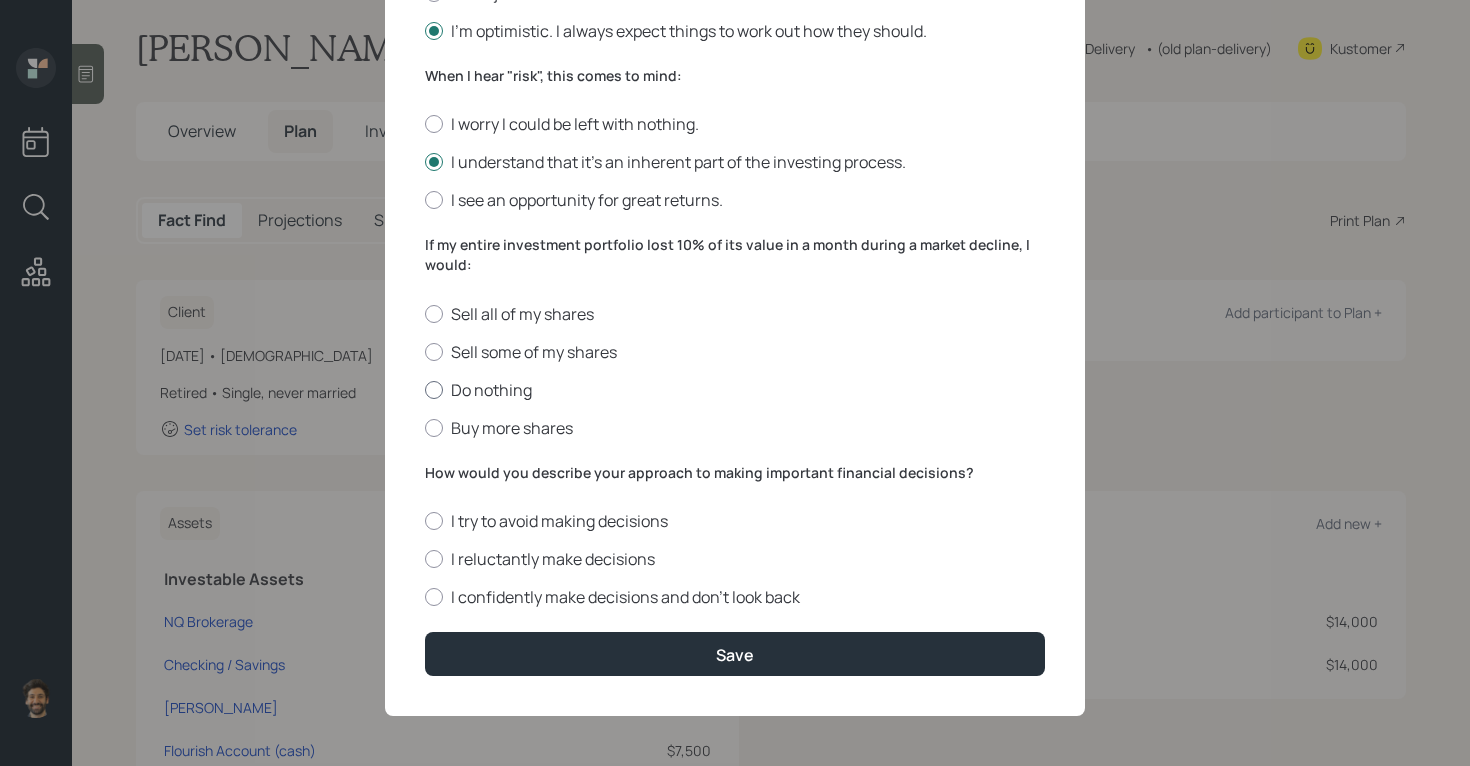 click at bounding box center (434, 390) 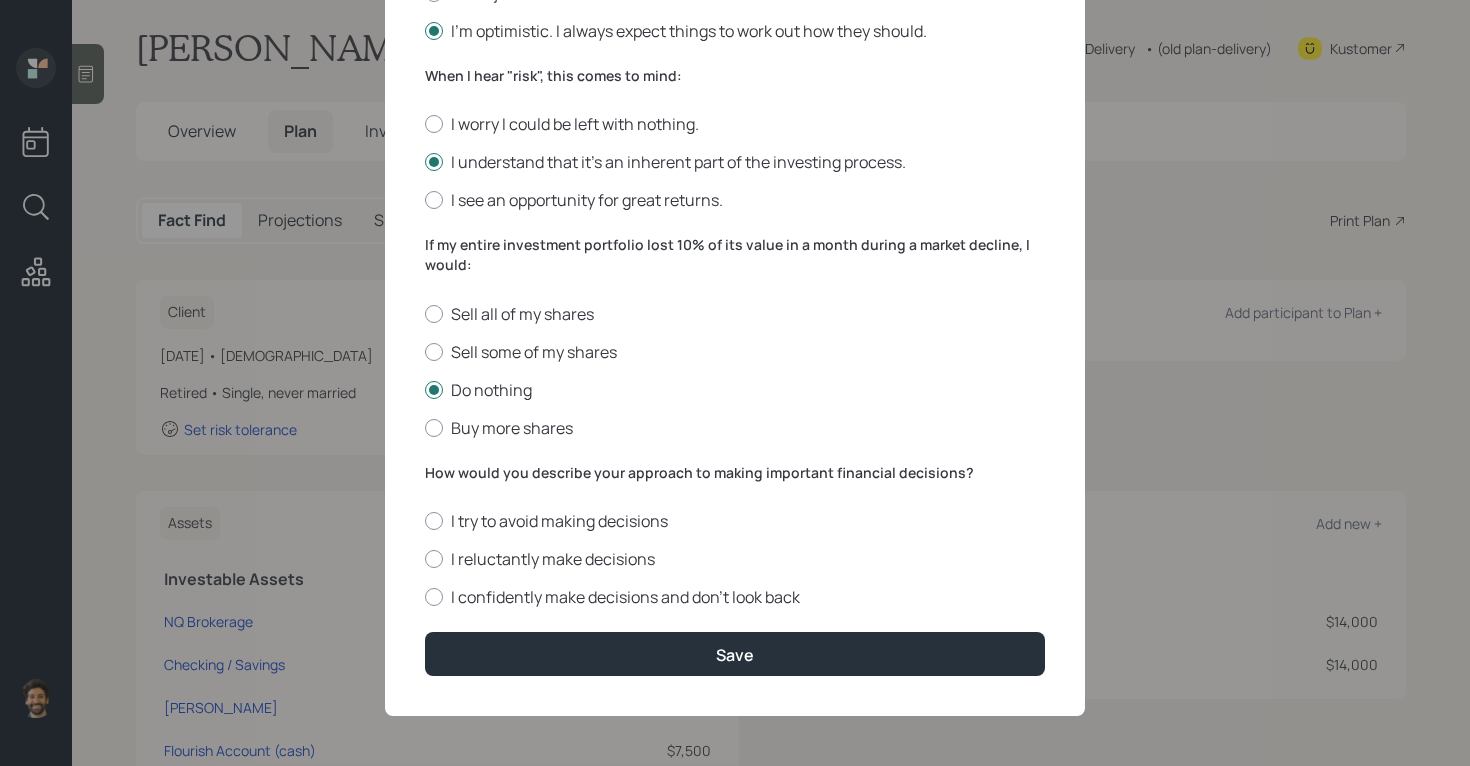 click on "How would you describe your approach to making important financial decisions?" at bounding box center (735, 473) 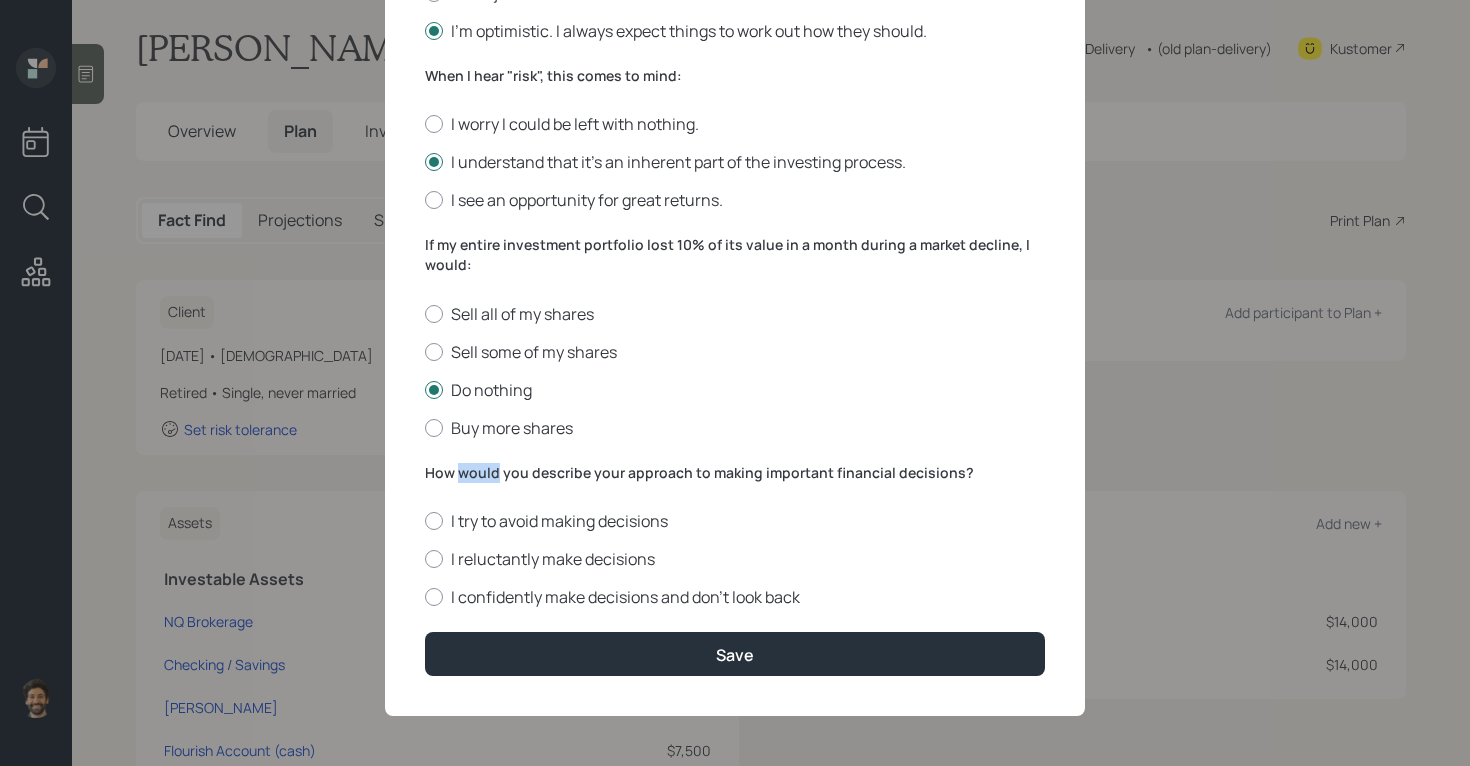 click on "How would you describe your approach to making important financial decisions?" at bounding box center (735, 473) 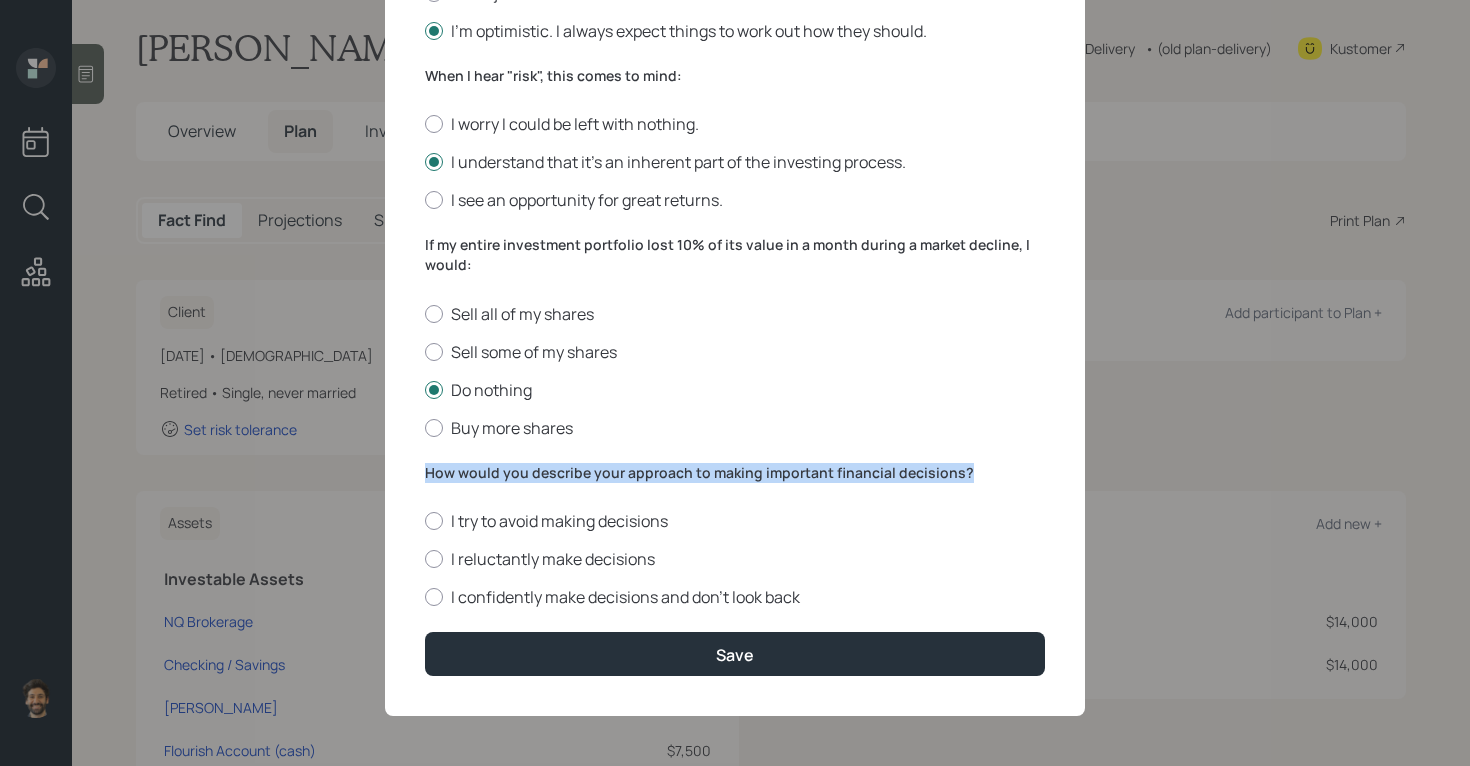 click on "How would you describe your approach to making important financial decisions?" at bounding box center [735, 473] 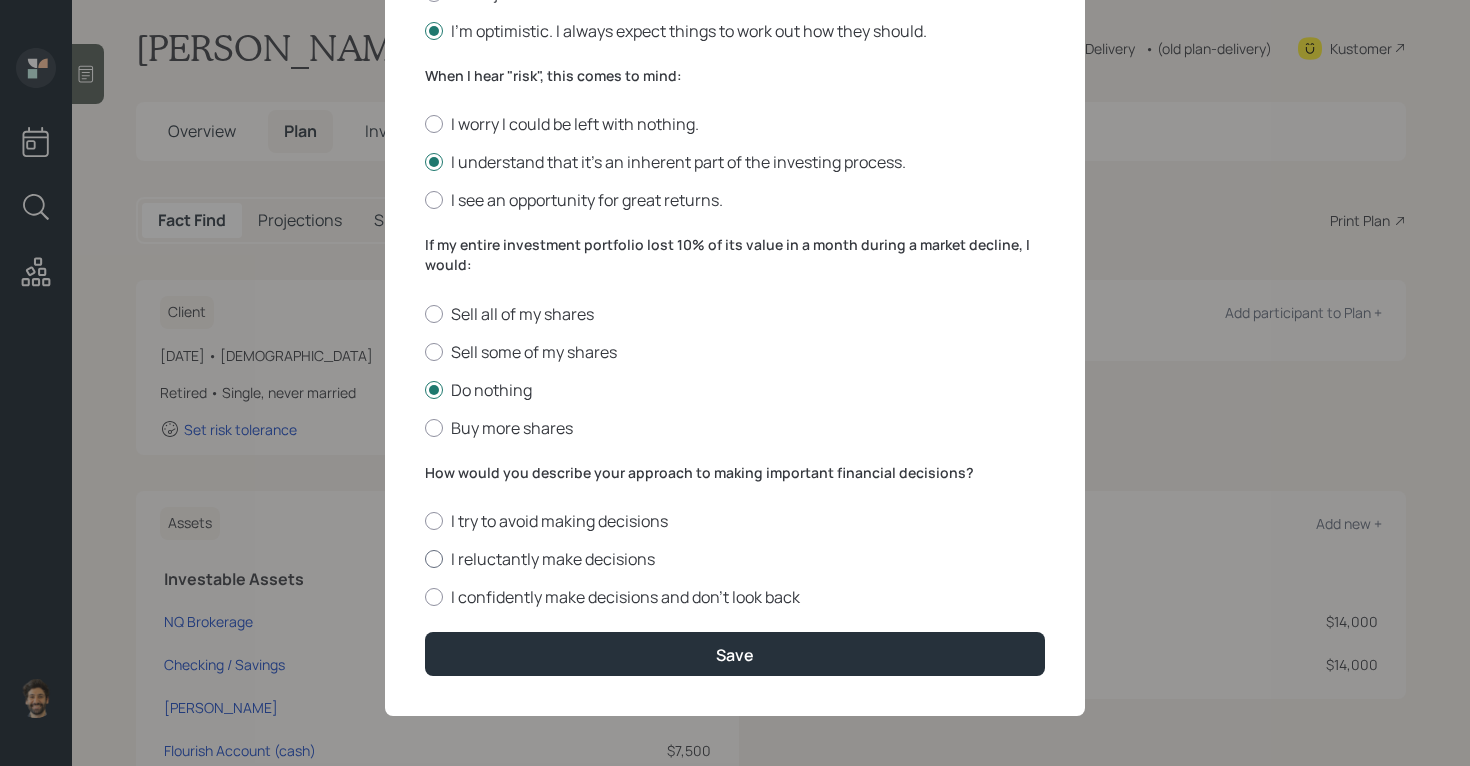 click at bounding box center [434, 559] 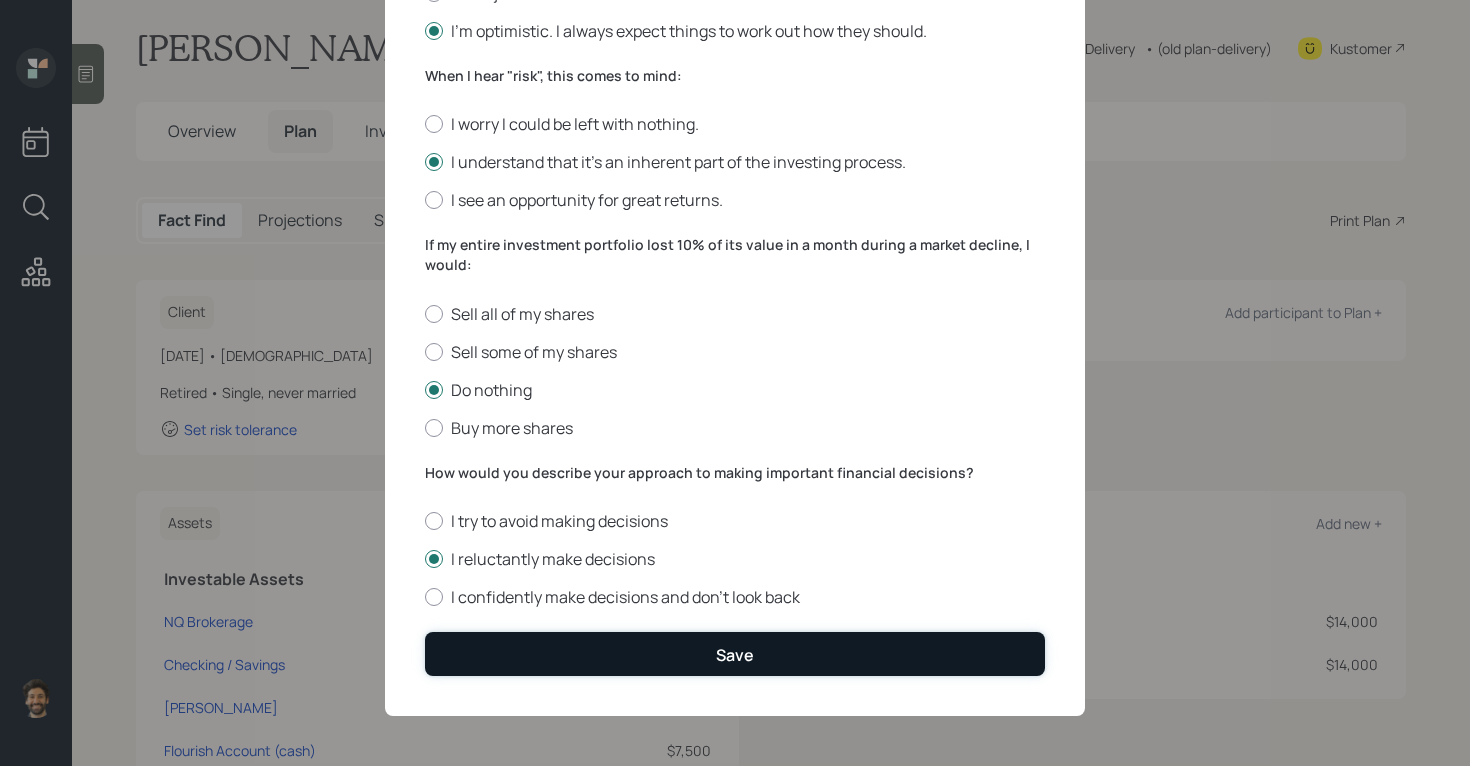 click on "Save" at bounding box center (735, 653) 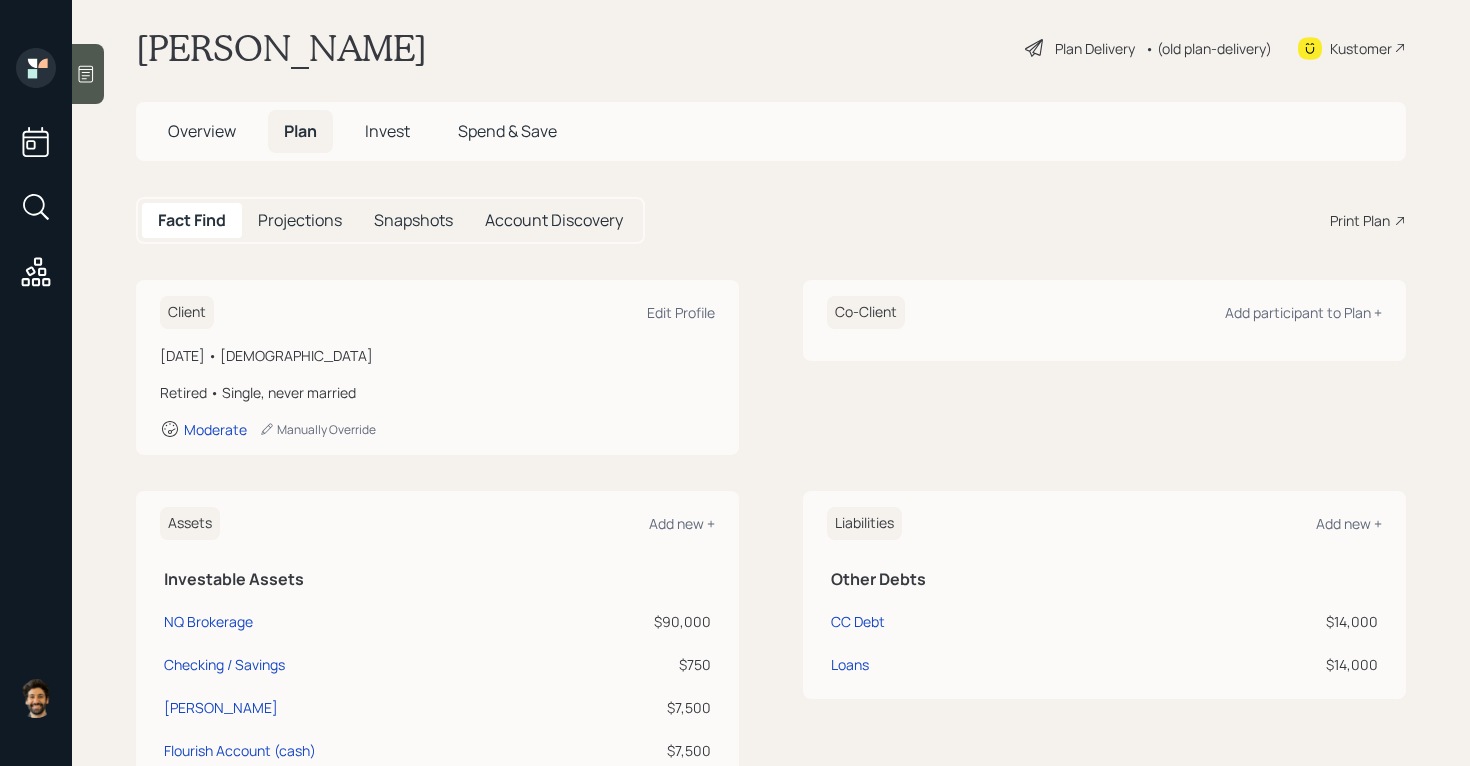 click on "Invest" at bounding box center (387, 131) 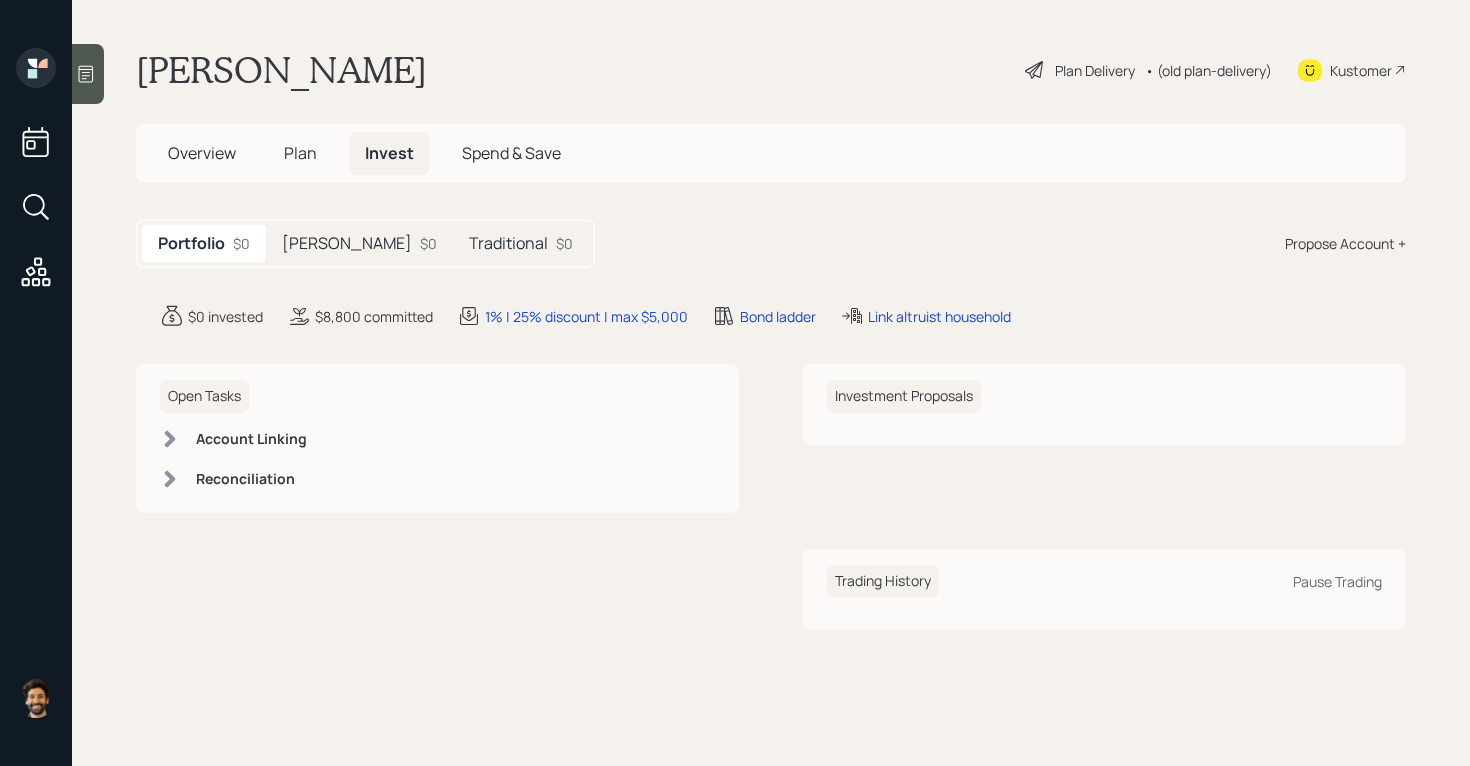 click on "[PERSON_NAME]" at bounding box center [347, 243] 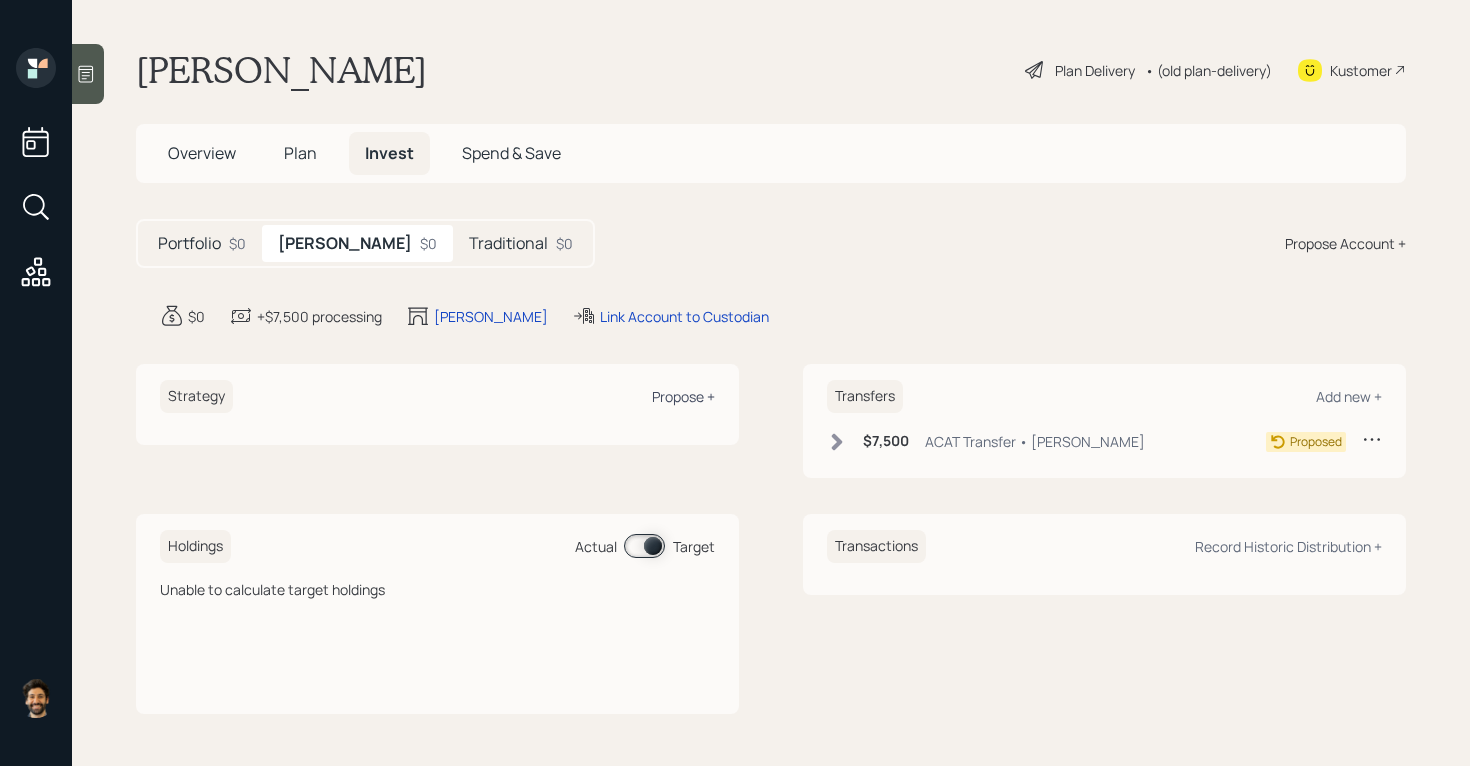click on "Propose +" at bounding box center (683, 396) 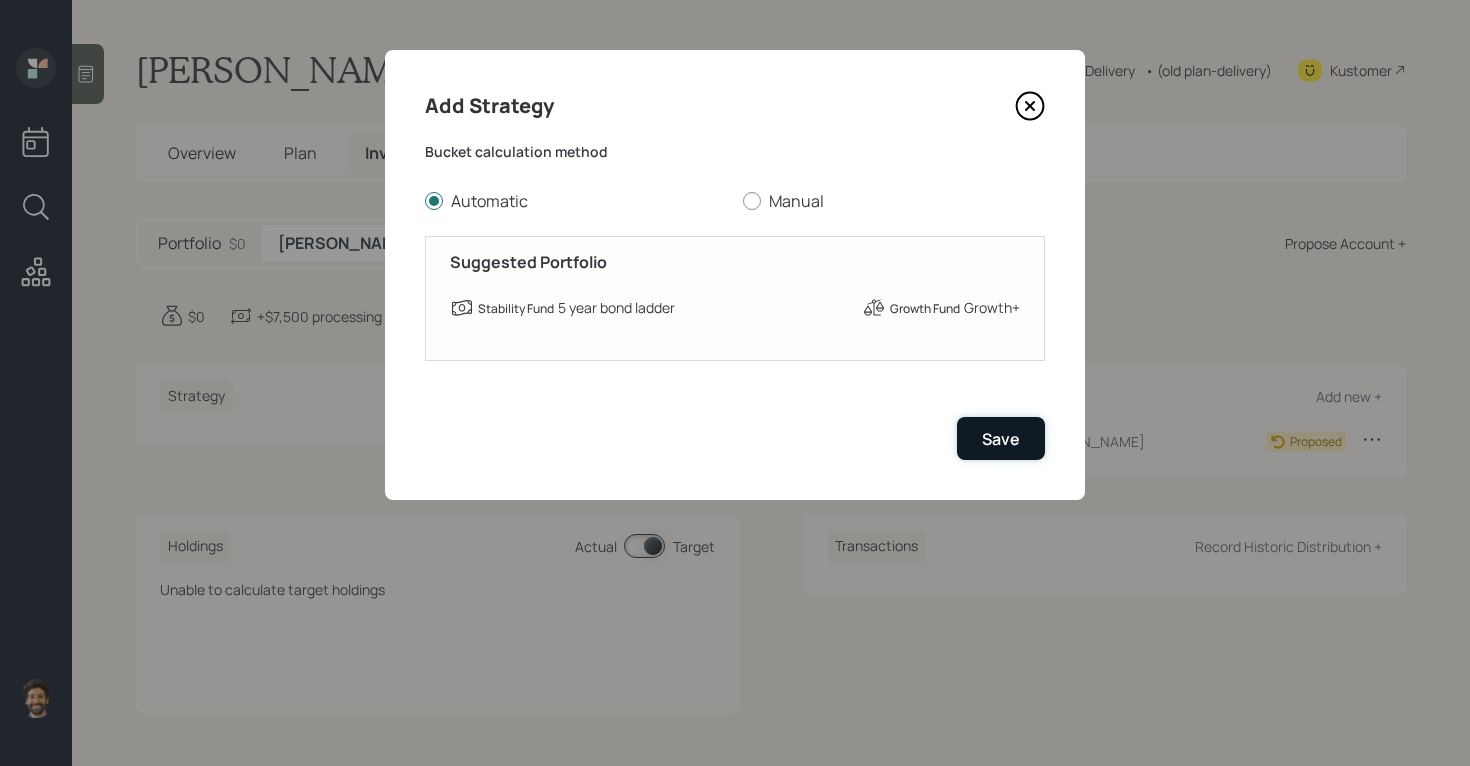 click on "Save" at bounding box center [1001, 438] 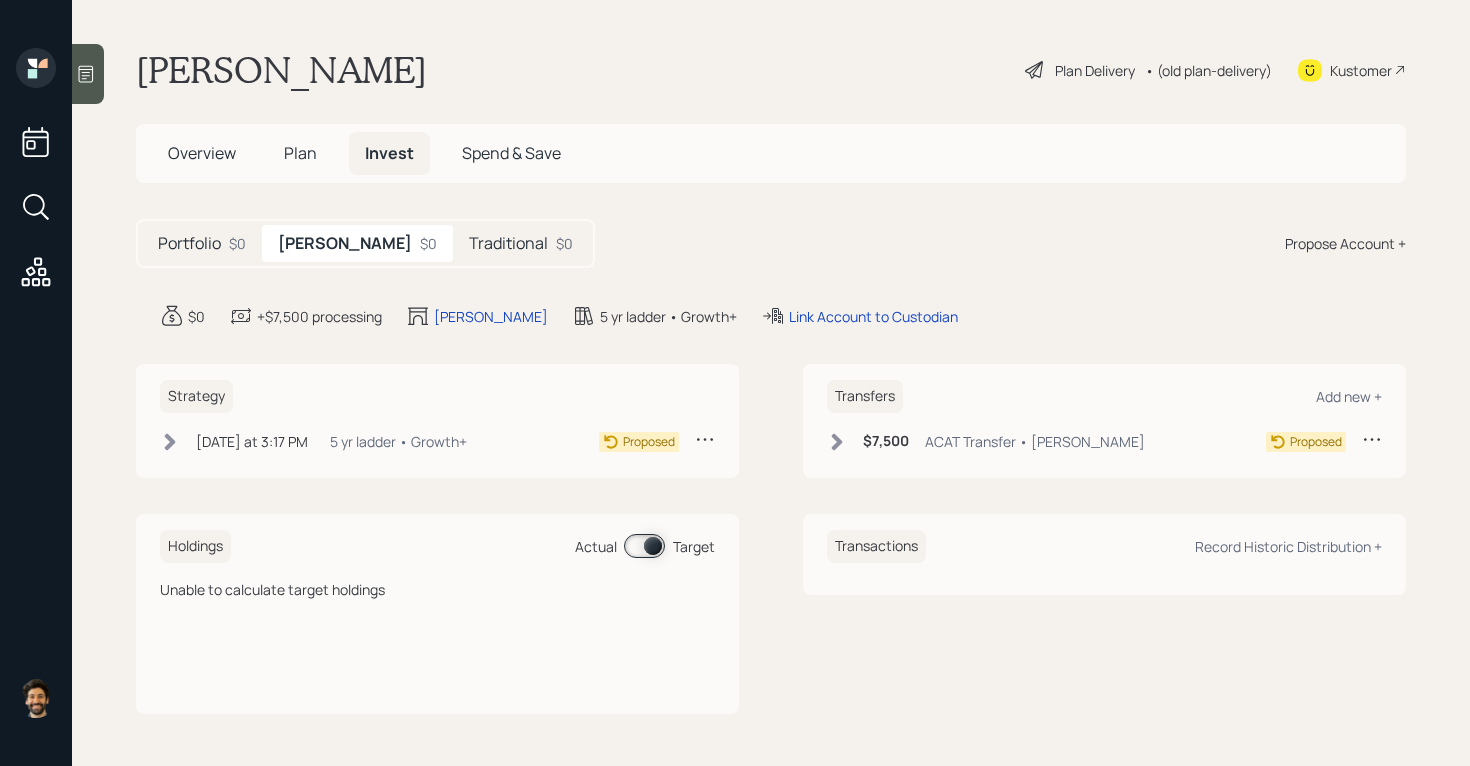 click on "Traditional $0" at bounding box center (521, 243) 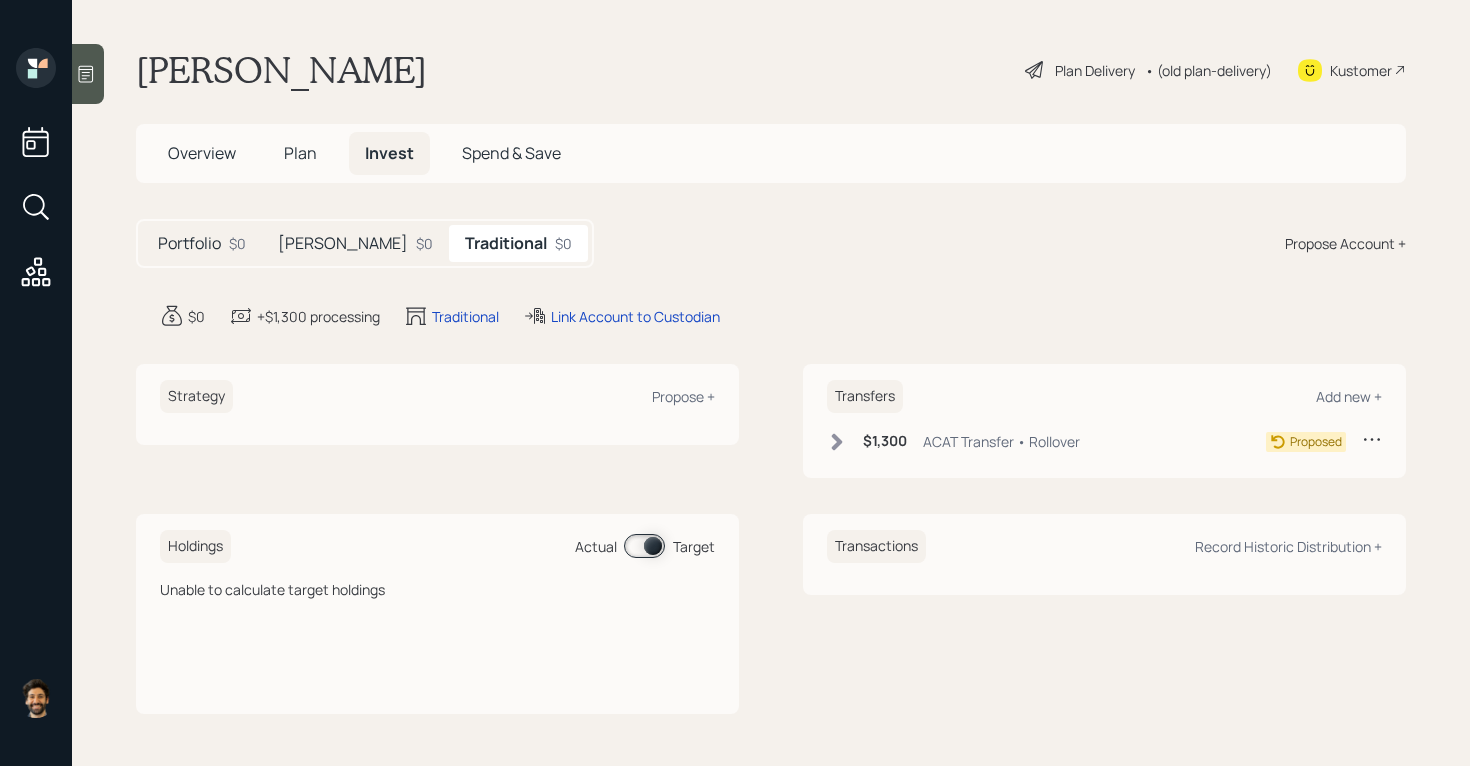 click on "Strategy Propose +" at bounding box center (437, 396) 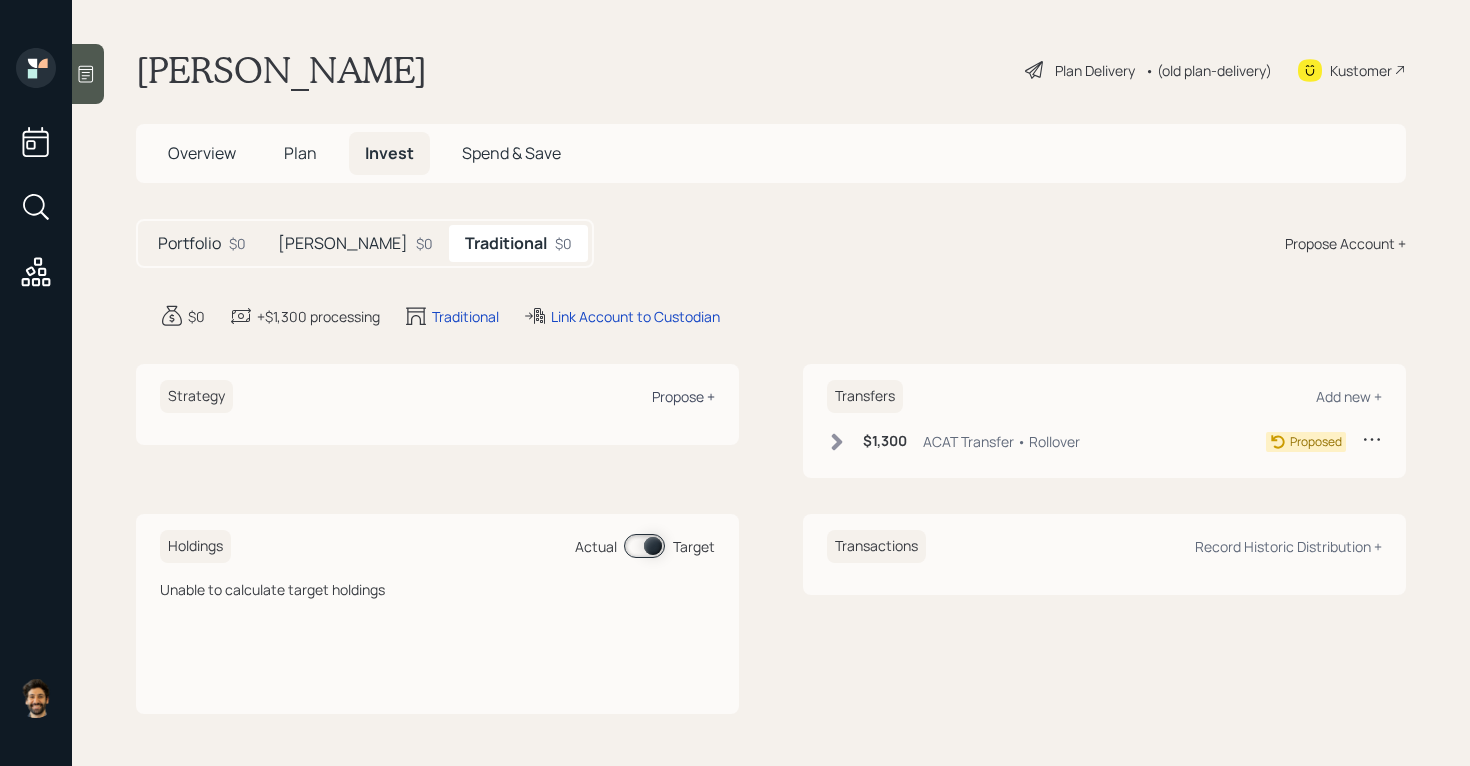 click on "Propose +" at bounding box center [683, 396] 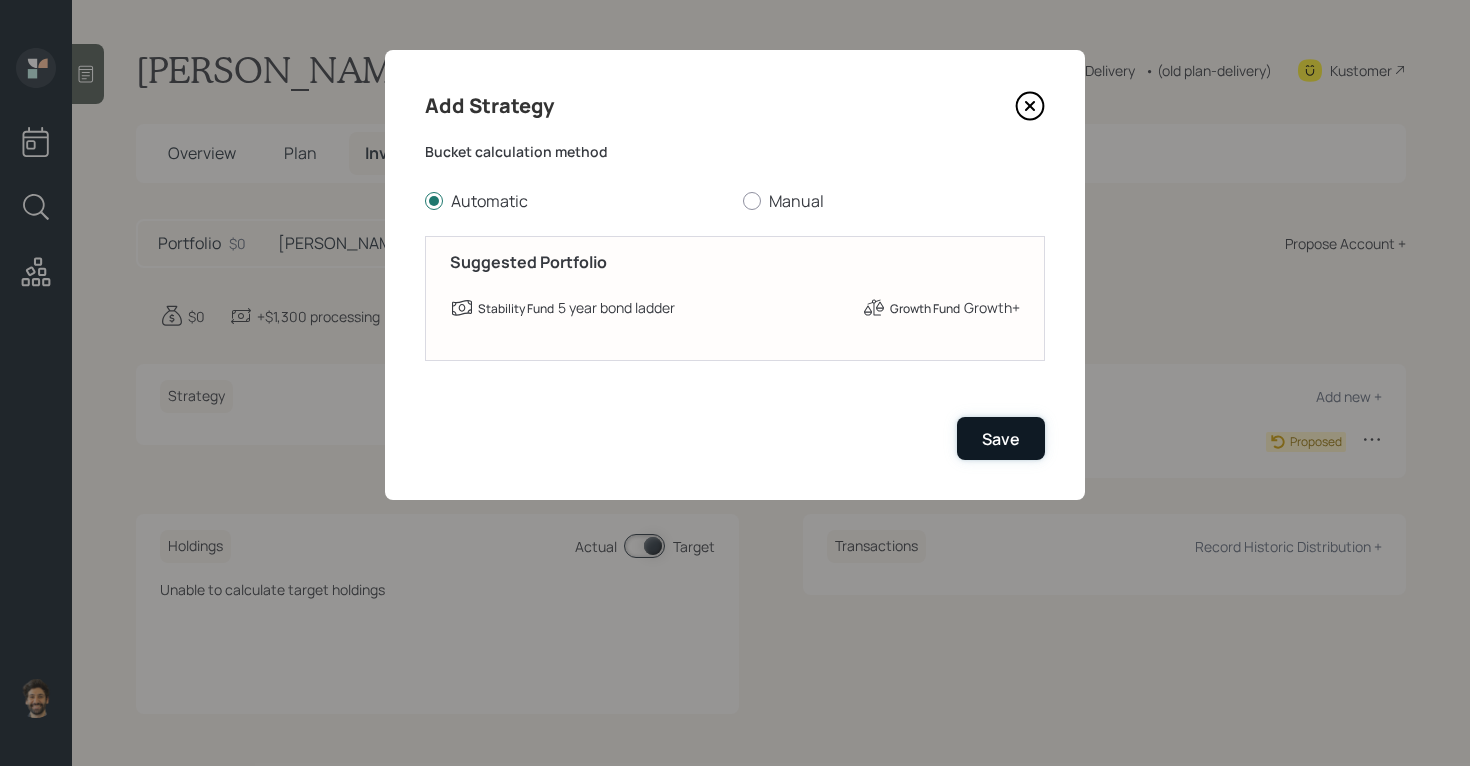 click on "Save" at bounding box center (1001, 439) 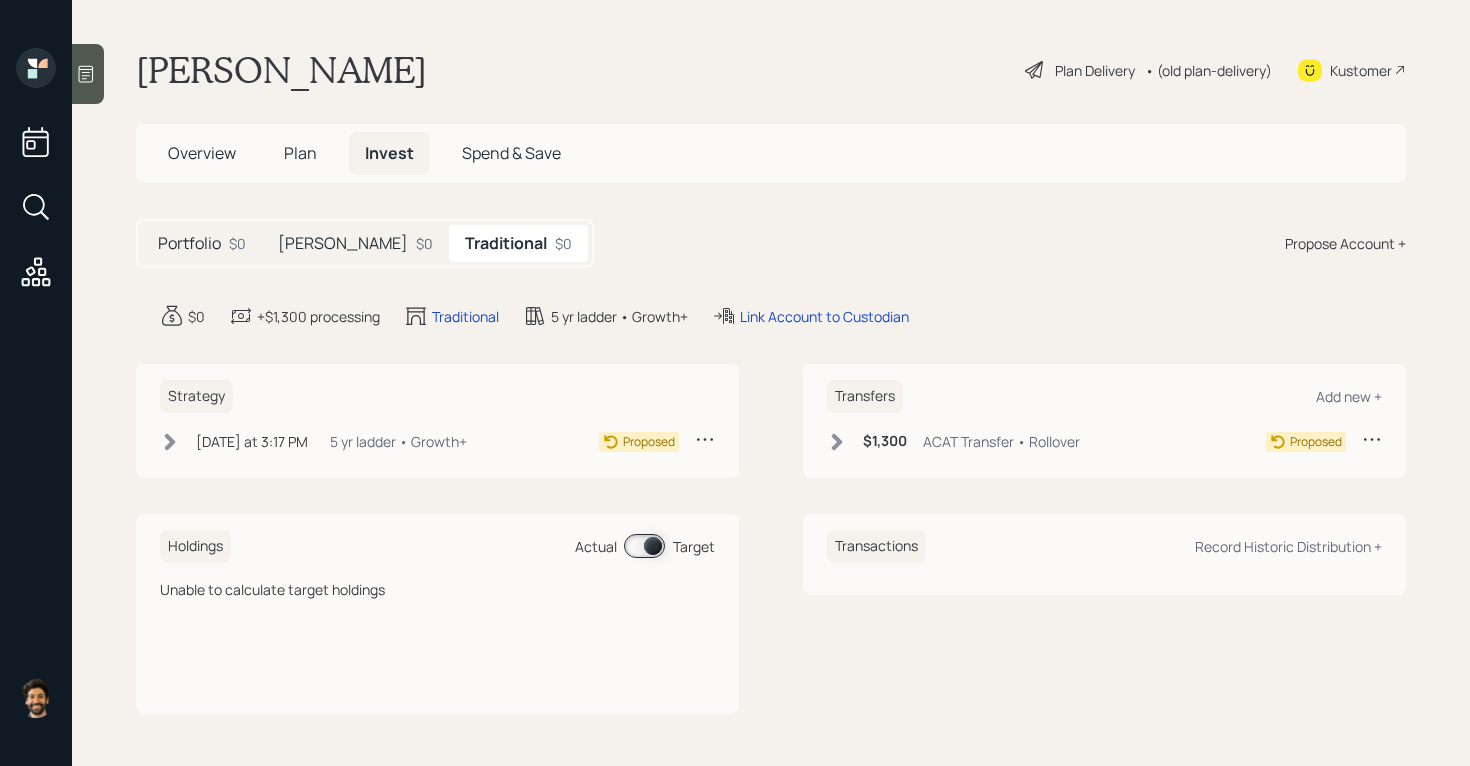 click on "• (old plan-delivery)" at bounding box center [1208, 70] 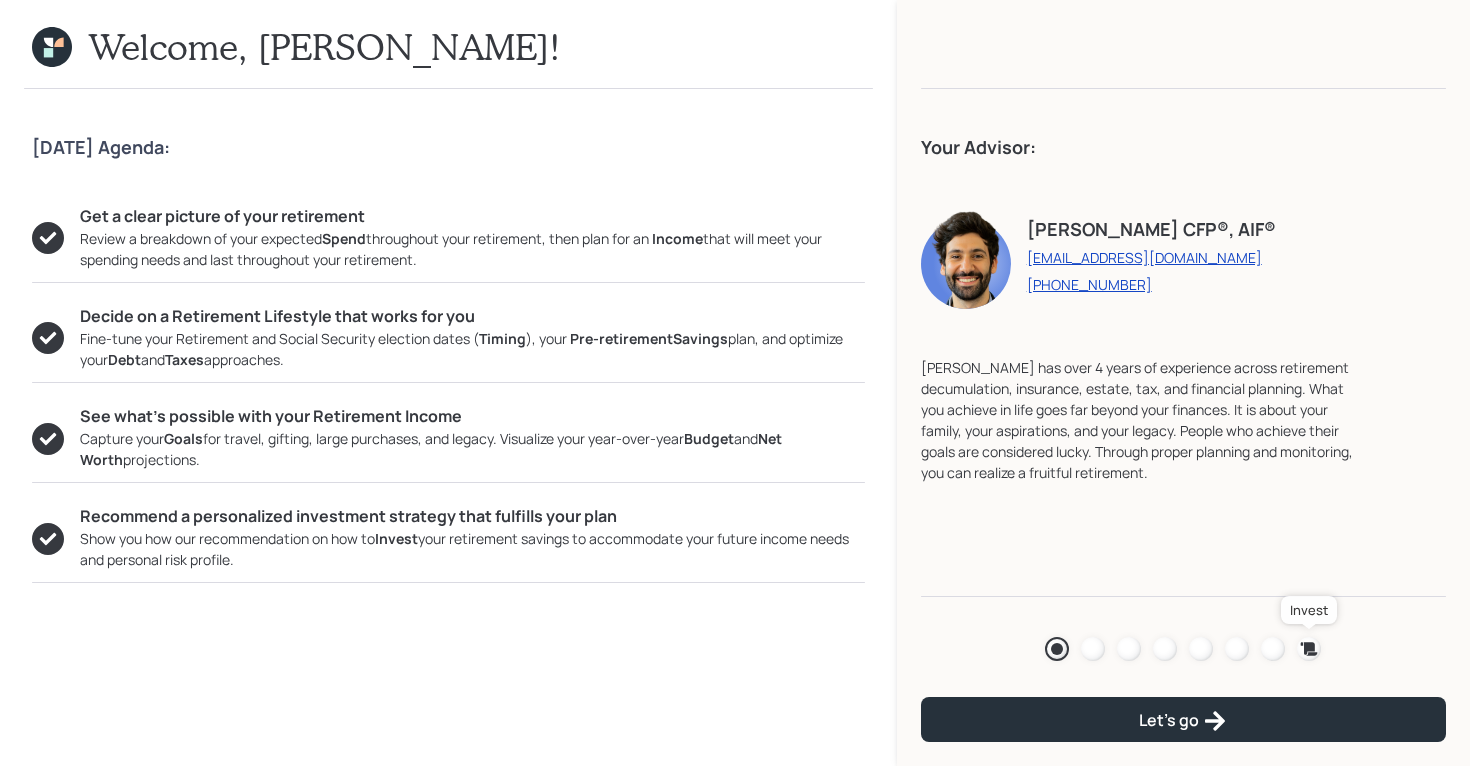 click 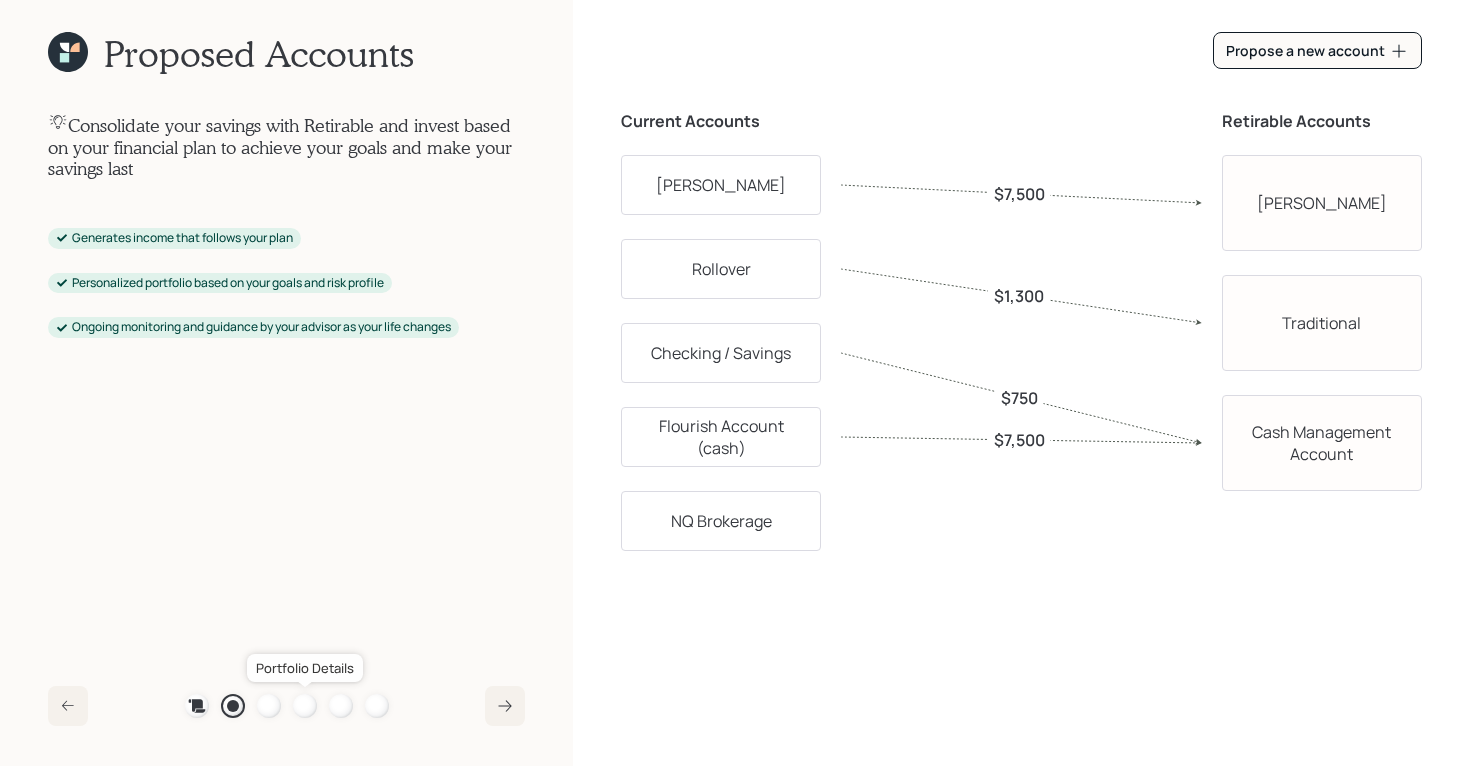 click at bounding box center (305, 706) 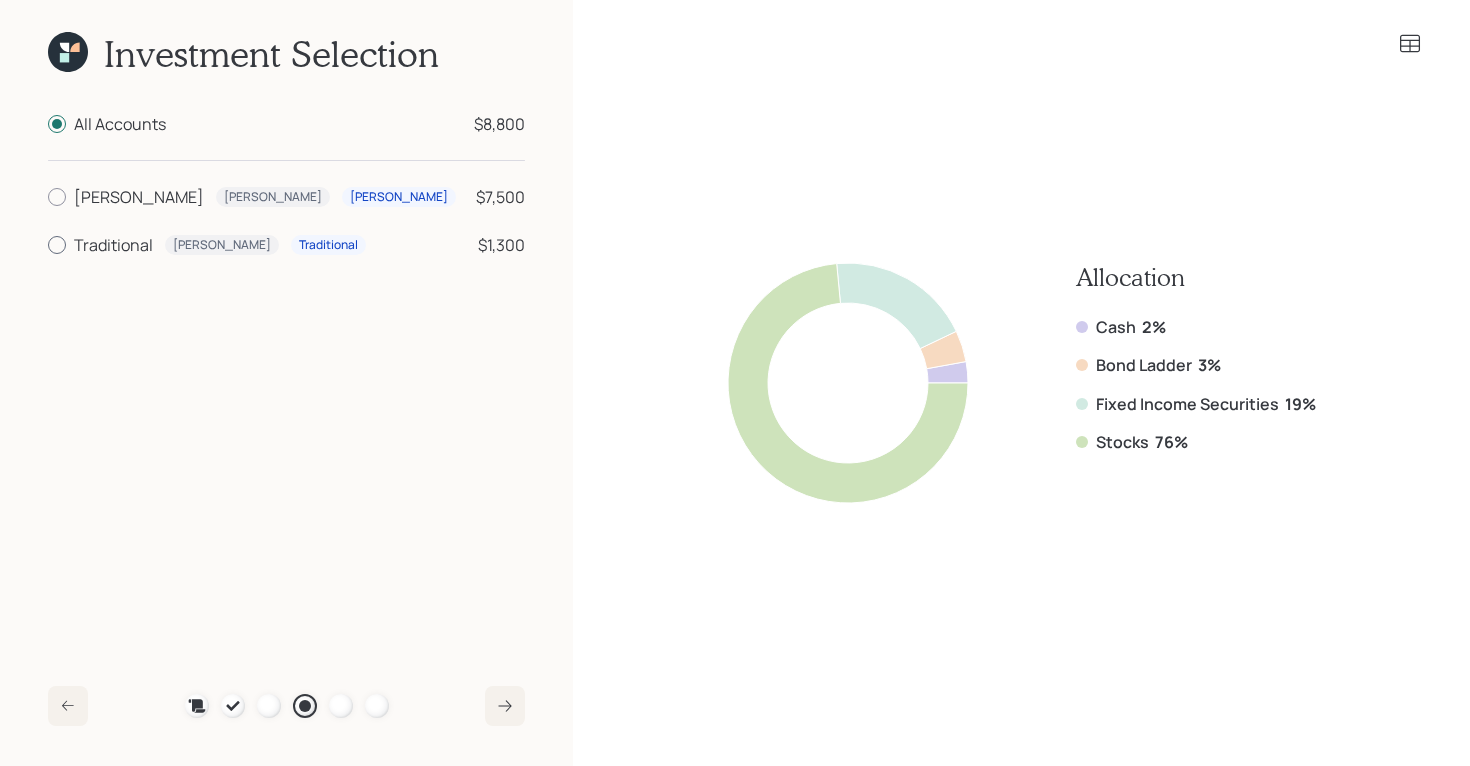 click at bounding box center [57, 245] 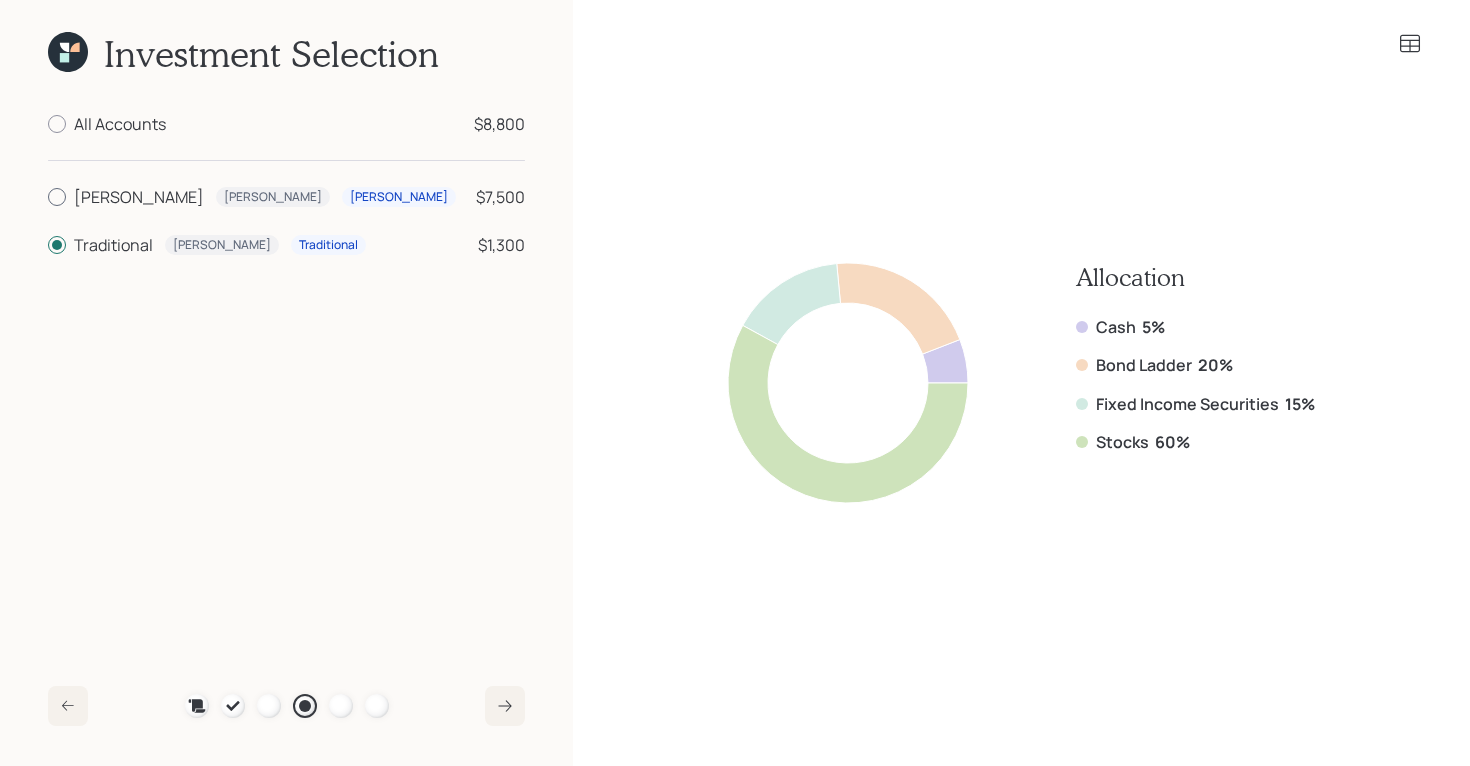 click on "[PERSON_NAME]" at bounding box center (139, 197) 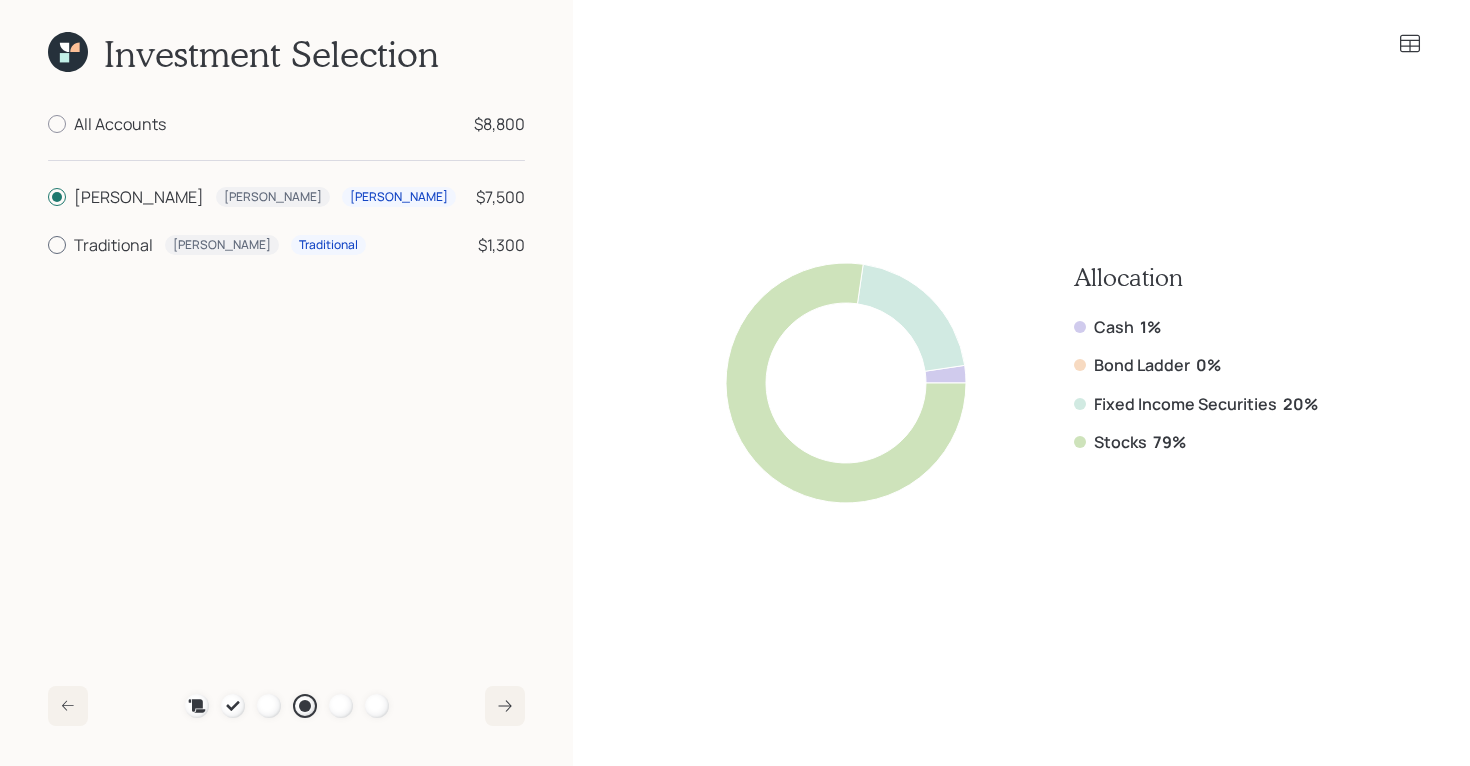 click on "Traditional" at bounding box center [113, 245] 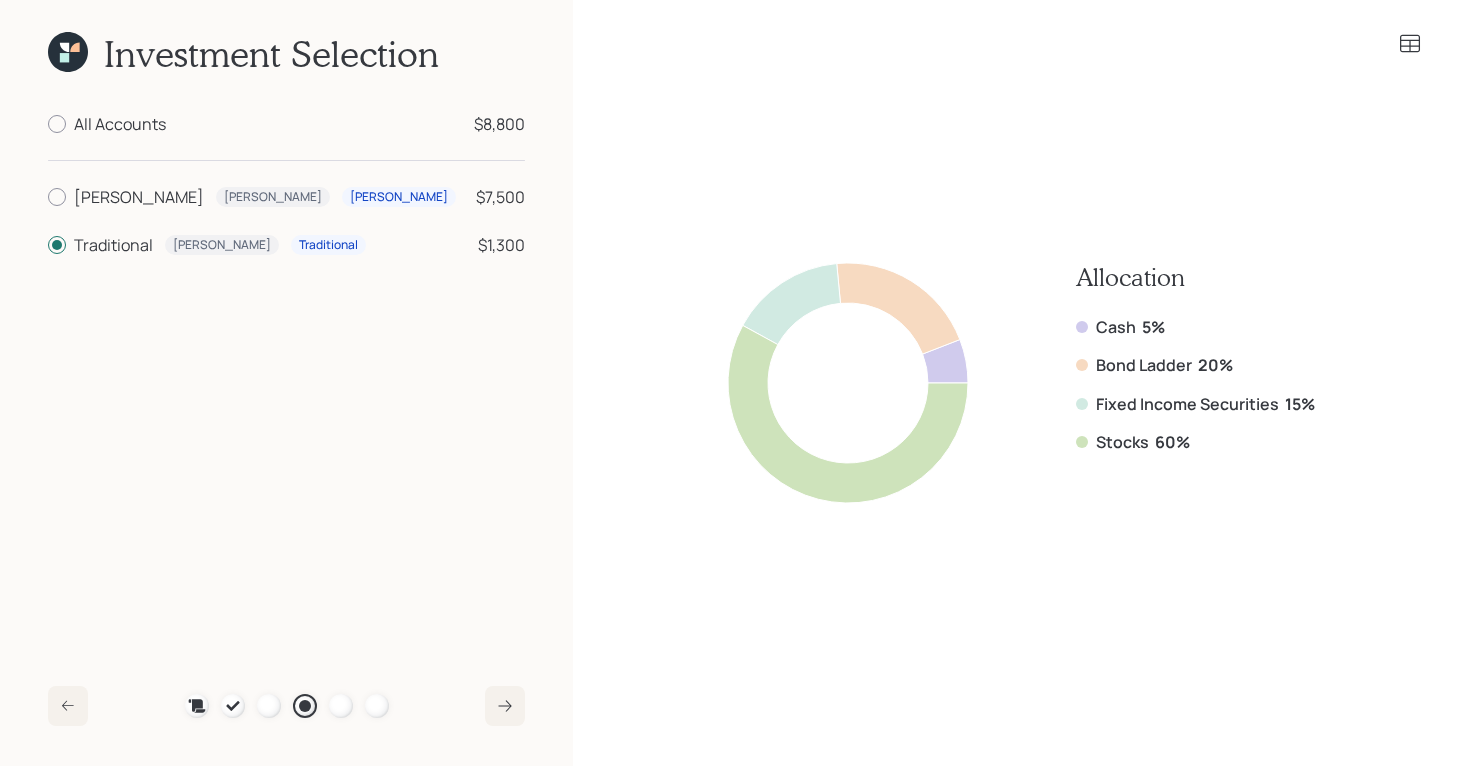 click 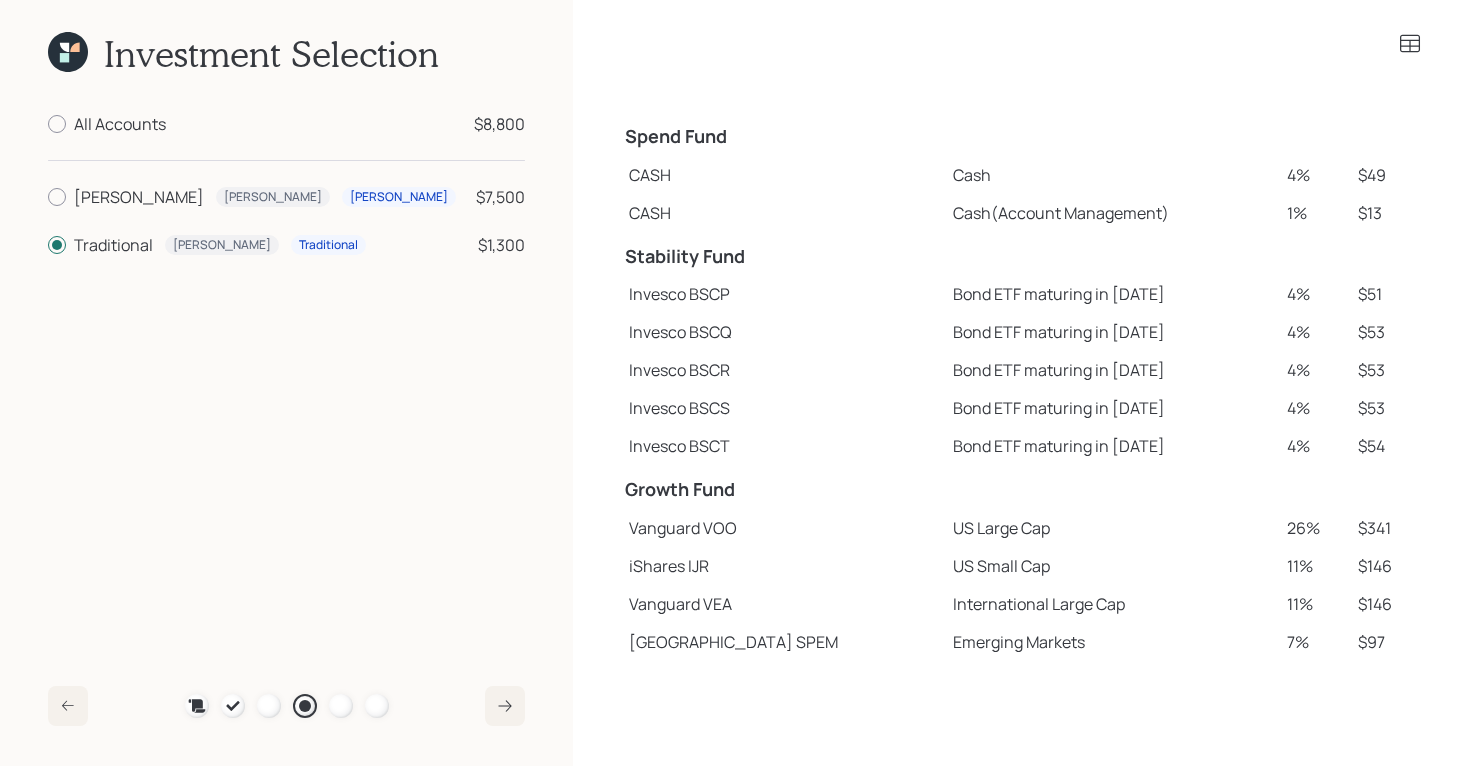 click 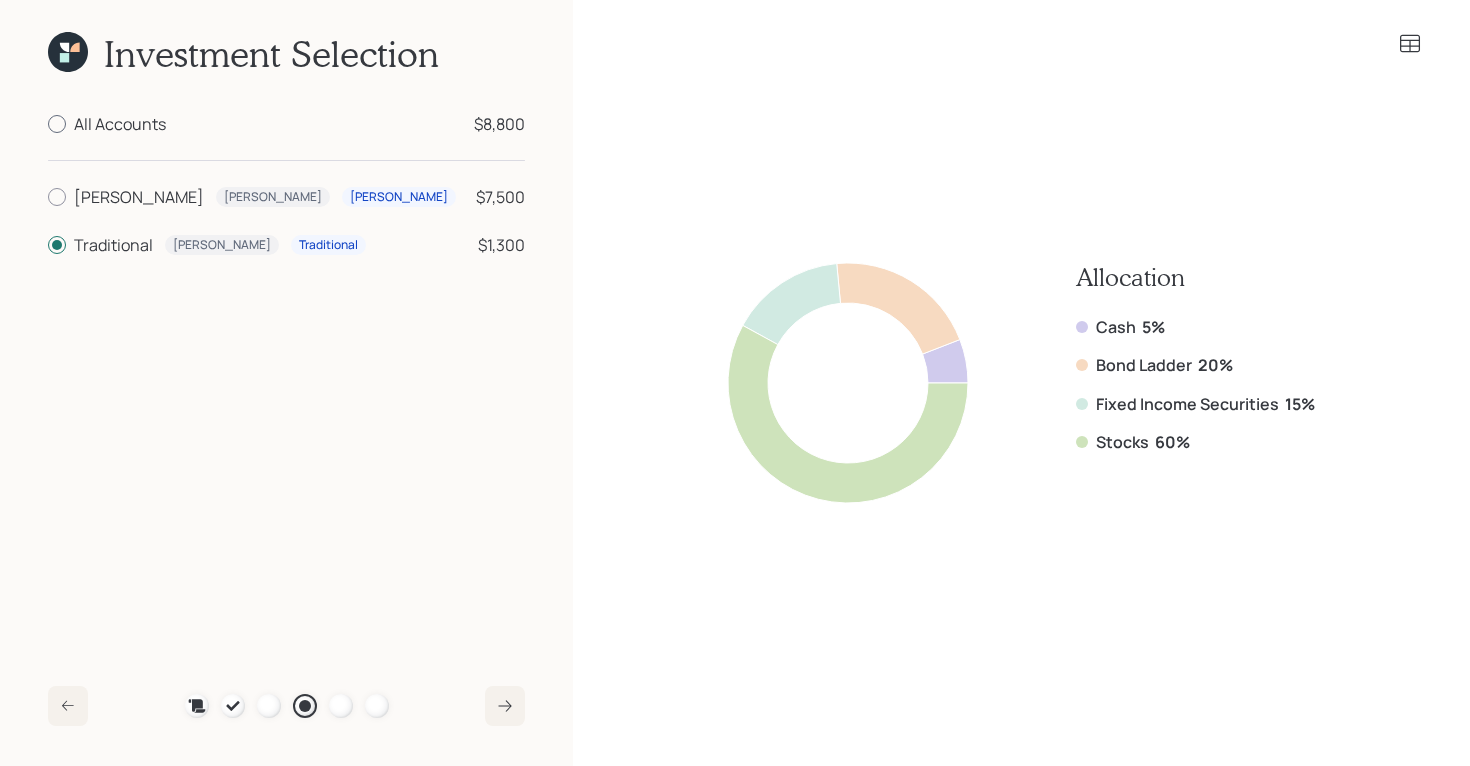 click on "All Accounts $8,800" at bounding box center [286, 124] 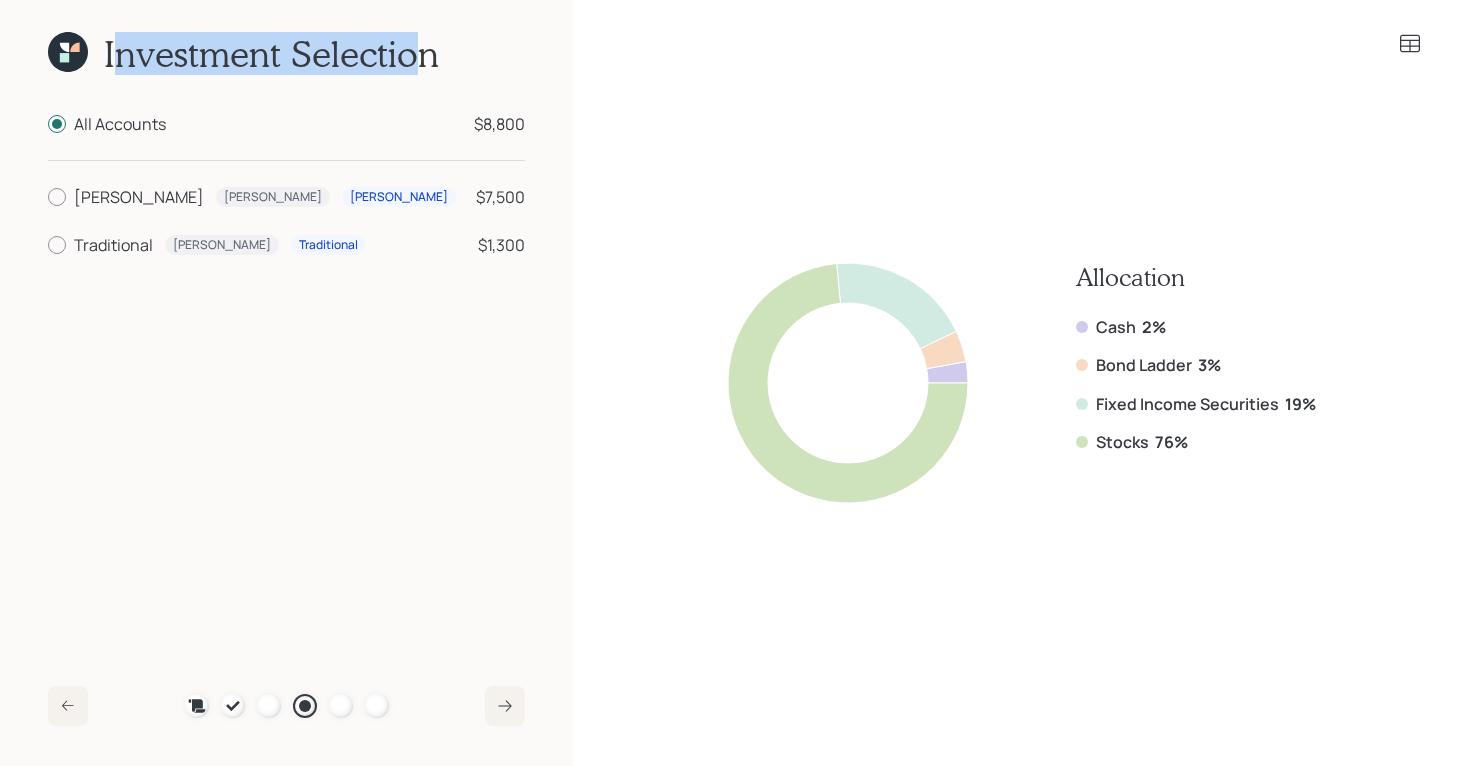 drag, startPoint x: 110, startPoint y: 61, endPoint x: 420, endPoint y: 56, distance: 310.0403 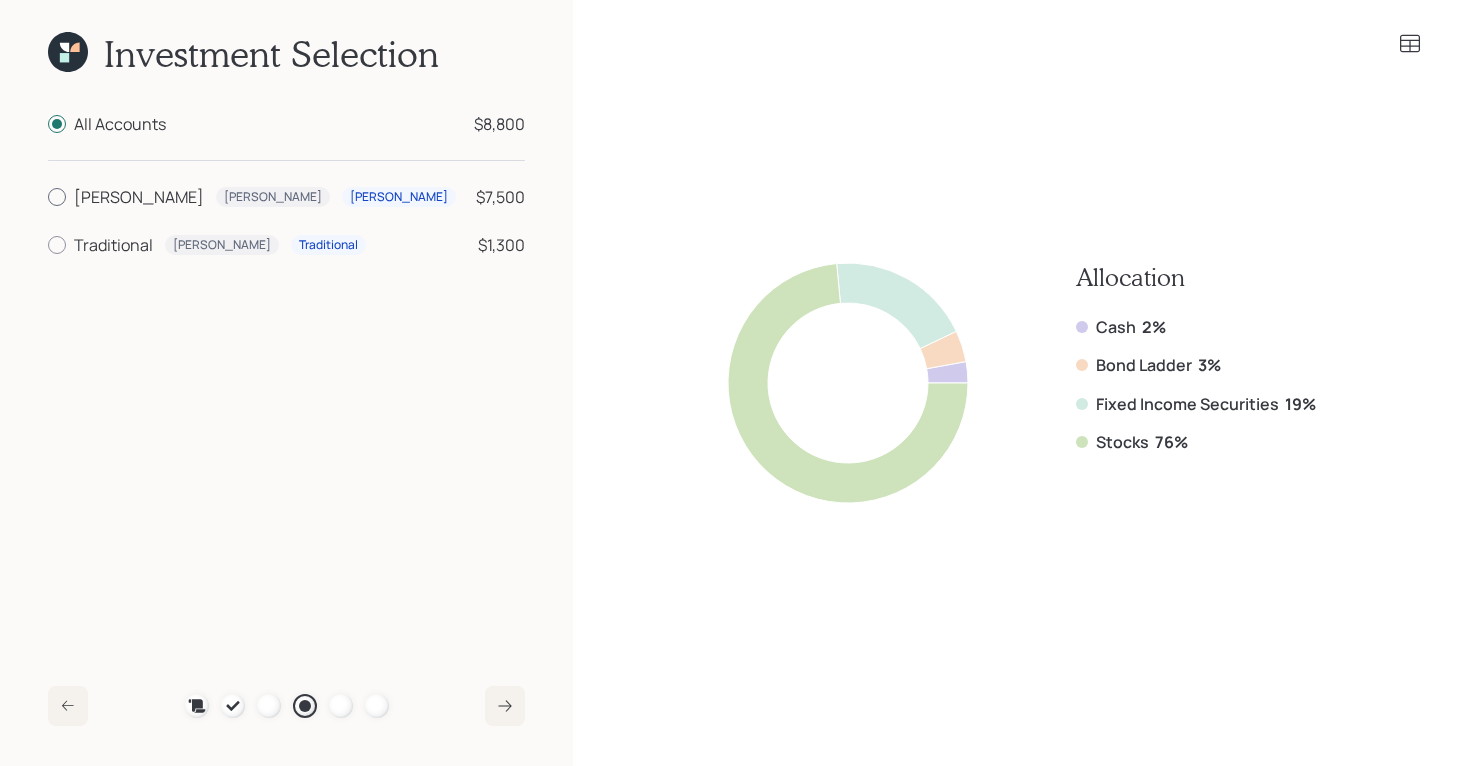 click on "$7,500" at bounding box center (500, 197) 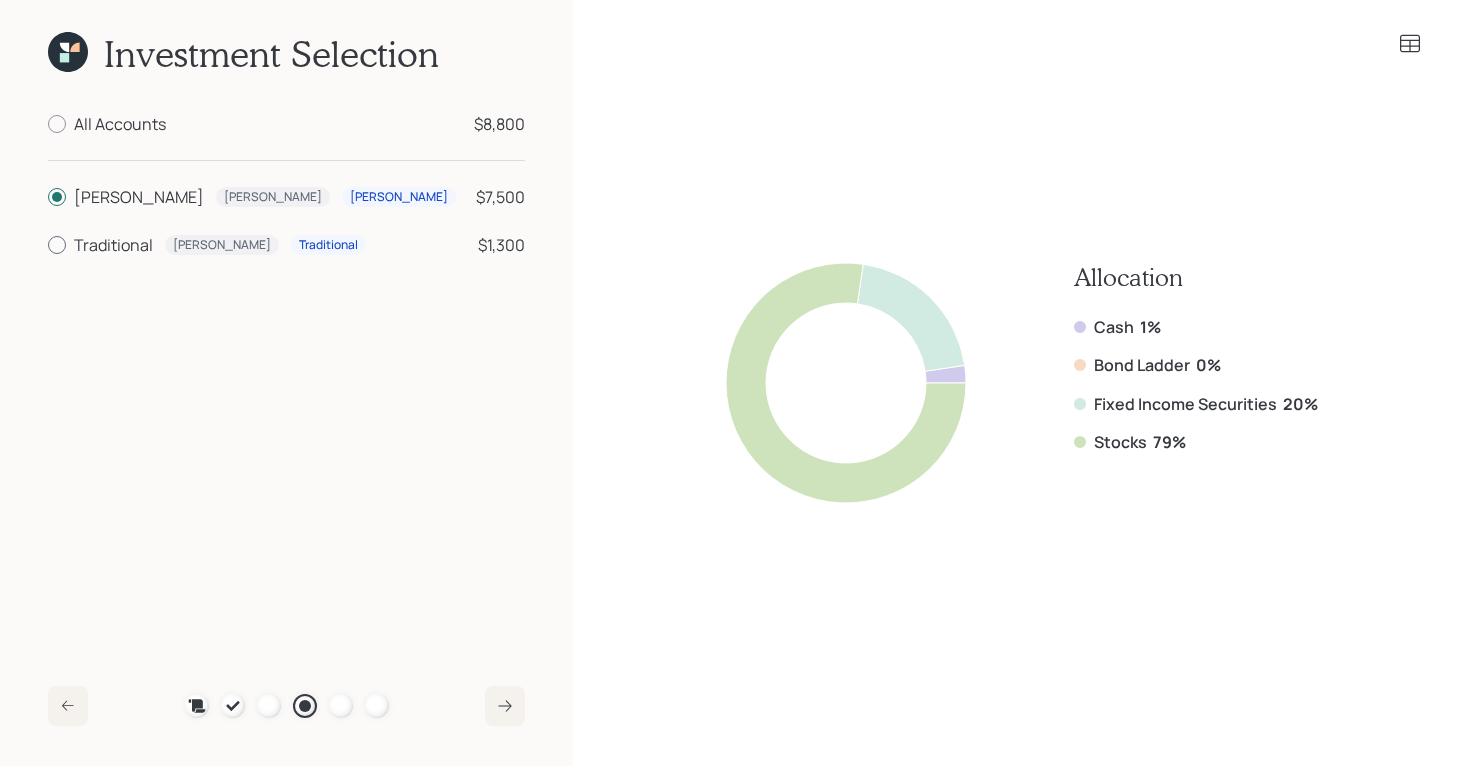 click on "$1,300" at bounding box center [501, 245] 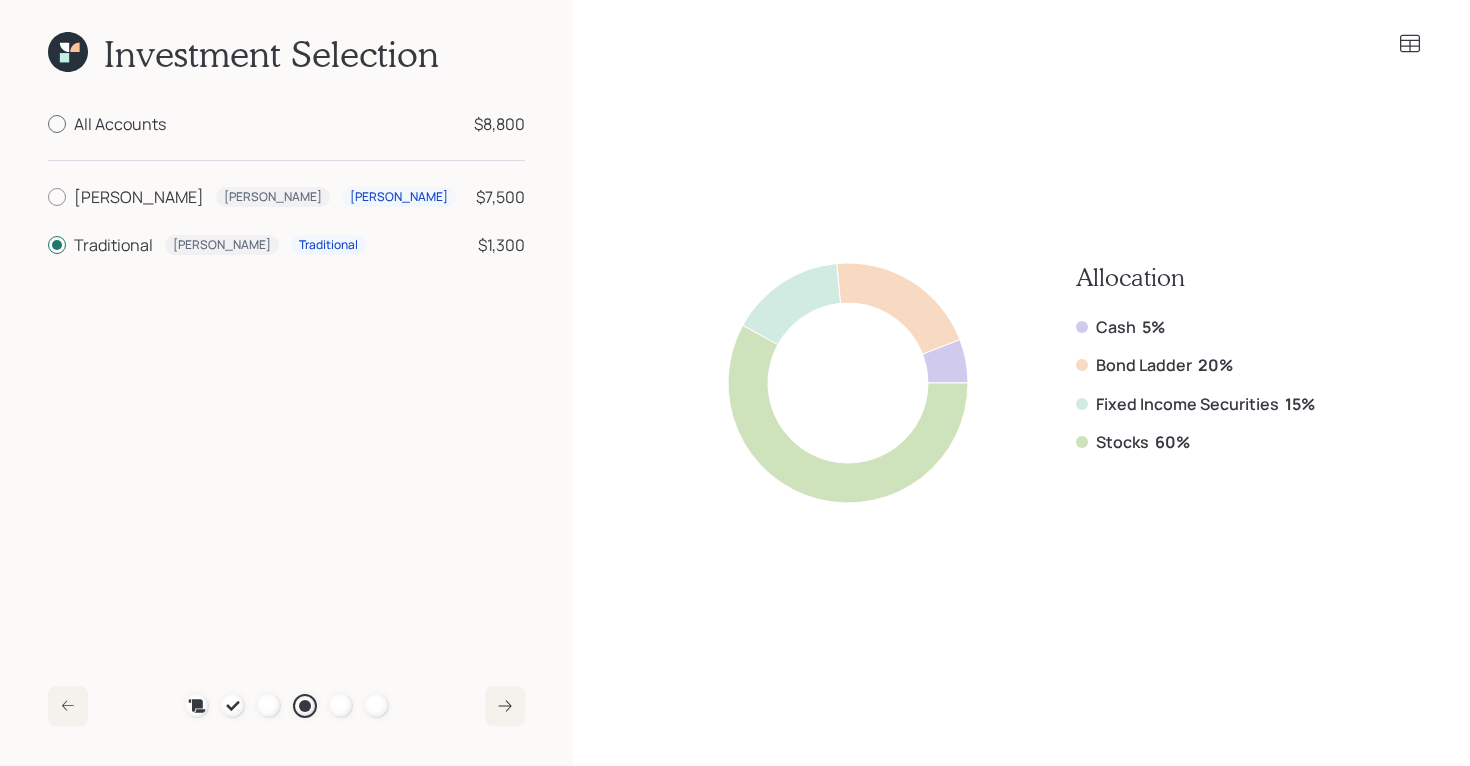 click on "All Accounts $8,800" at bounding box center [286, 124] 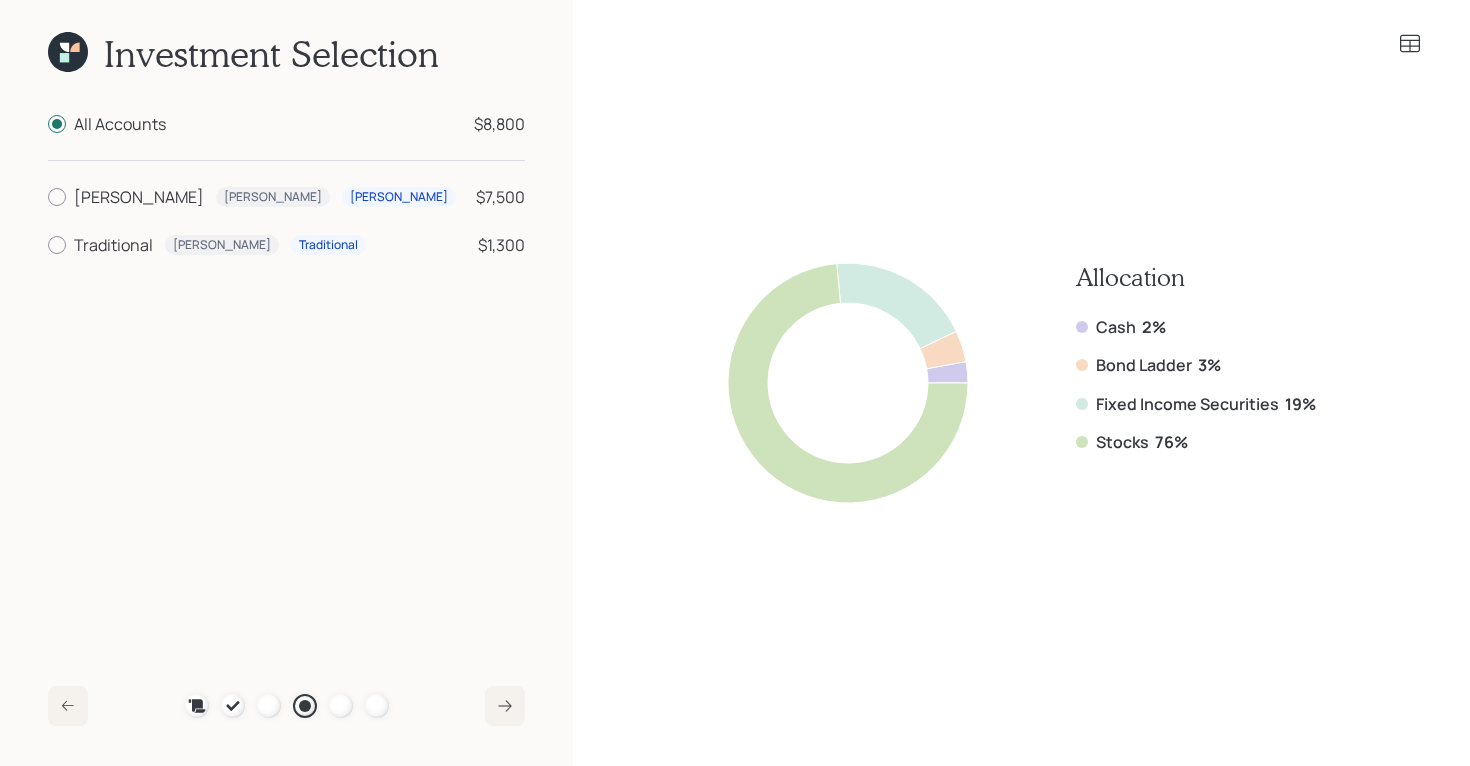 click 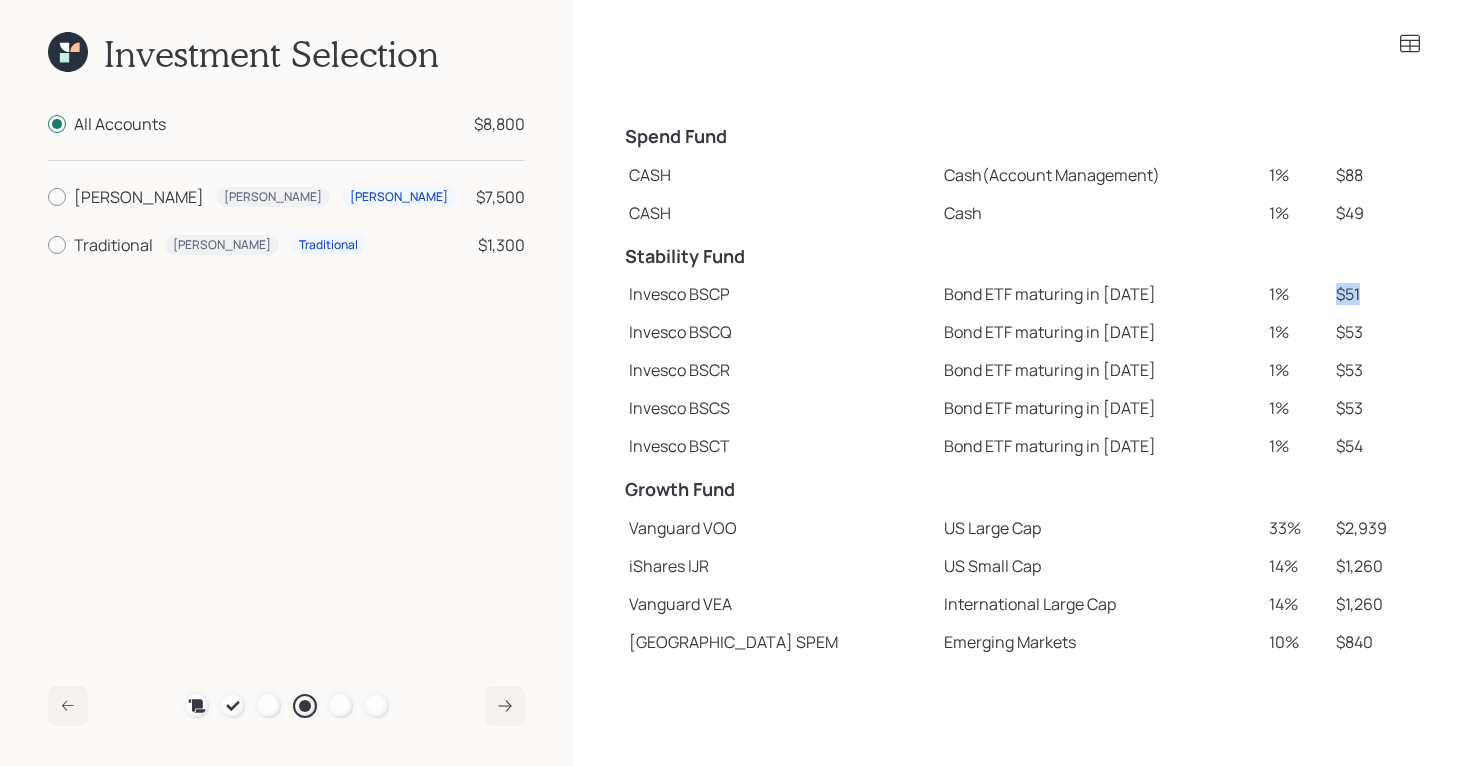 drag, startPoint x: 1350, startPoint y: 294, endPoint x: 1318, endPoint y: 287, distance: 32.75668 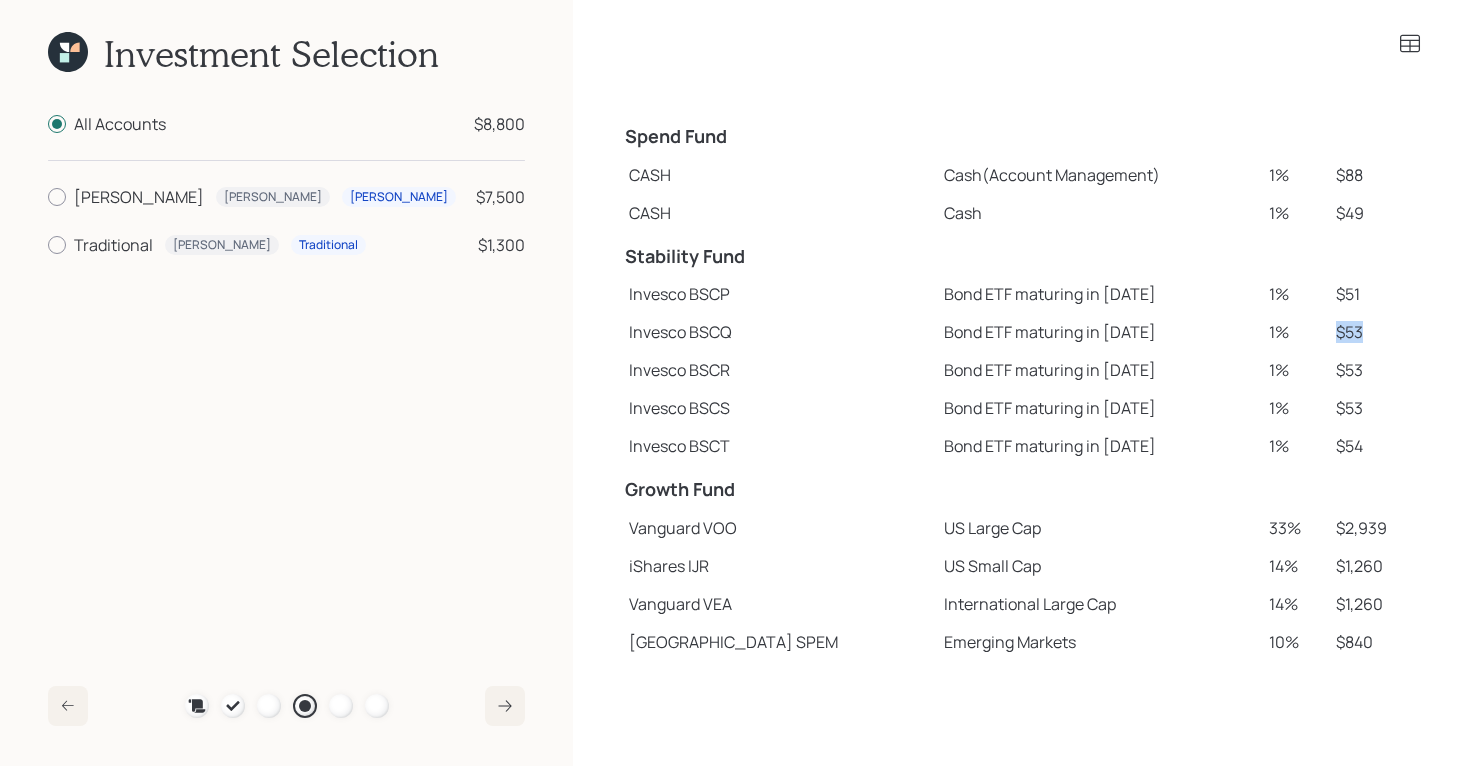 drag, startPoint x: 1349, startPoint y: 335, endPoint x: 1308, endPoint y: 334, distance: 41.01219 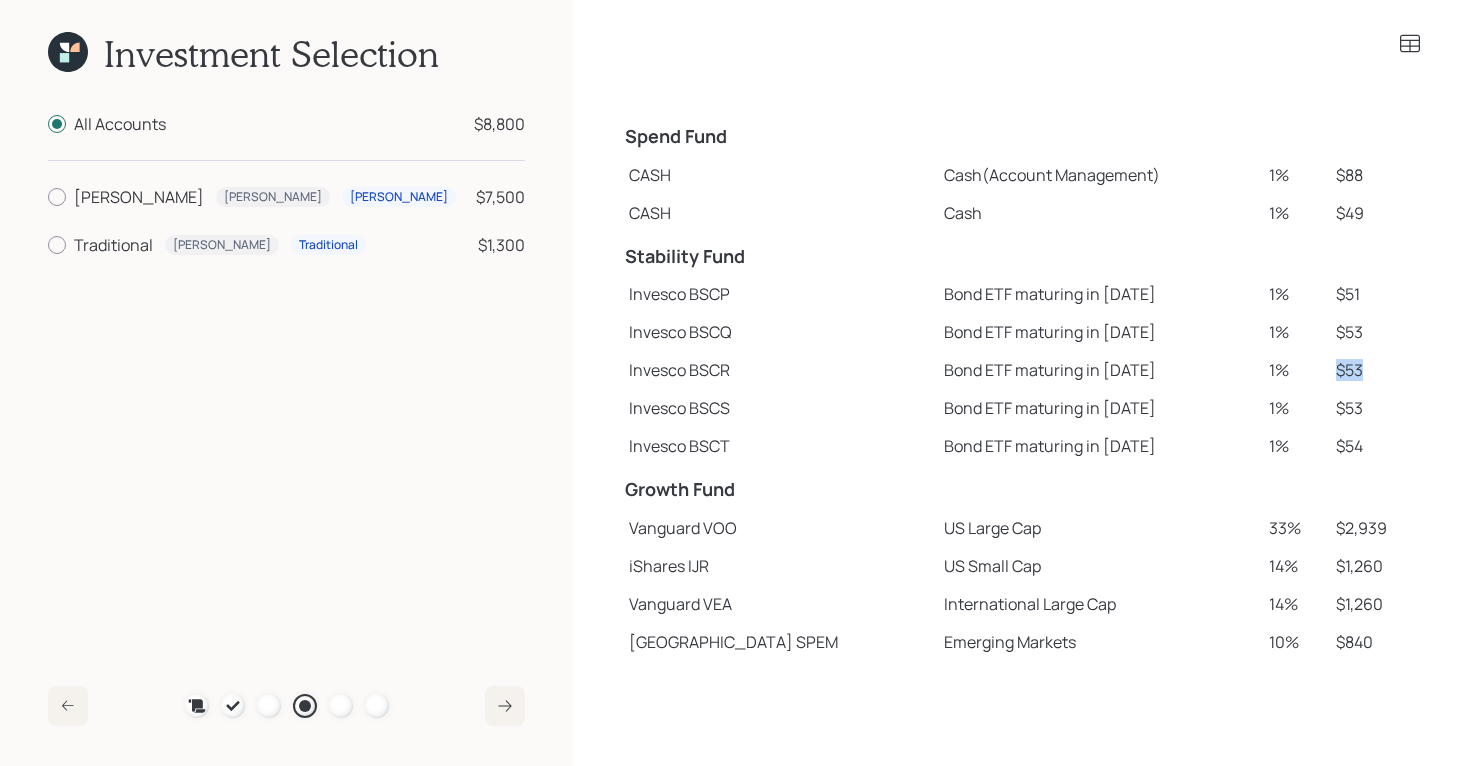 drag, startPoint x: 1350, startPoint y: 372, endPoint x: 1300, endPoint y: 371, distance: 50.01 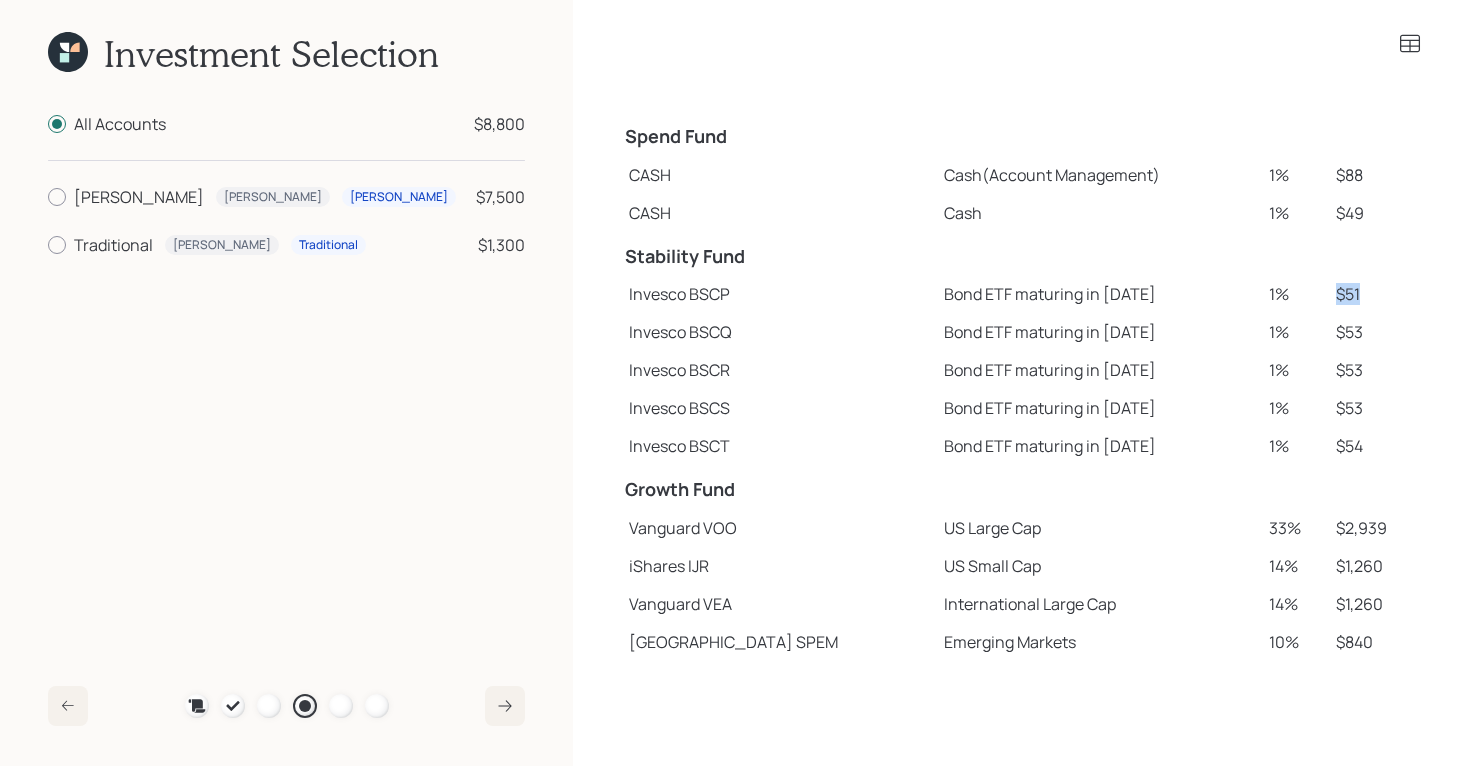 drag, startPoint x: 1347, startPoint y: 289, endPoint x: 1318, endPoint y: 289, distance: 29 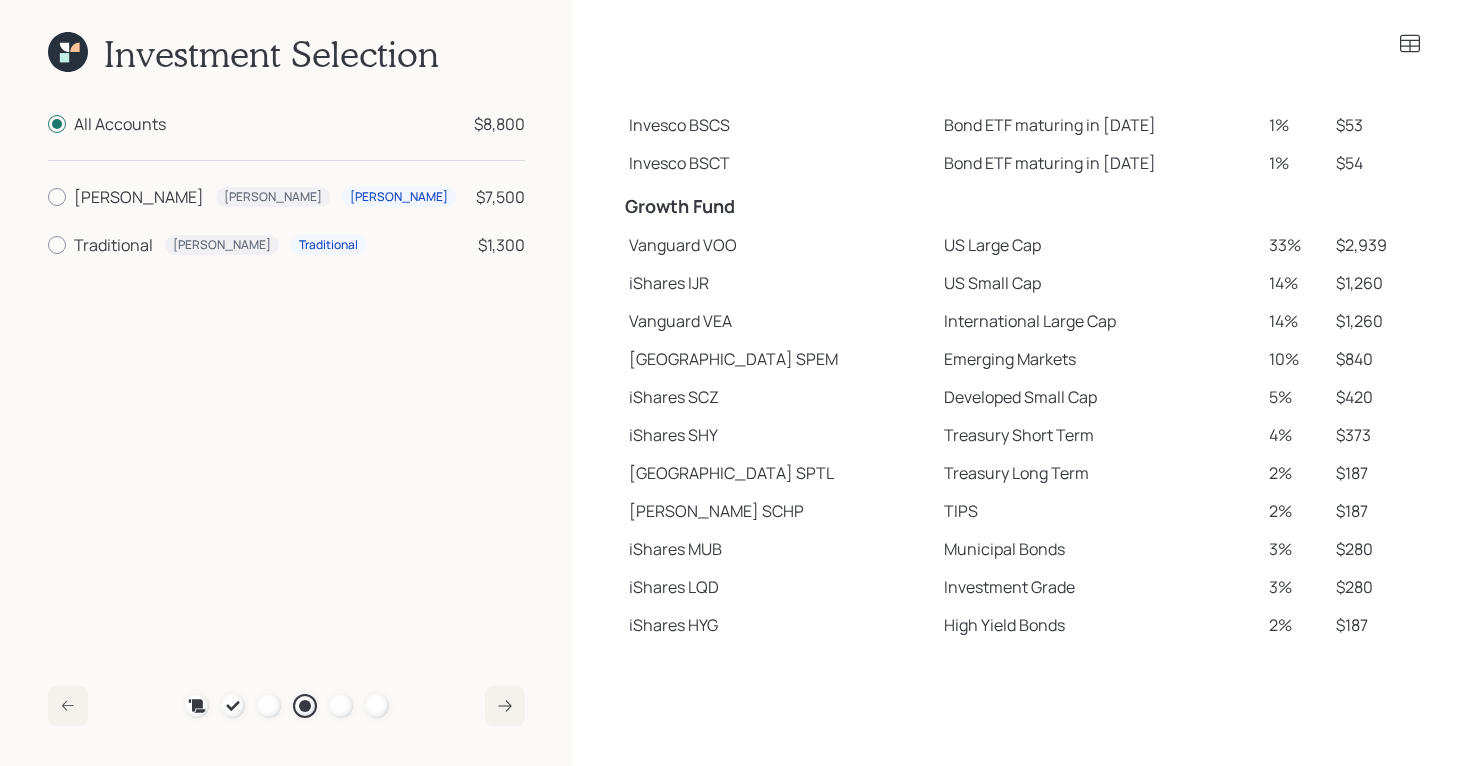 scroll, scrollTop: 311, scrollLeft: 0, axis: vertical 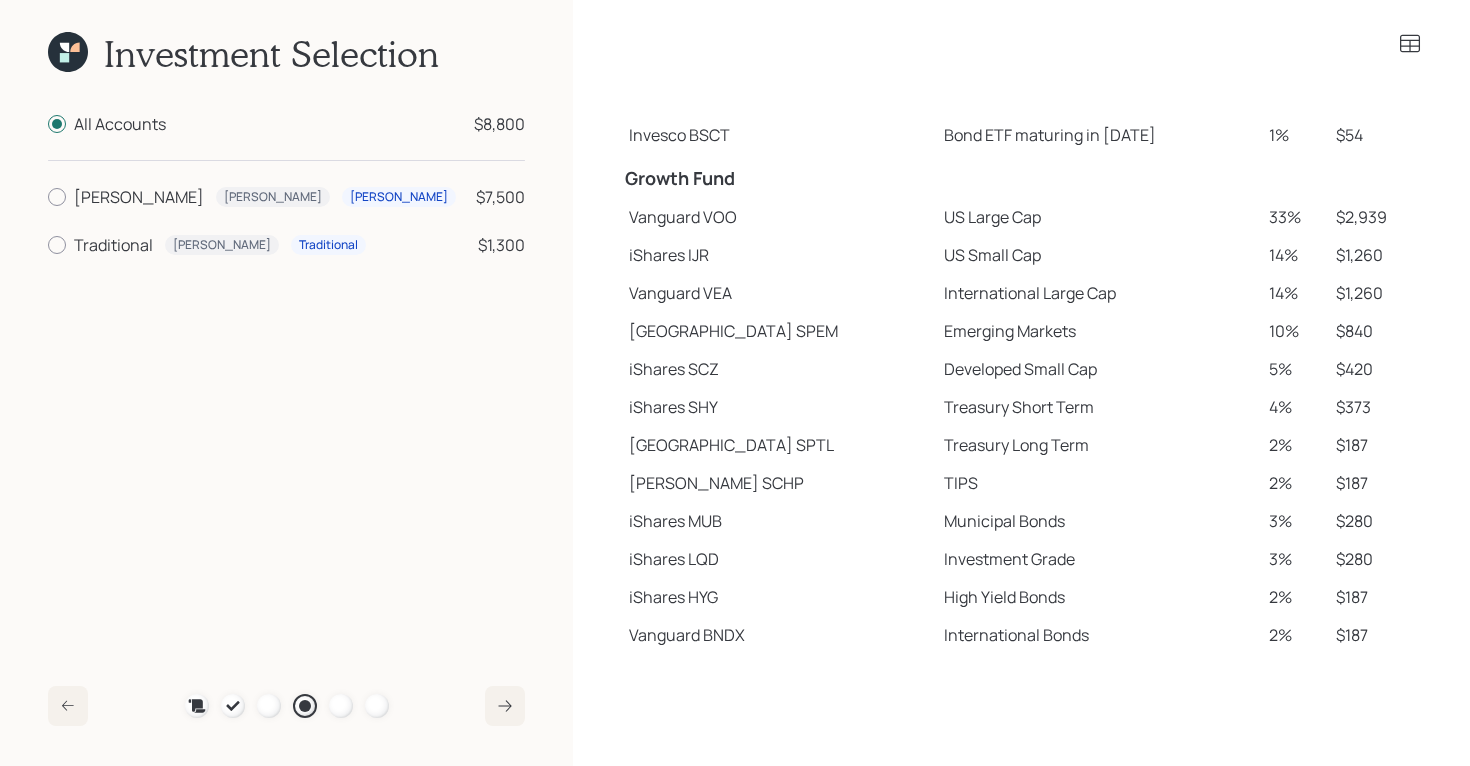 click on "Growth Fund" at bounding box center (778, 179) 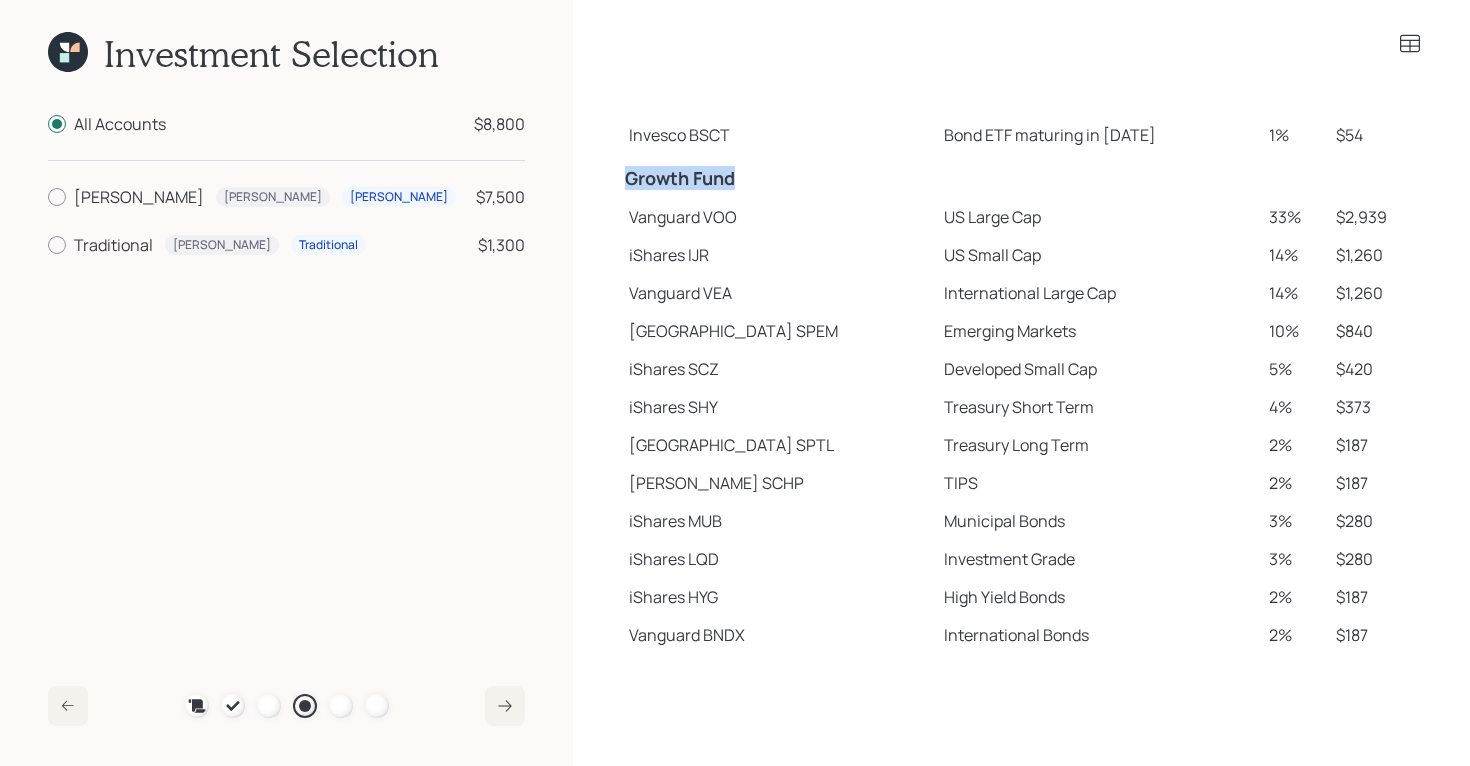 drag, startPoint x: 622, startPoint y: 179, endPoint x: 762, endPoint y: 181, distance: 140.01428 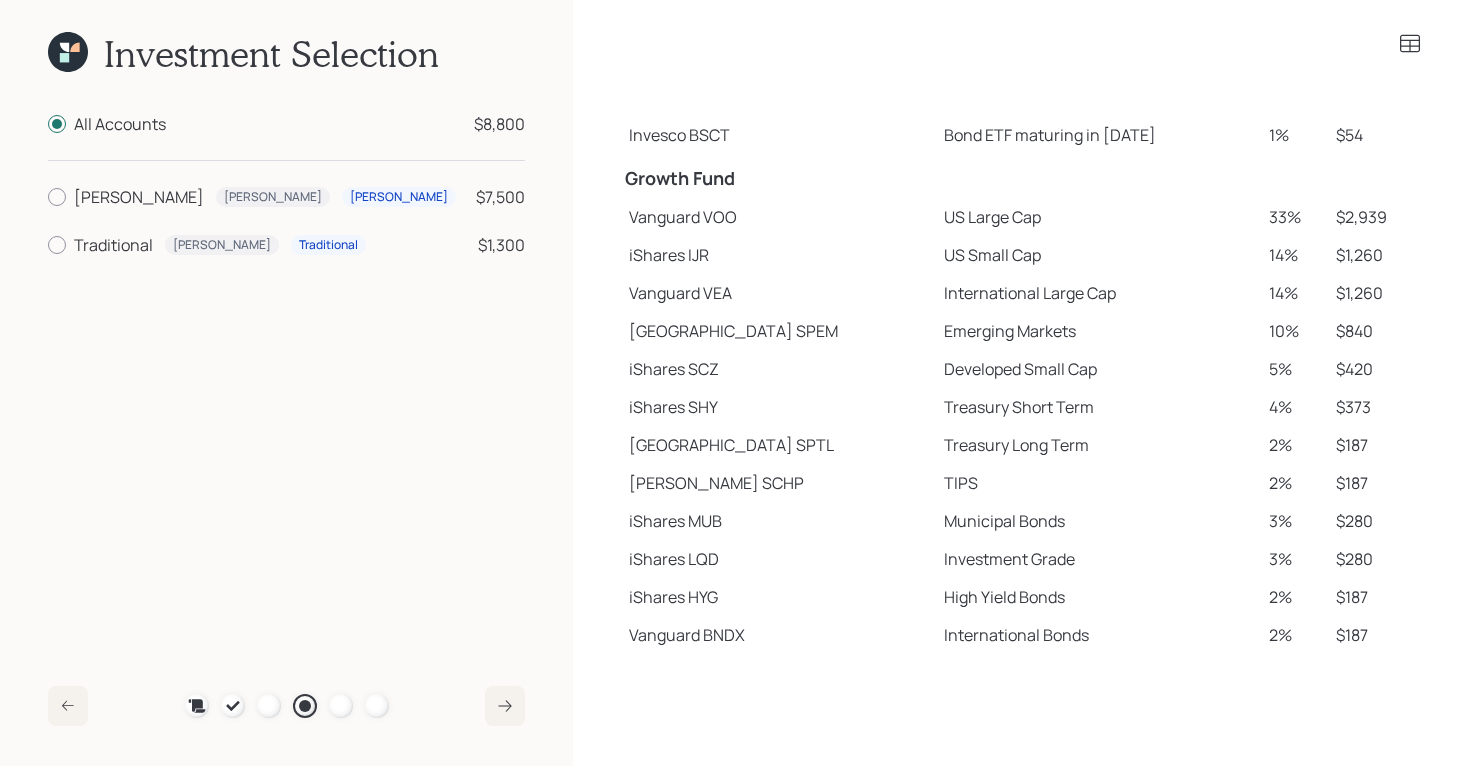 click on "Vanguard   VOO" at bounding box center (778, 217) 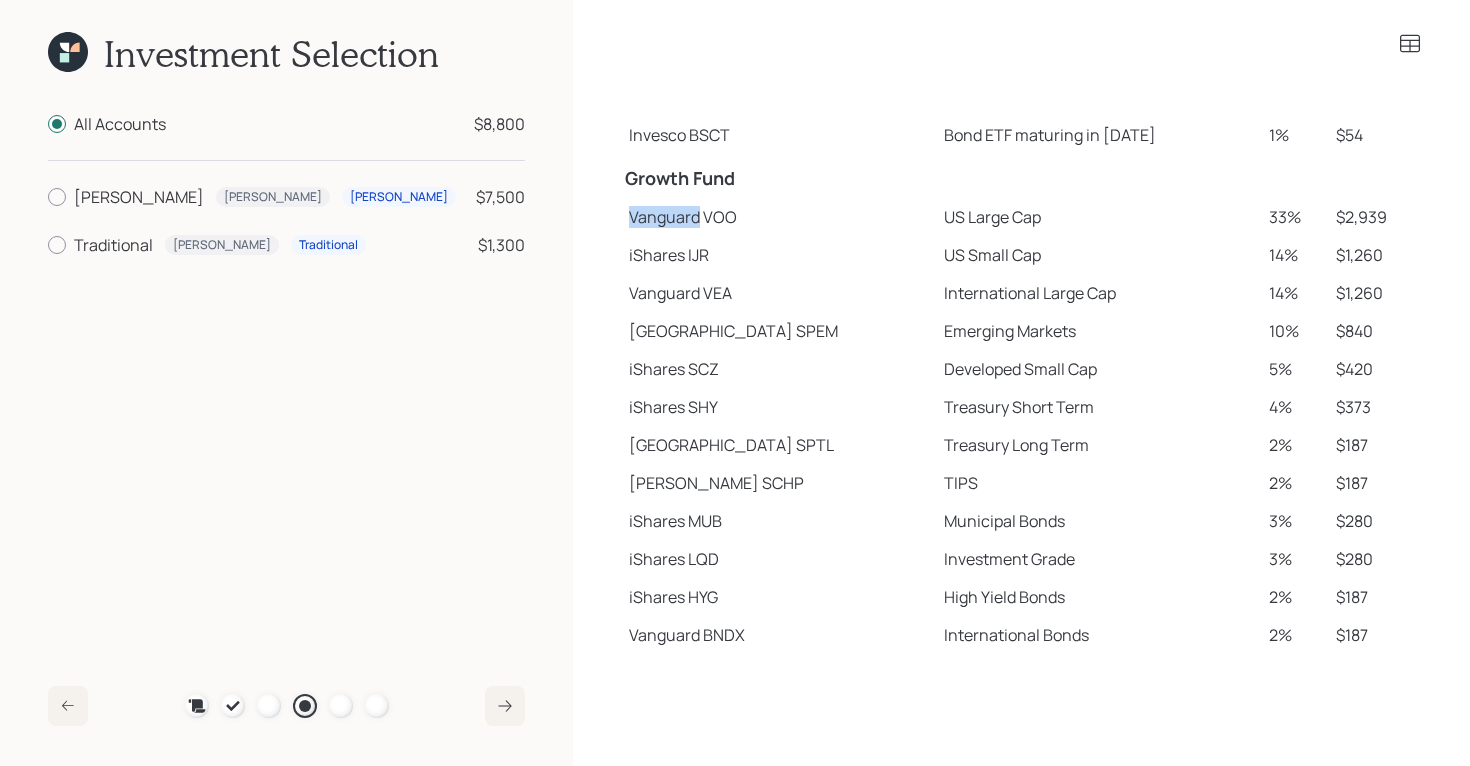 click on "Vanguard   VOO" at bounding box center (778, 217) 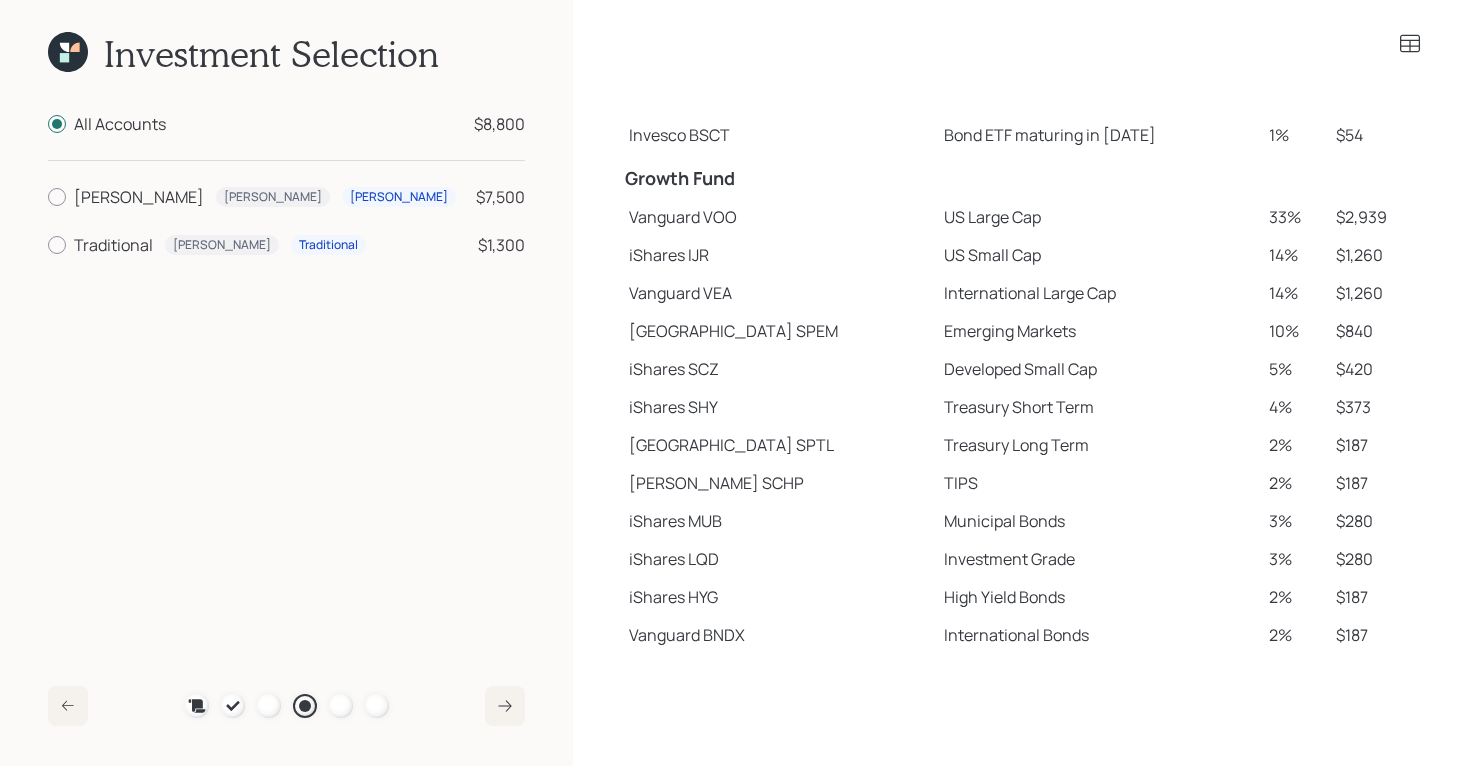 click on "iShares   IJR" at bounding box center [778, 255] 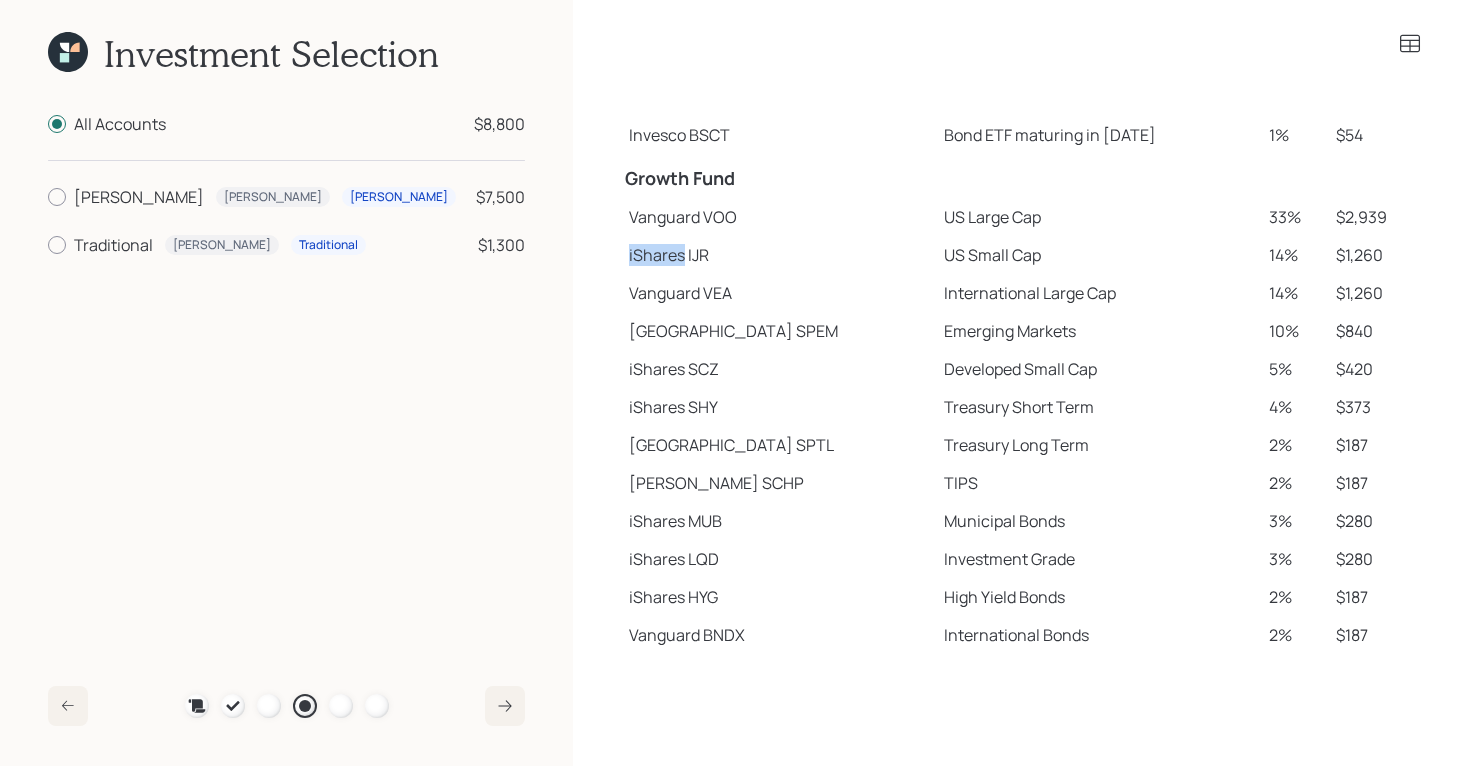 click on "iShares   IJR" at bounding box center [778, 255] 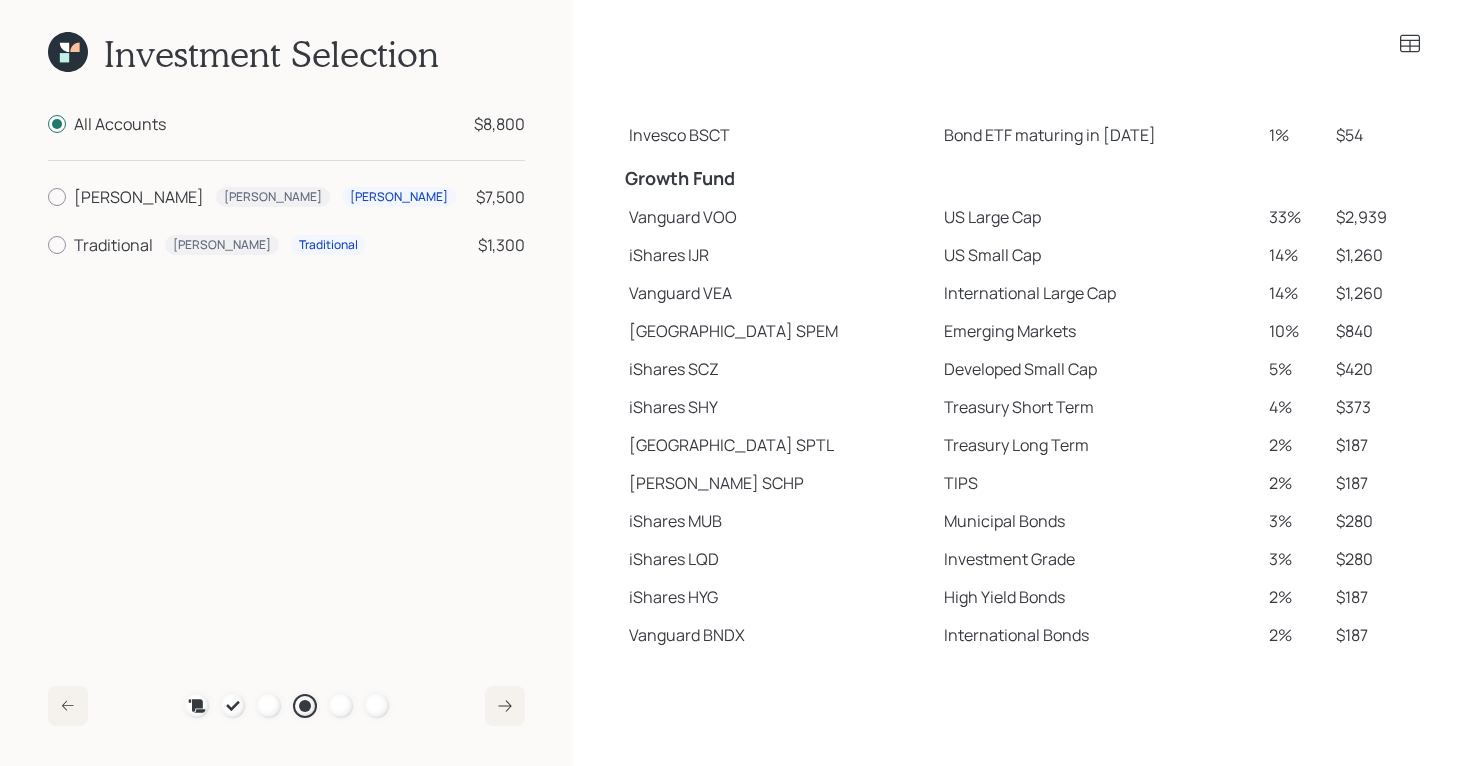 click on "[GEOGRAPHIC_DATA]" at bounding box center [778, 331] 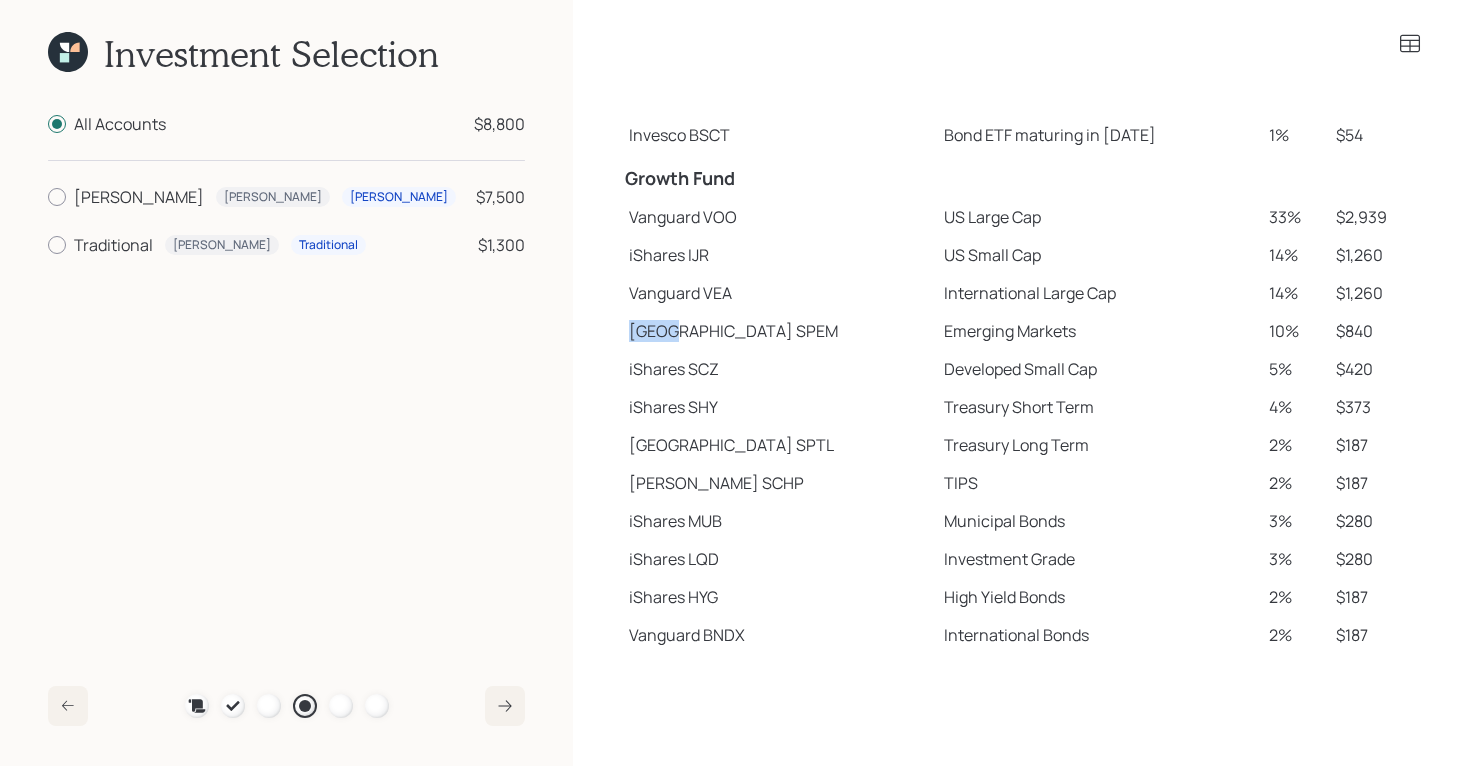 click on "[GEOGRAPHIC_DATA]" at bounding box center [778, 331] 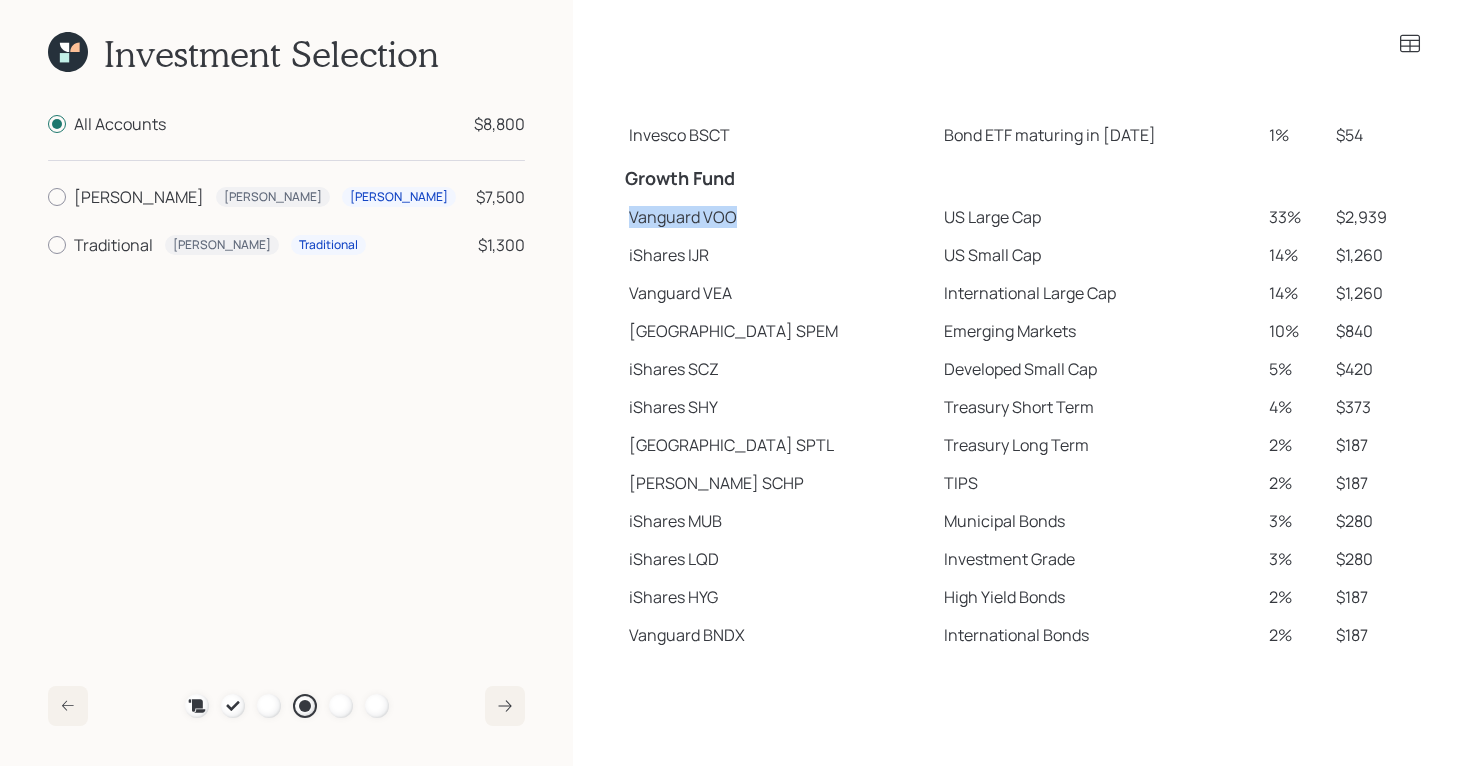 drag, startPoint x: 628, startPoint y: 215, endPoint x: 739, endPoint y: 217, distance: 111.01801 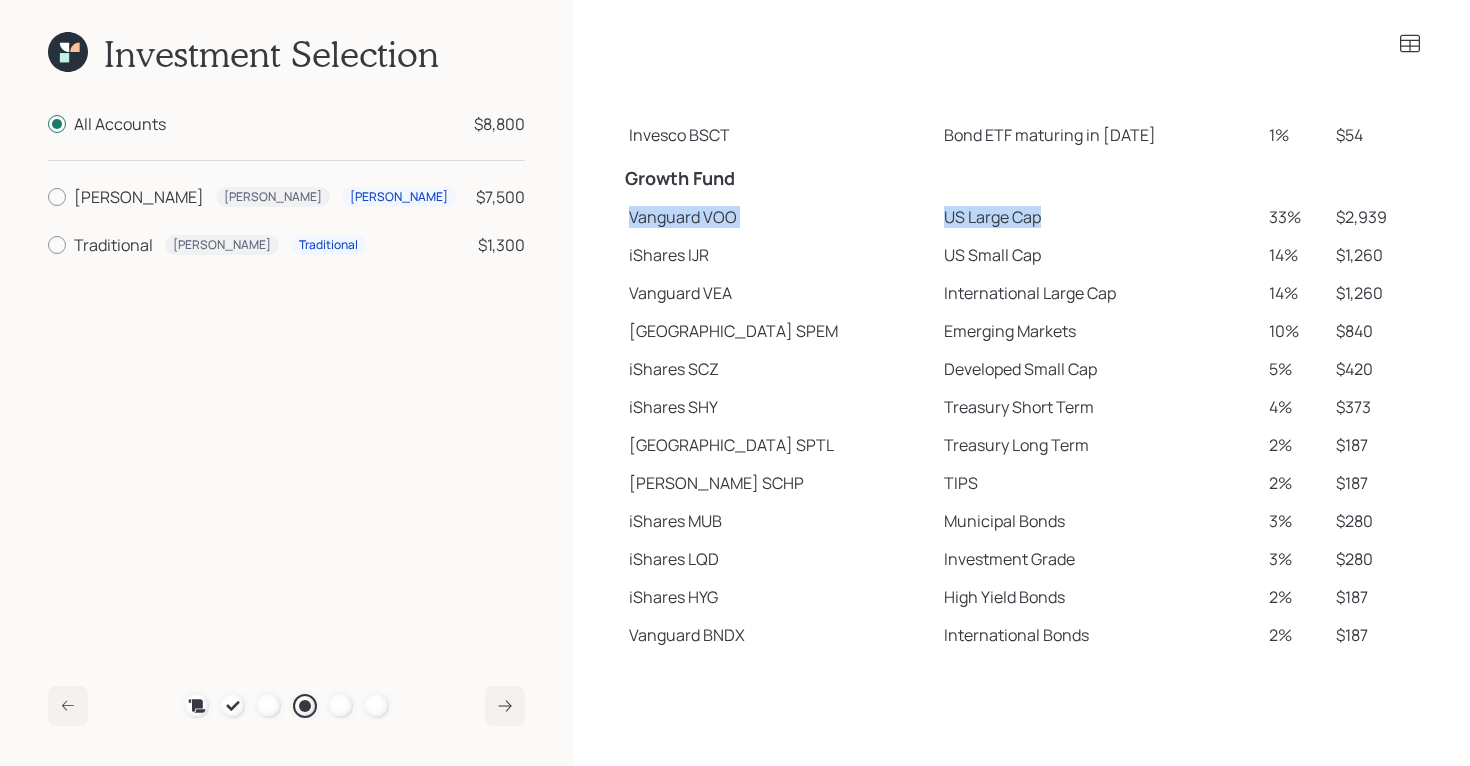 drag, startPoint x: 631, startPoint y: 216, endPoint x: 1142, endPoint y: 216, distance: 511 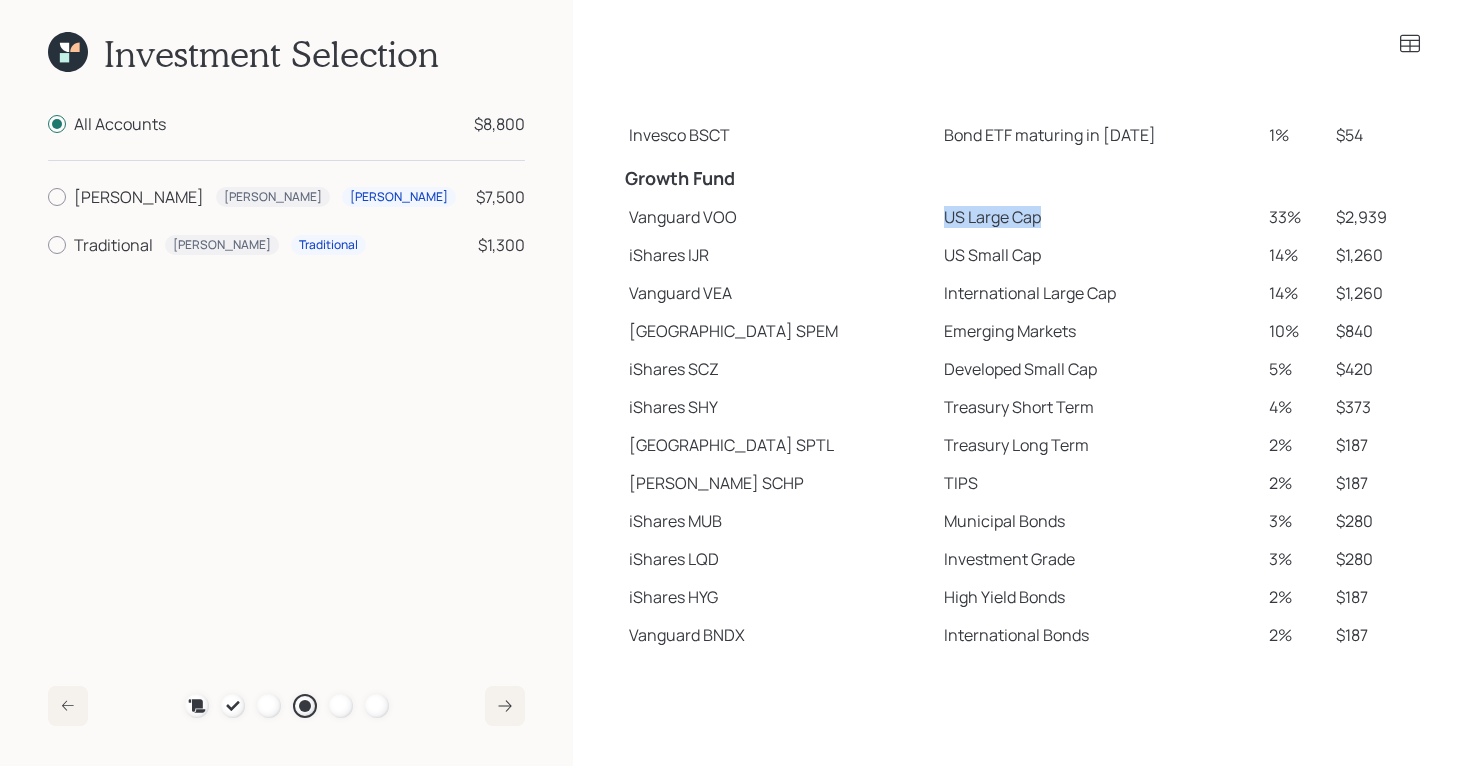 drag, startPoint x: 863, startPoint y: 215, endPoint x: 1000, endPoint y: 219, distance: 137.05838 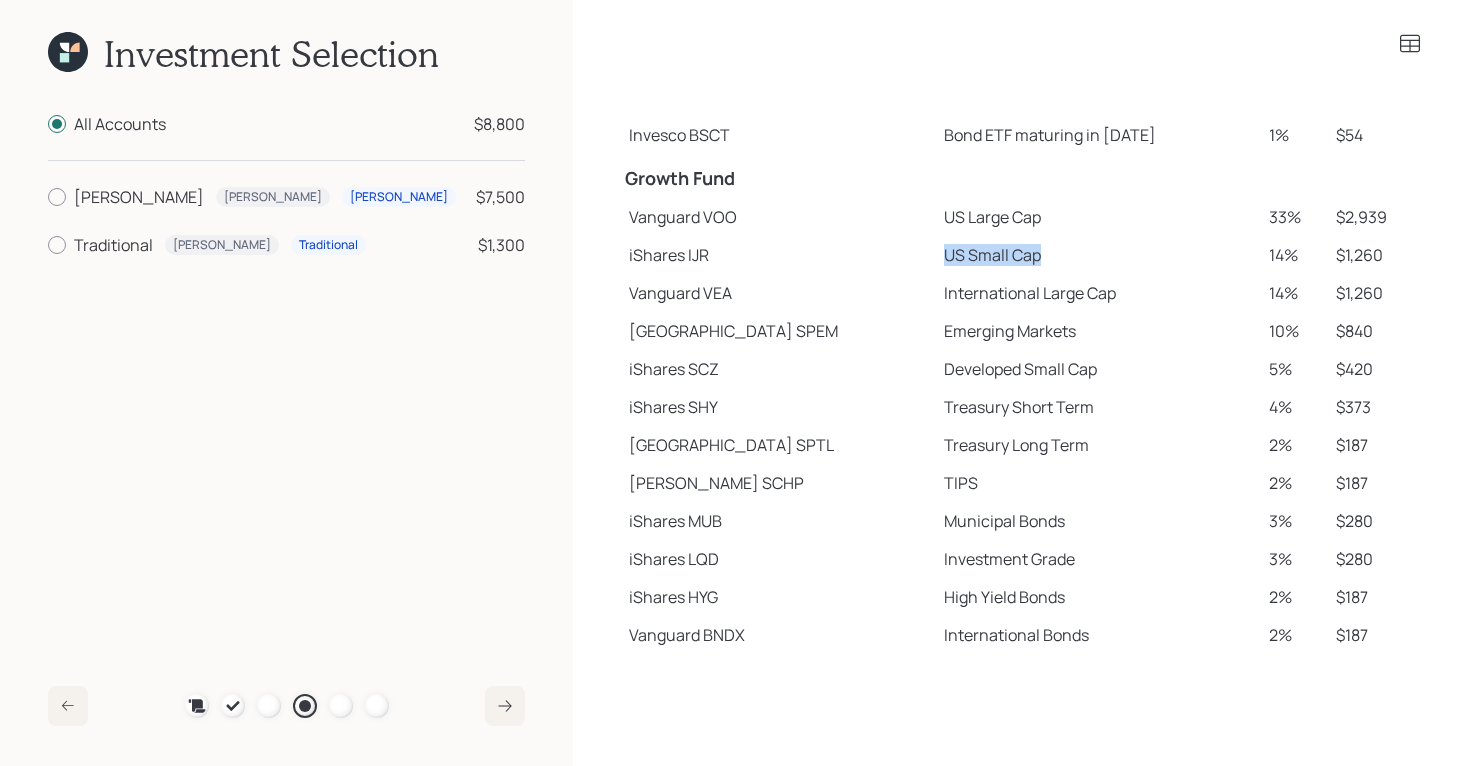drag, startPoint x: 874, startPoint y: 262, endPoint x: 972, endPoint y: 263, distance: 98.005104 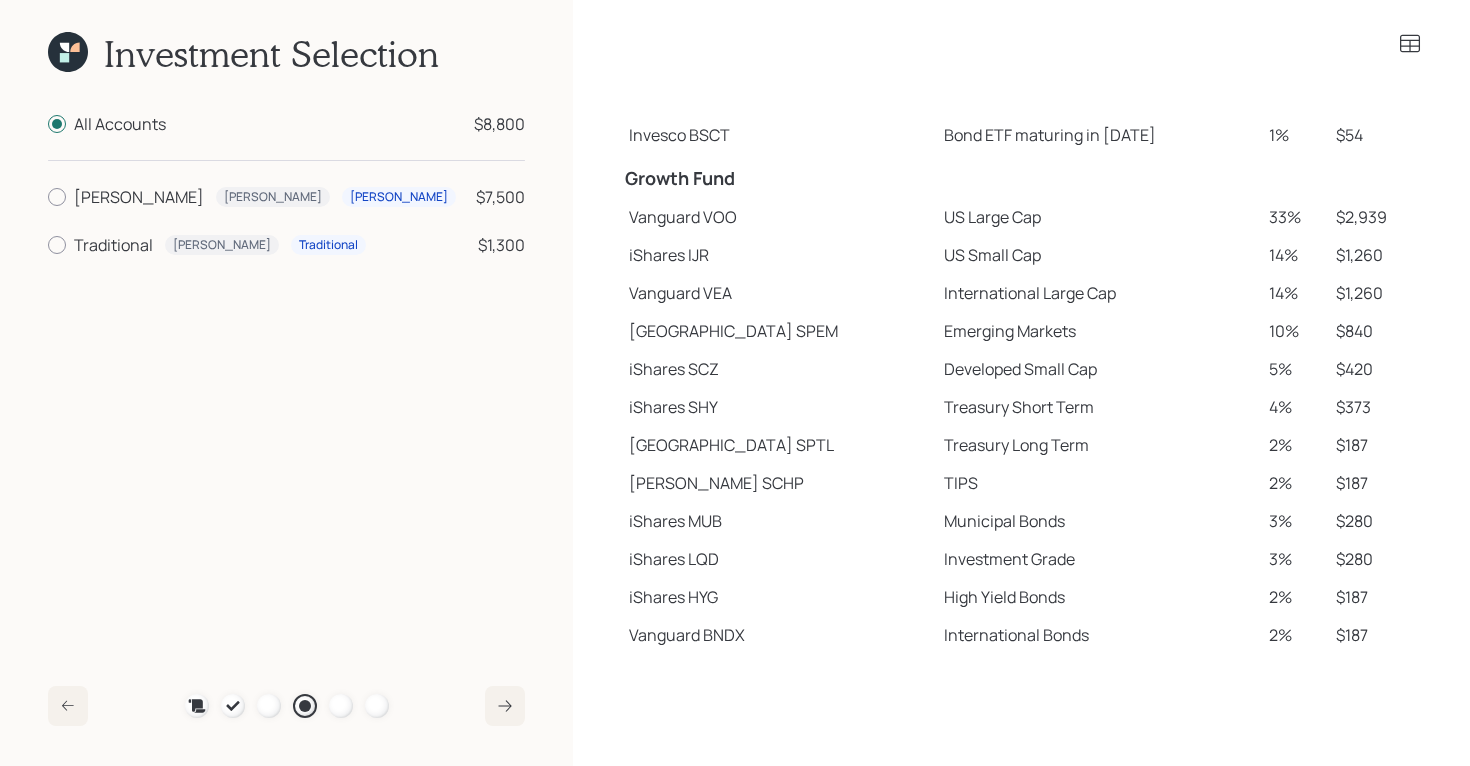 drag, startPoint x: 873, startPoint y: 292, endPoint x: 1064, endPoint y: 303, distance: 191.3165 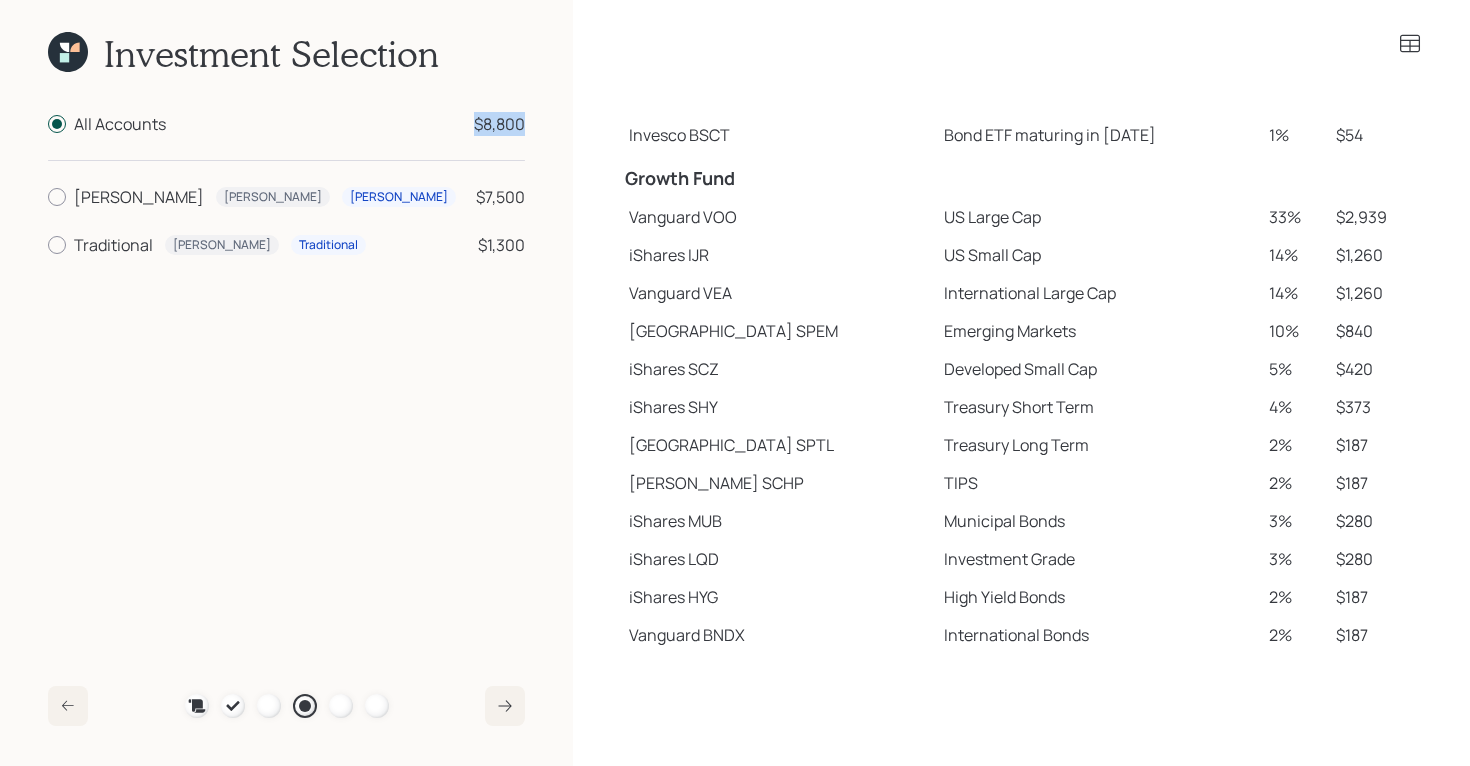 drag, startPoint x: 523, startPoint y: 126, endPoint x: 454, endPoint y: 120, distance: 69.260376 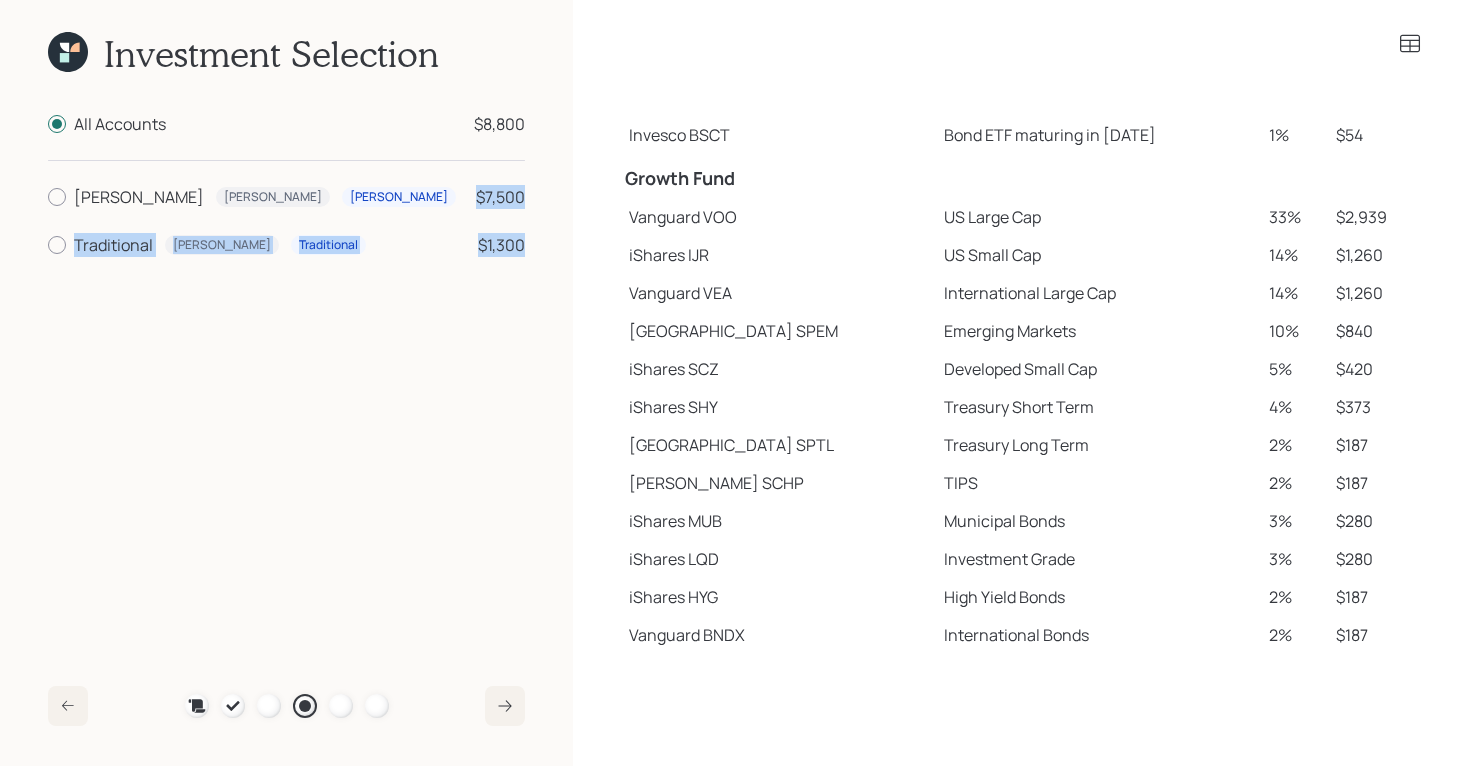 drag, startPoint x: 527, startPoint y: 248, endPoint x: 450, endPoint y: 175, distance: 106.10372 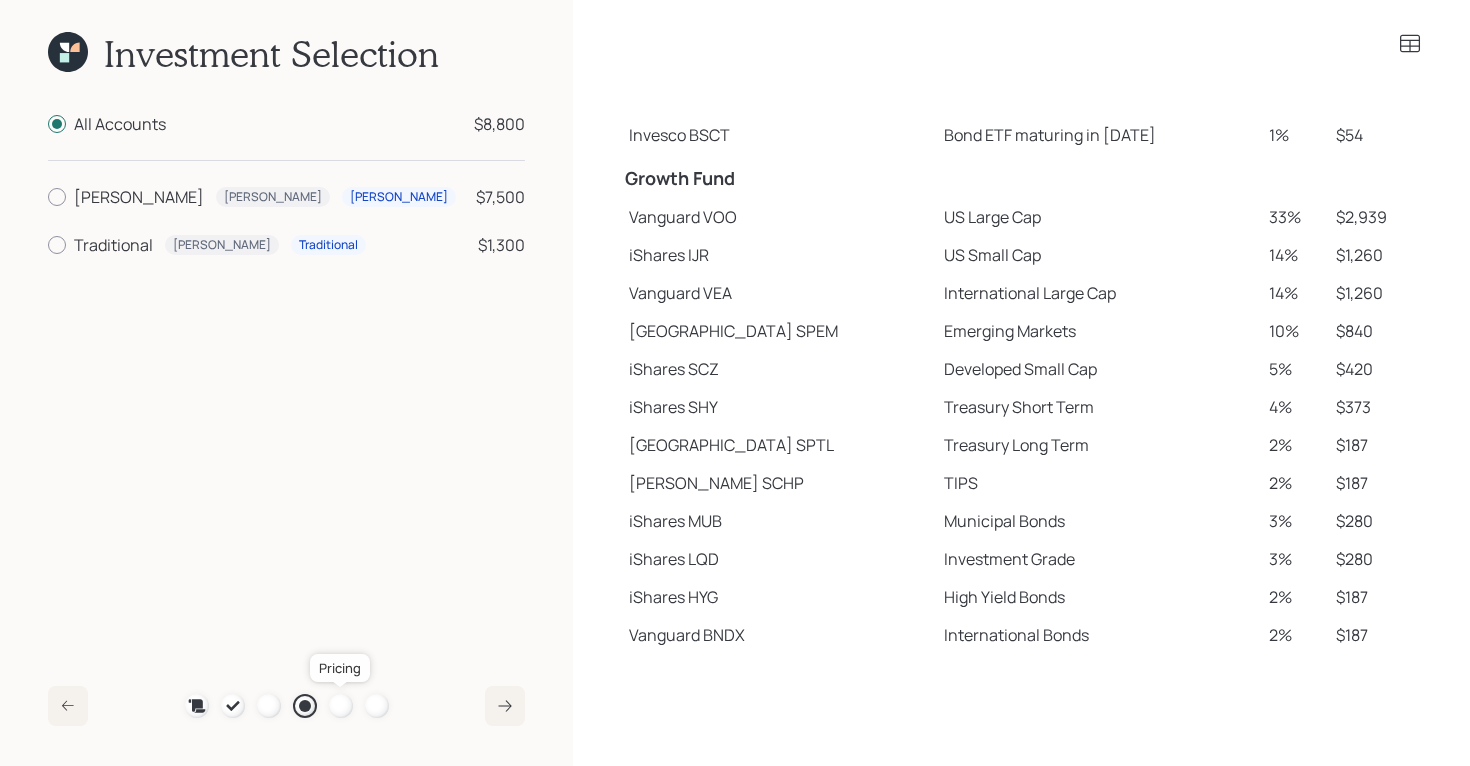 click at bounding box center [341, 706] 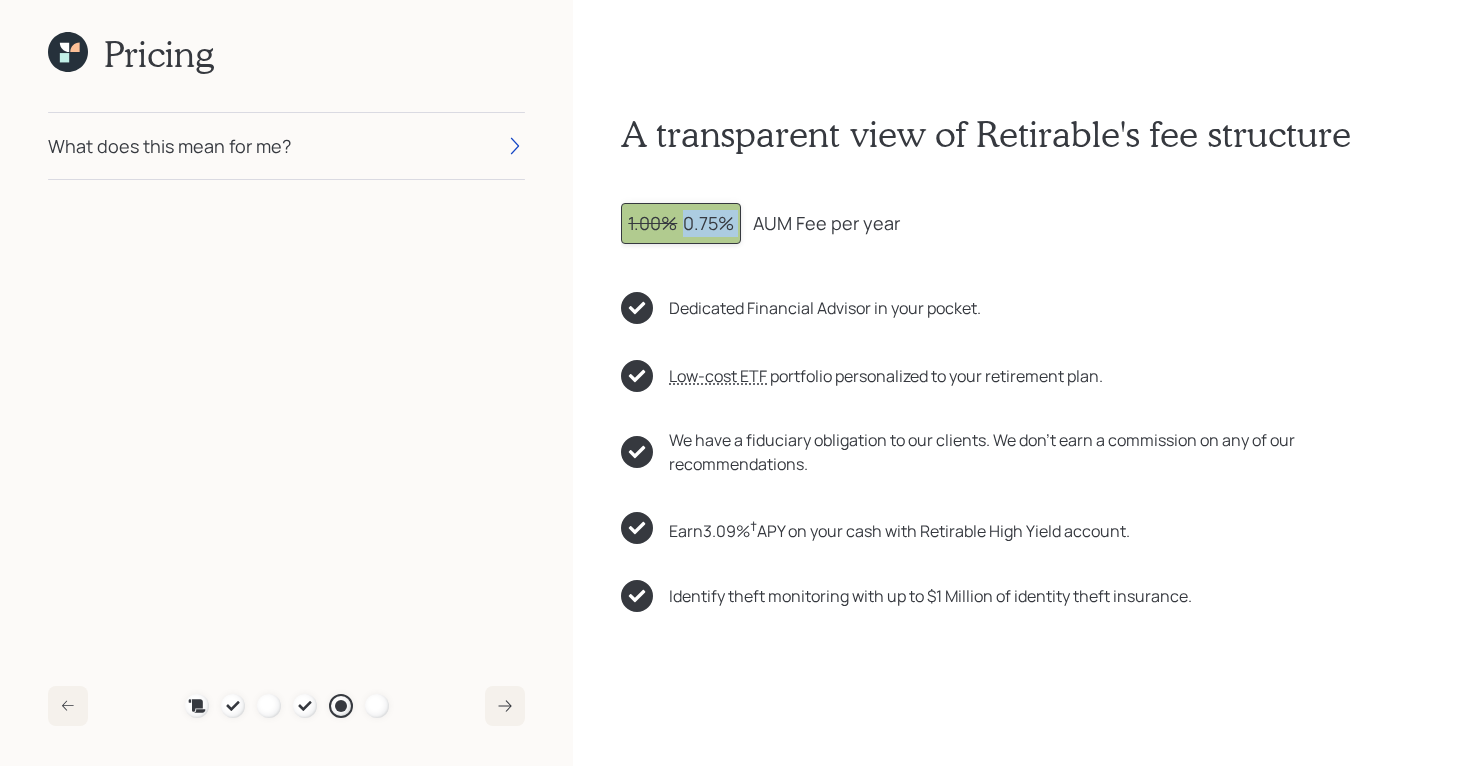 drag, startPoint x: 682, startPoint y: 226, endPoint x: 757, endPoint y: 226, distance: 75 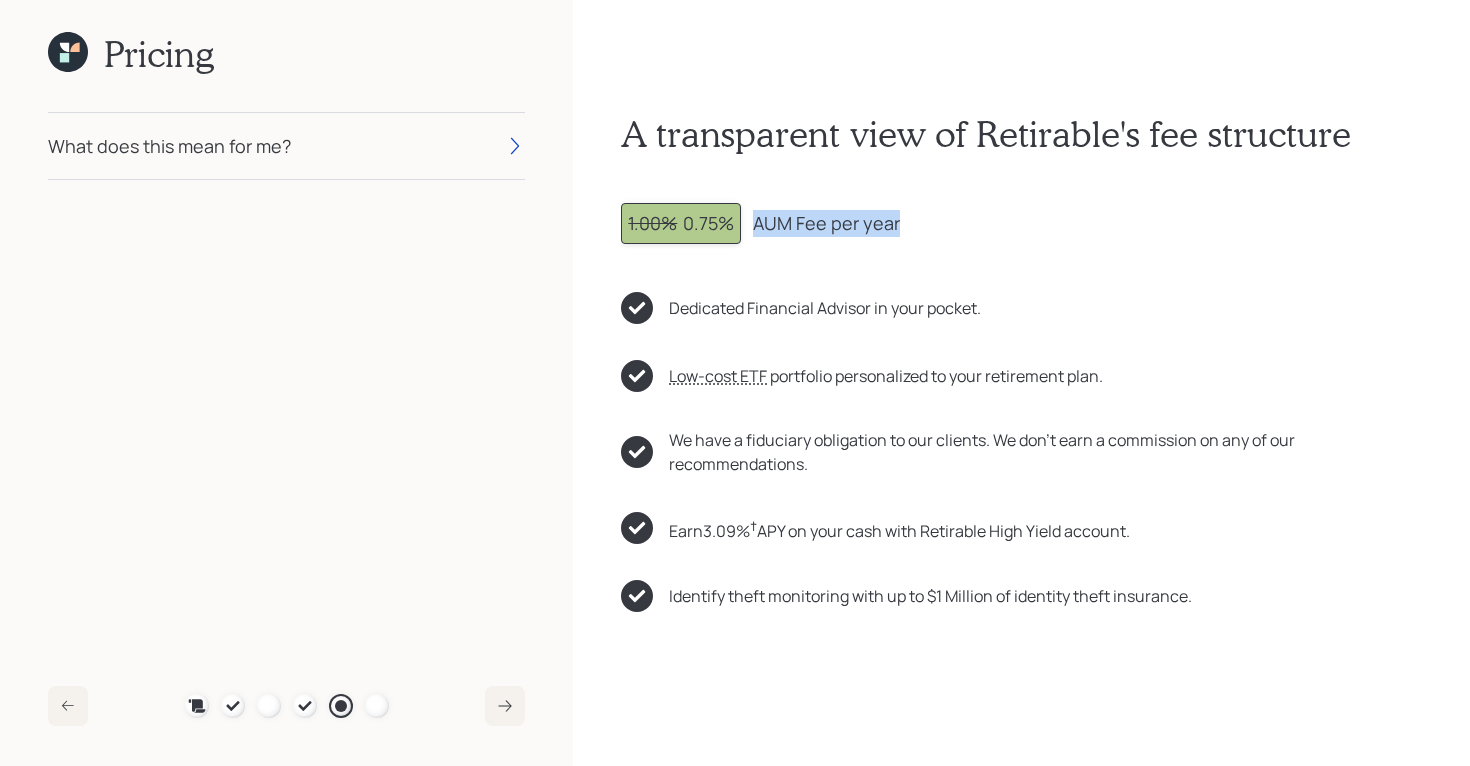 drag, startPoint x: 758, startPoint y: 224, endPoint x: 898, endPoint y: 224, distance: 140 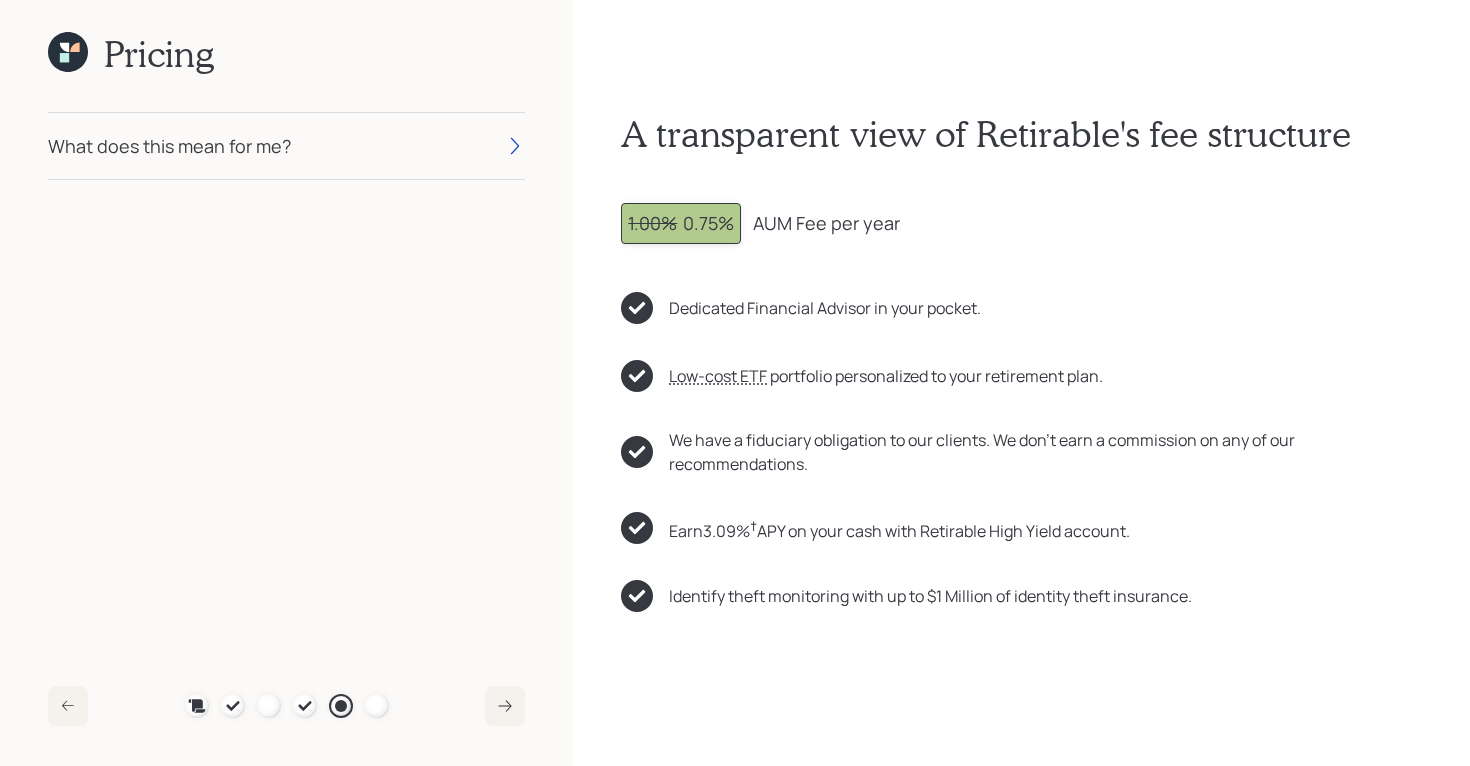 click on "What does this mean for me?" at bounding box center [286, 146] 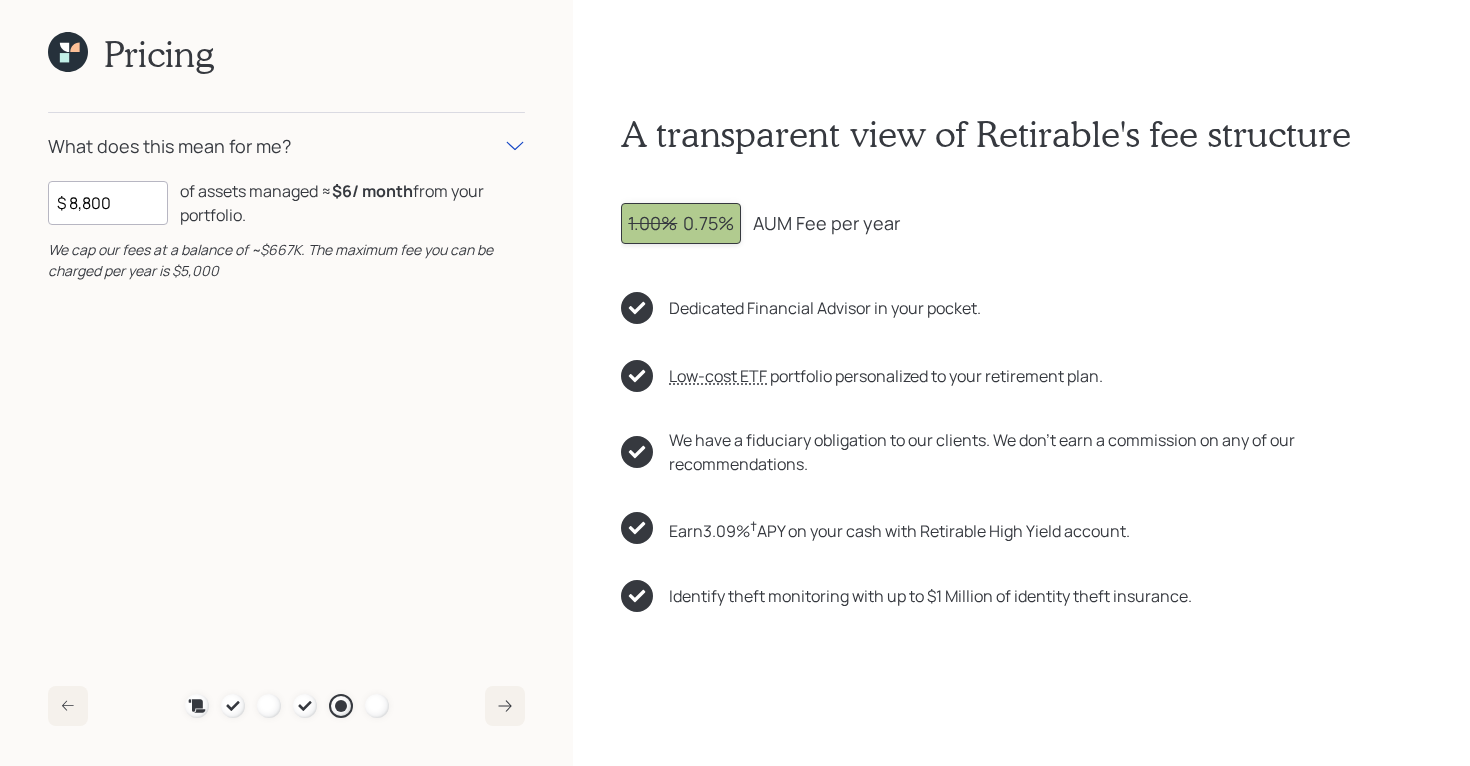 drag, startPoint x: 156, startPoint y: 206, endPoint x: 25, endPoint y: 203, distance: 131.03435 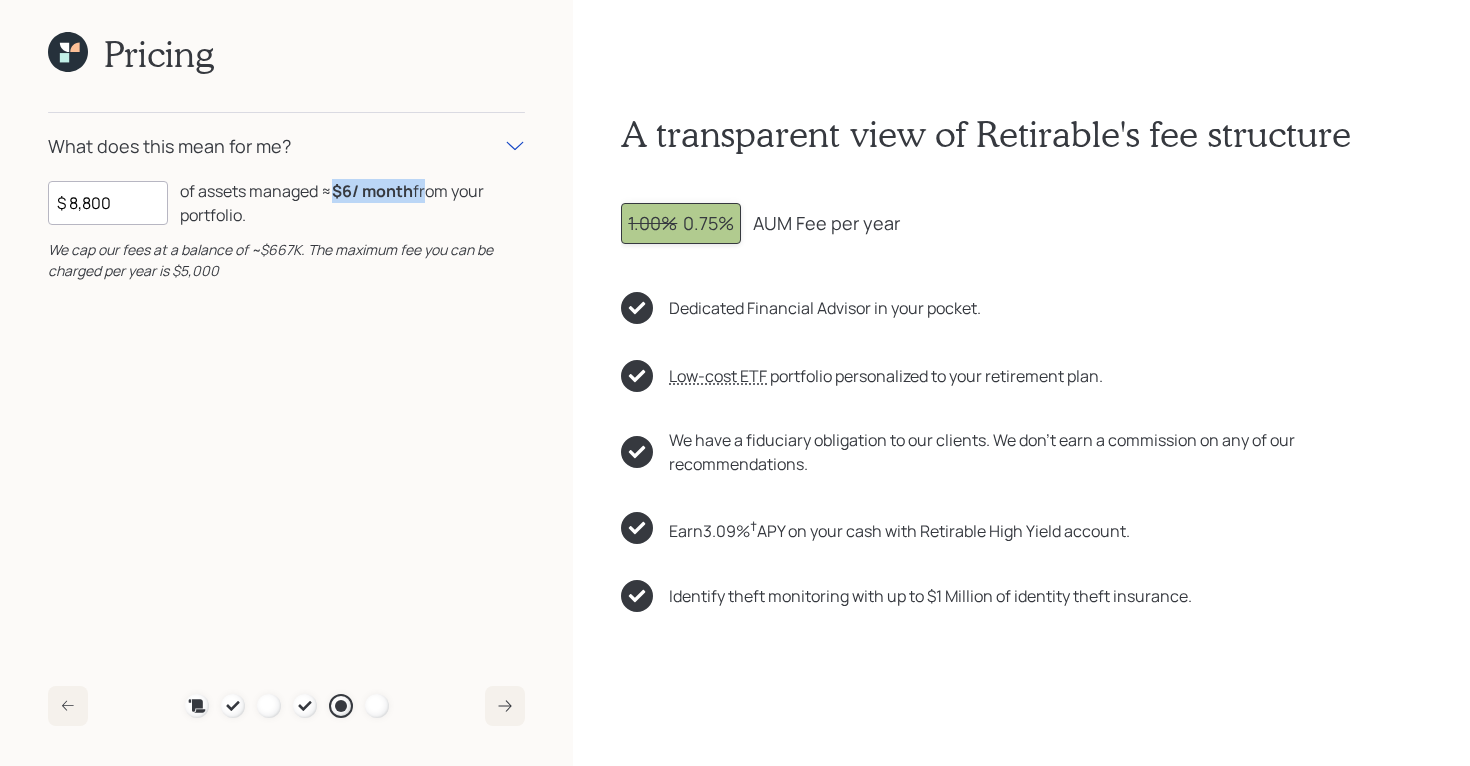 drag, startPoint x: 333, startPoint y: 191, endPoint x: 431, endPoint y: 190, distance: 98.005104 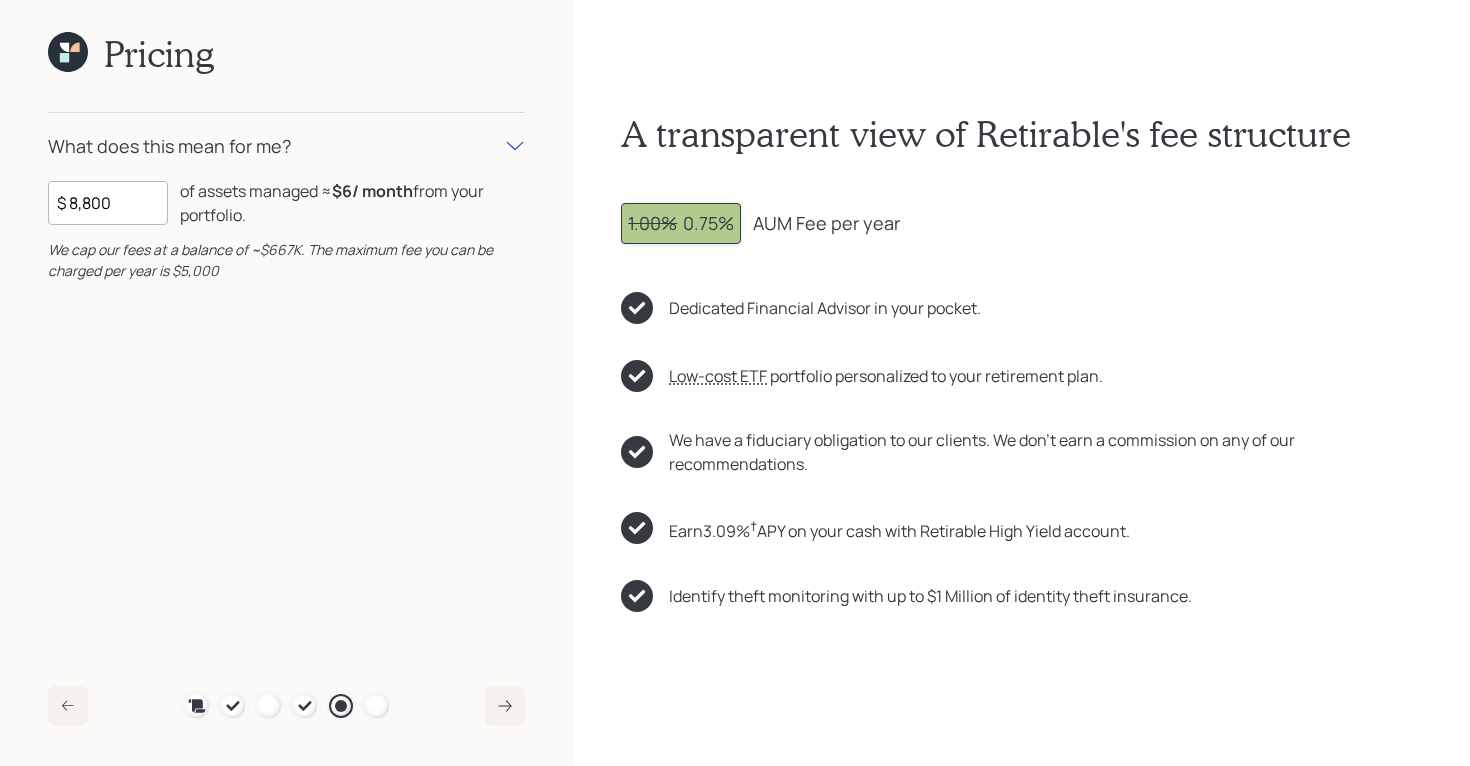 click 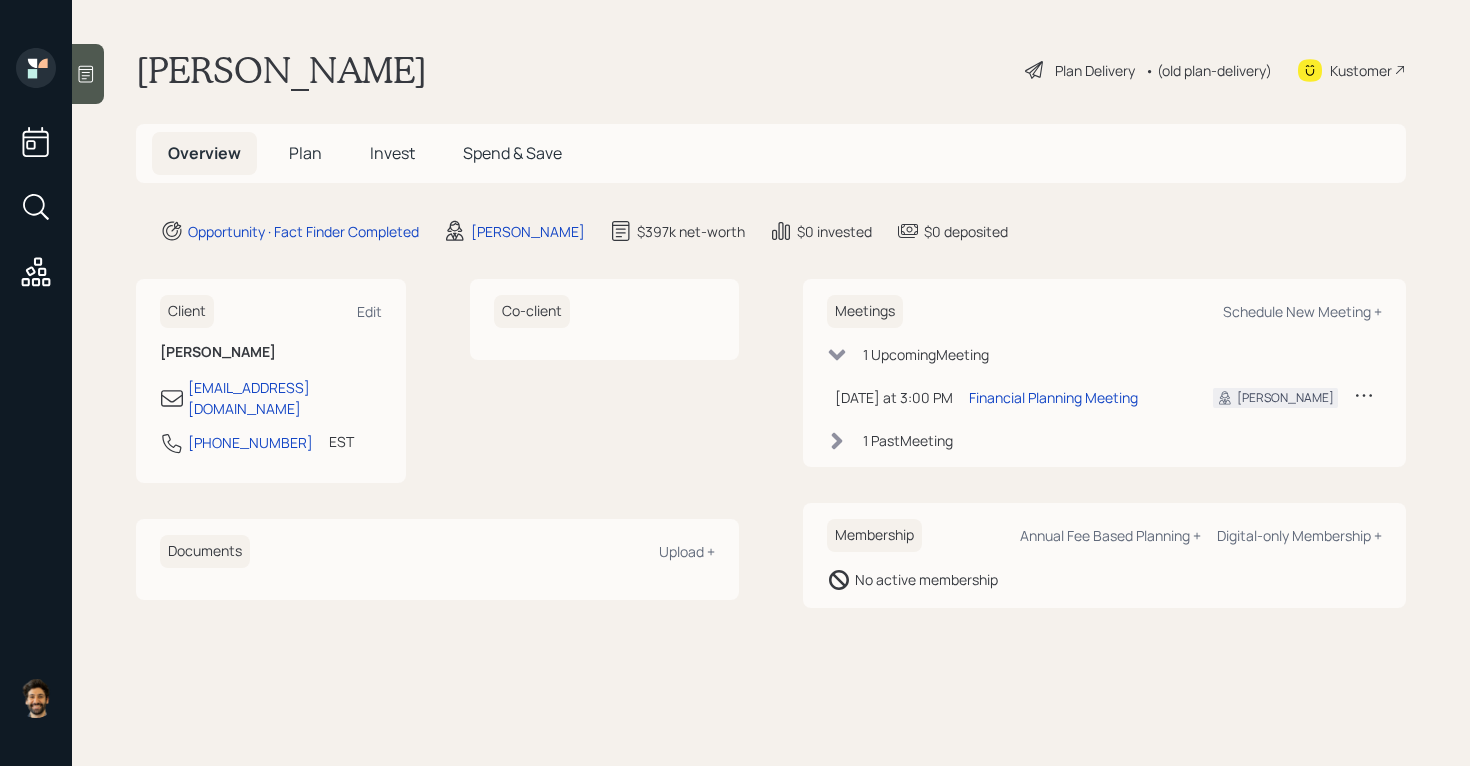 click on "Invest" at bounding box center [392, 153] 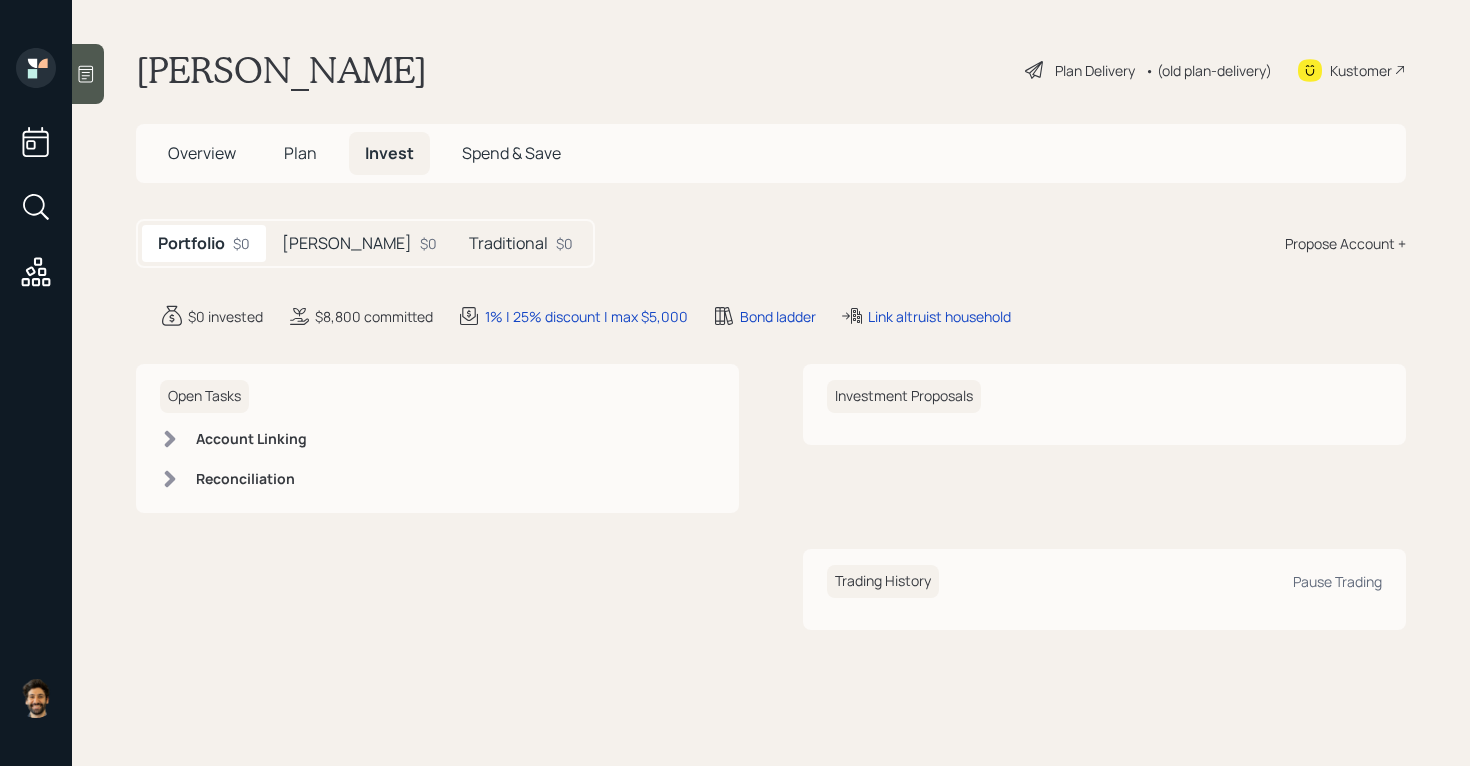 click on "Plan" at bounding box center [300, 153] 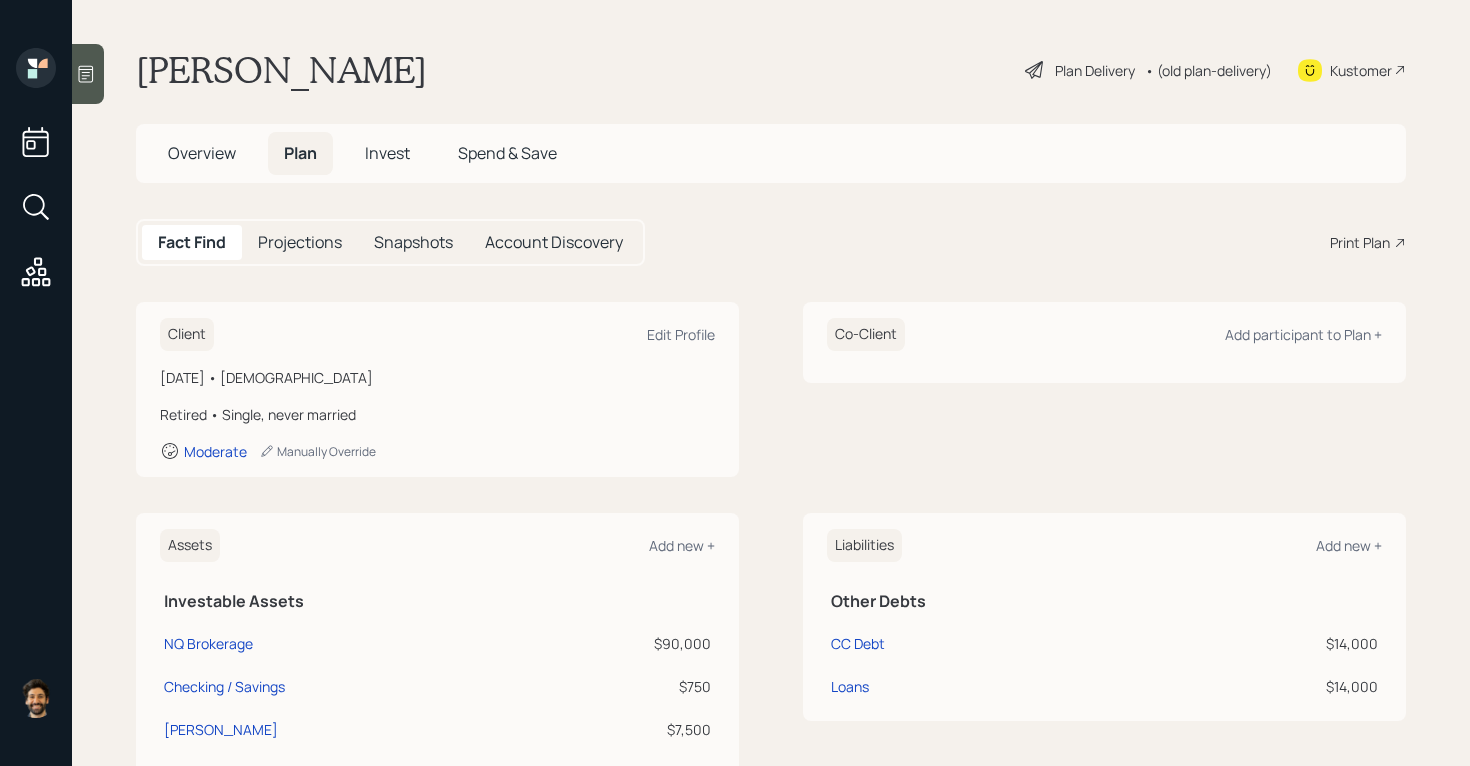 click on "Invest" at bounding box center [387, 153] 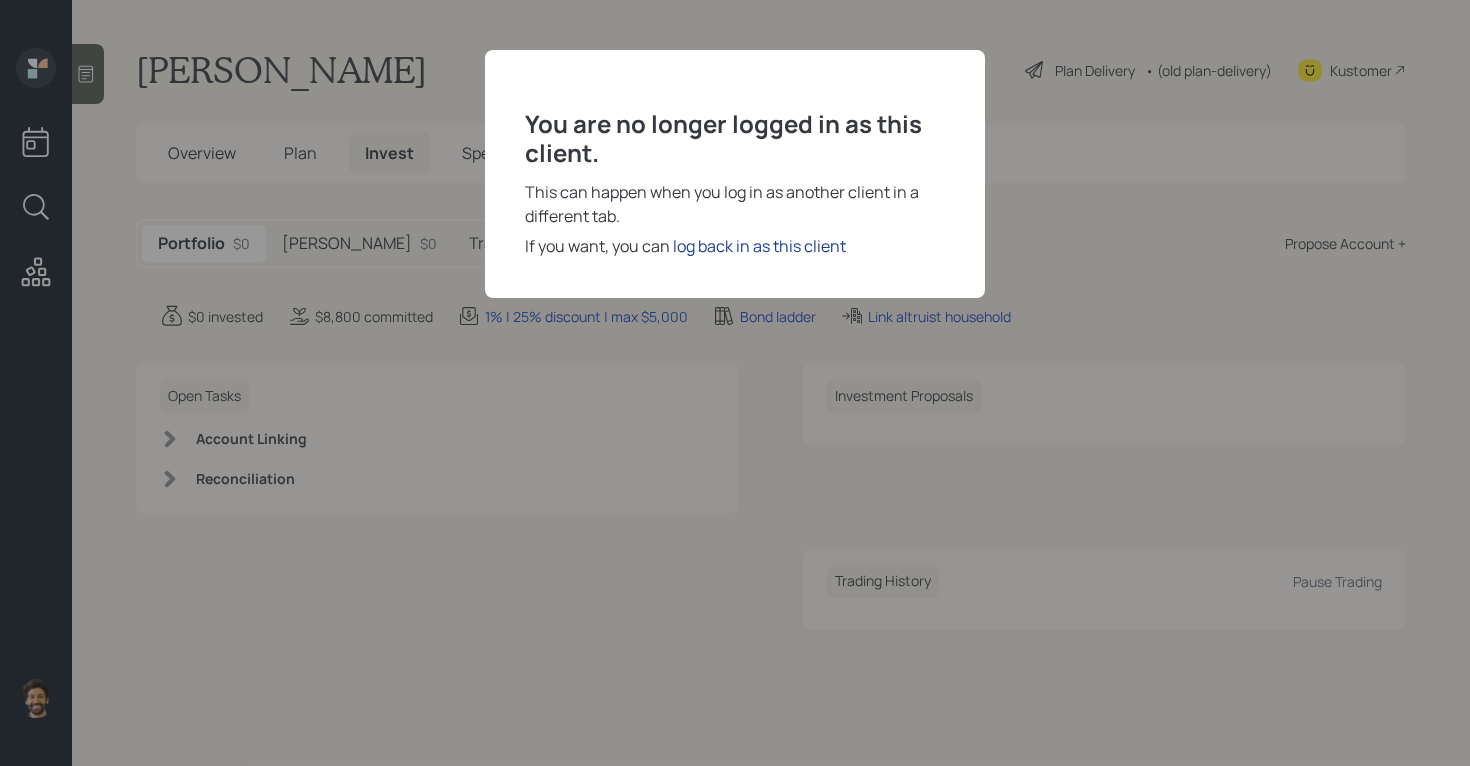 click on "log back in as this client" at bounding box center [759, 246] 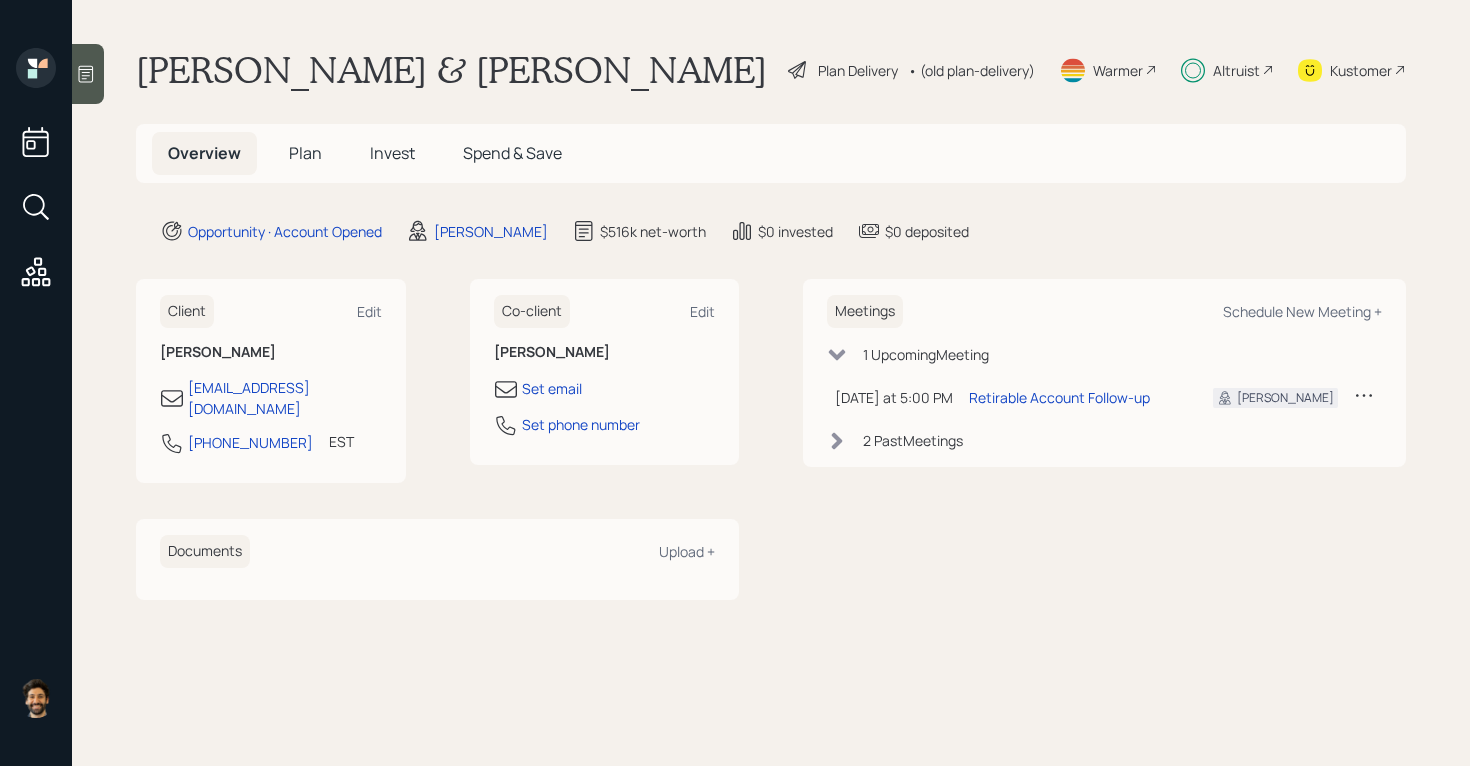 scroll, scrollTop: 0, scrollLeft: 0, axis: both 